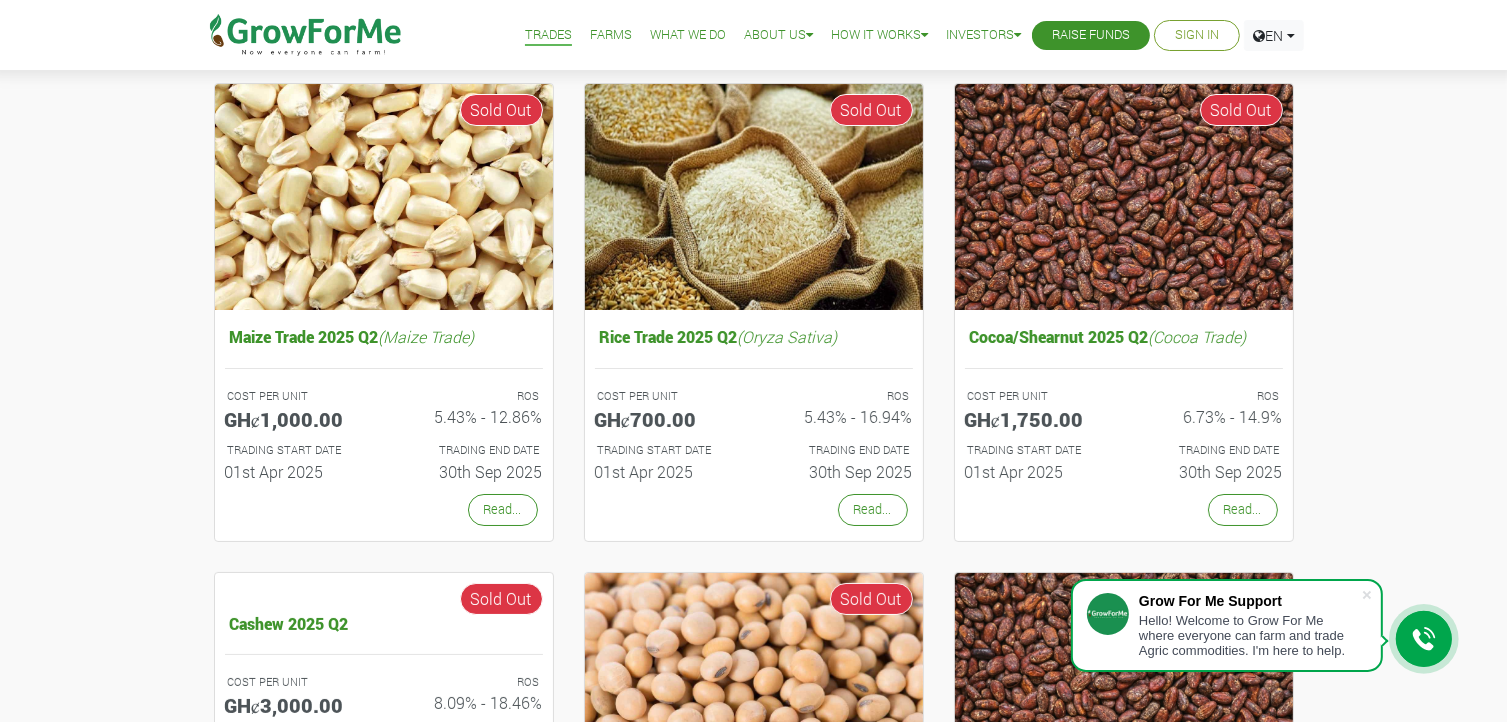 scroll, scrollTop: 203, scrollLeft: 0, axis: vertical 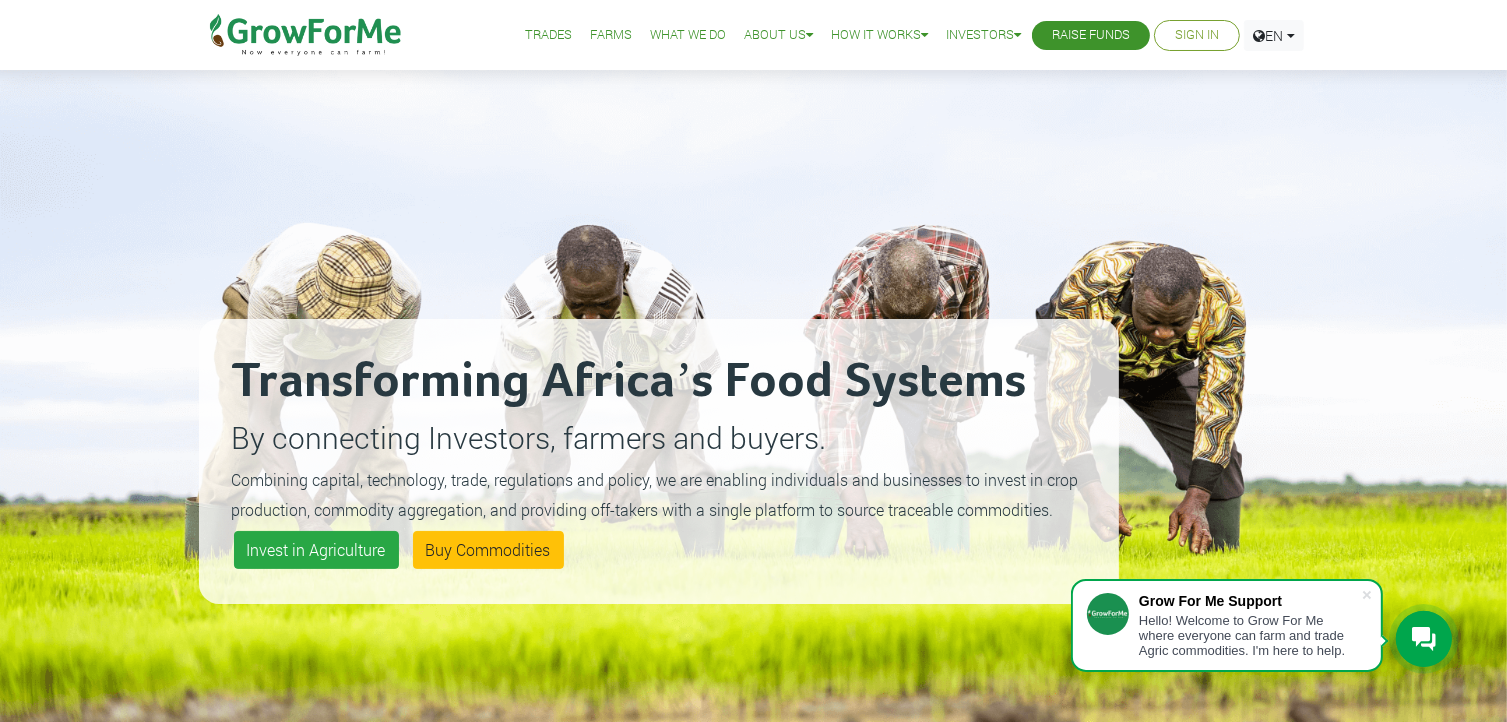 click on "Sign In" at bounding box center (1197, 35) 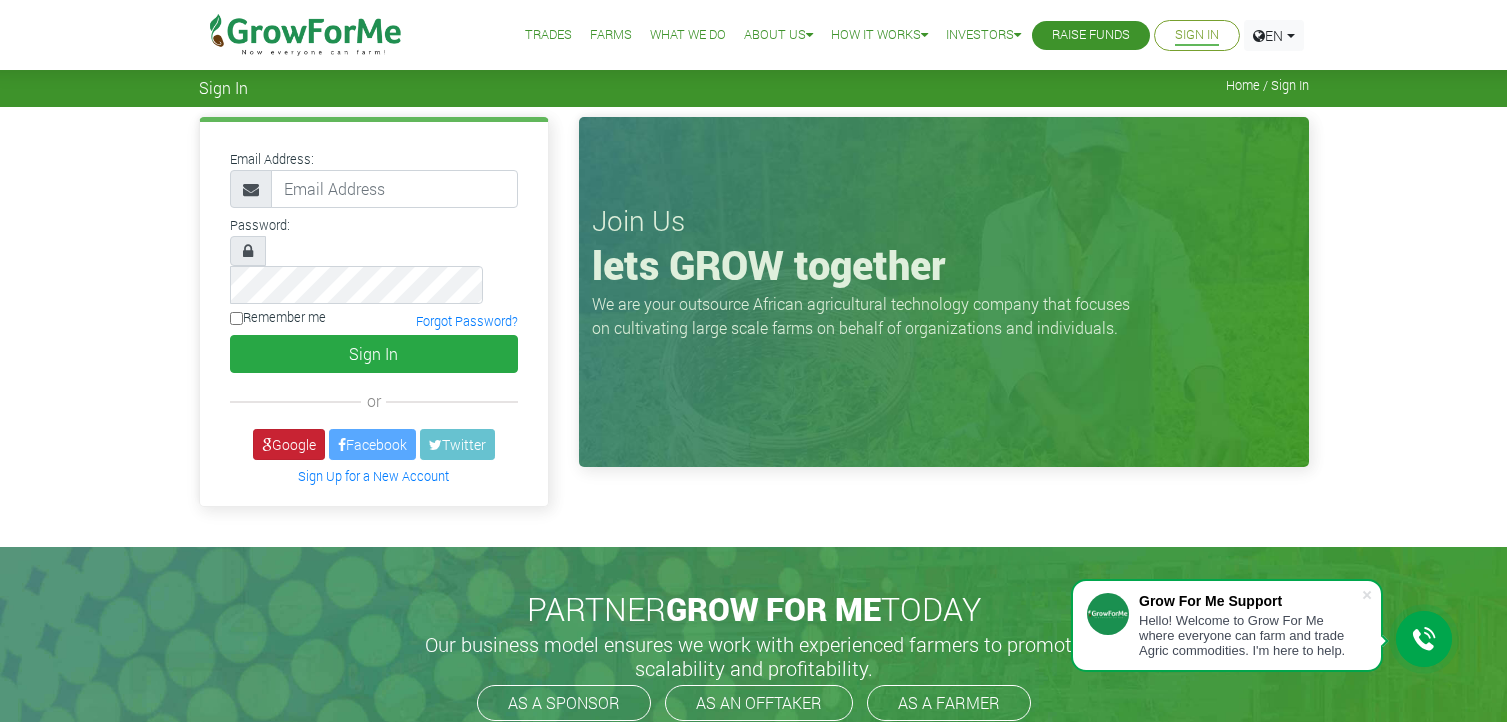 scroll, scrollTop: 0, scrollLeft: 0, axis: both 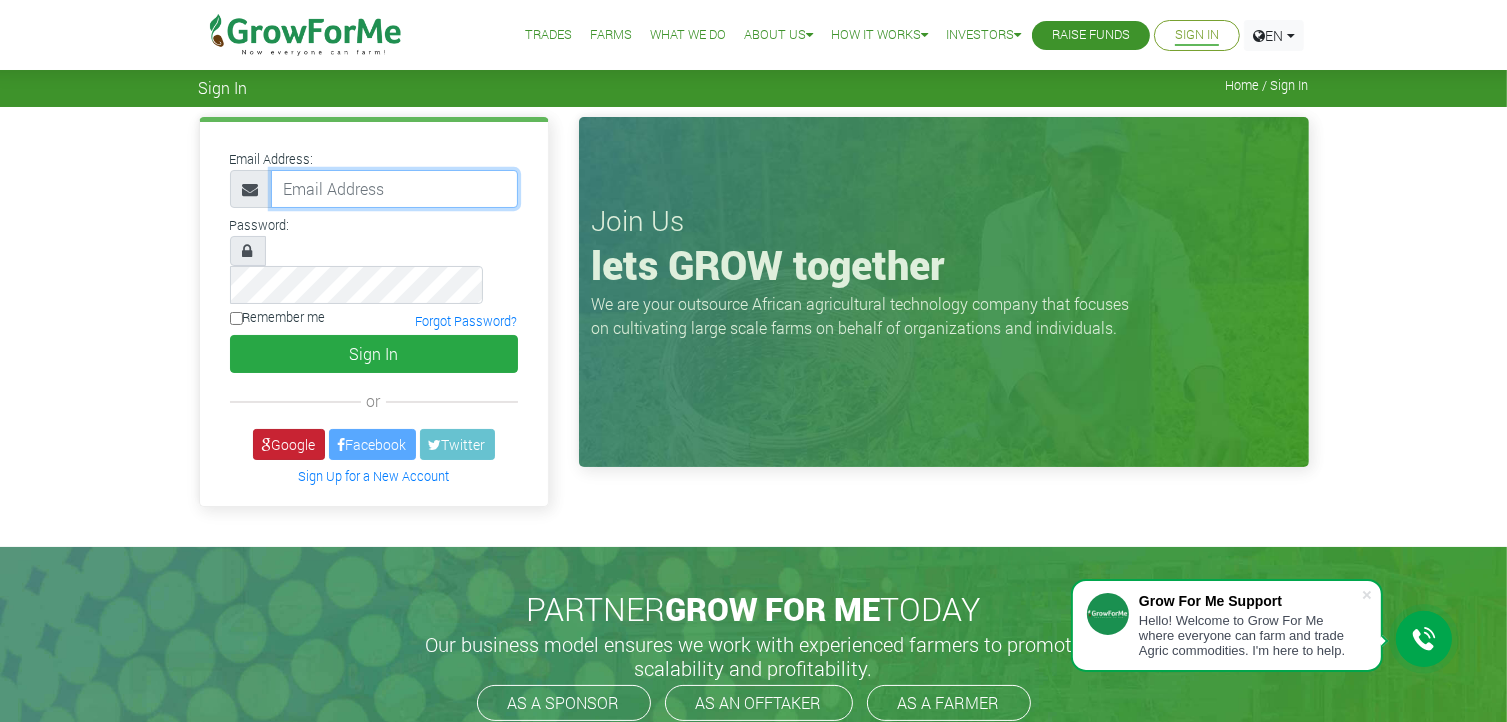 type on "[EMAIL]" 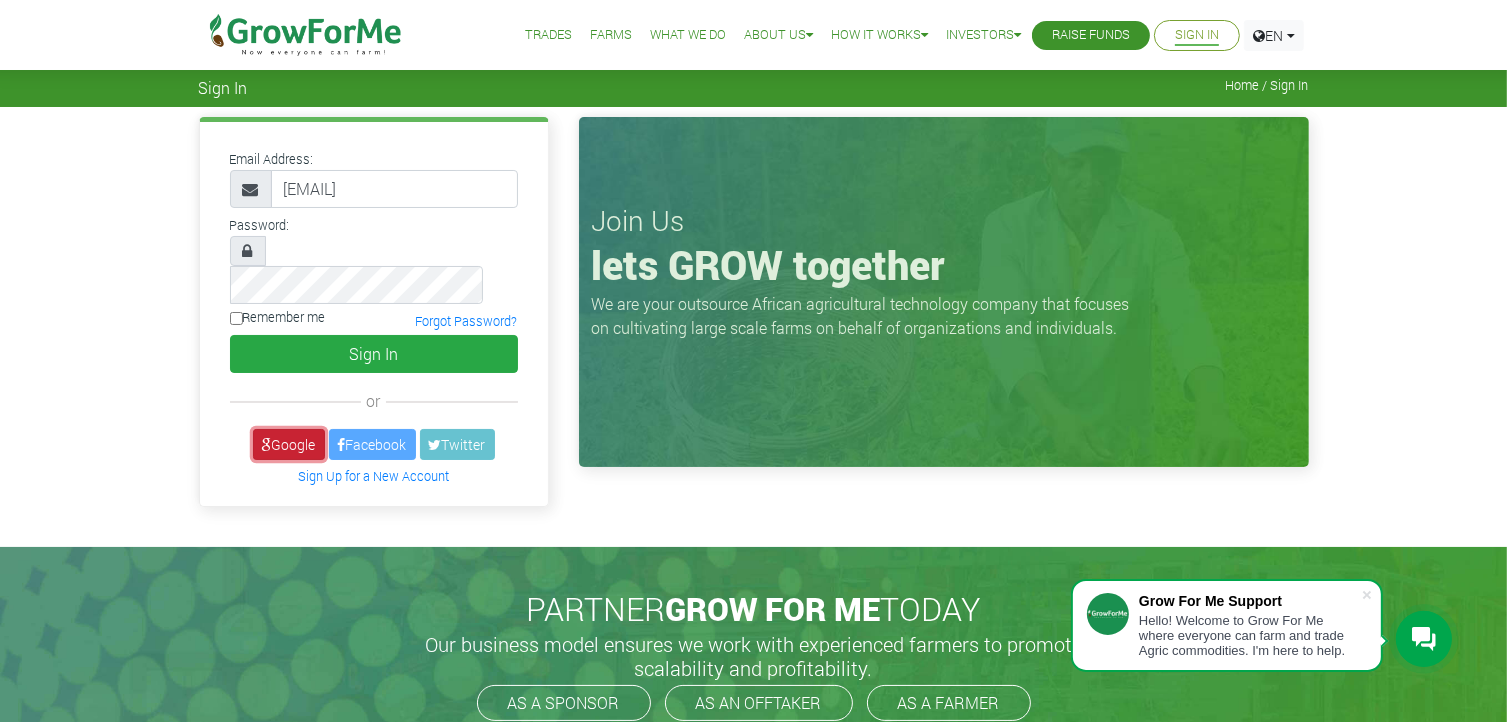 click on "Google" at bounding box center [289, 444] 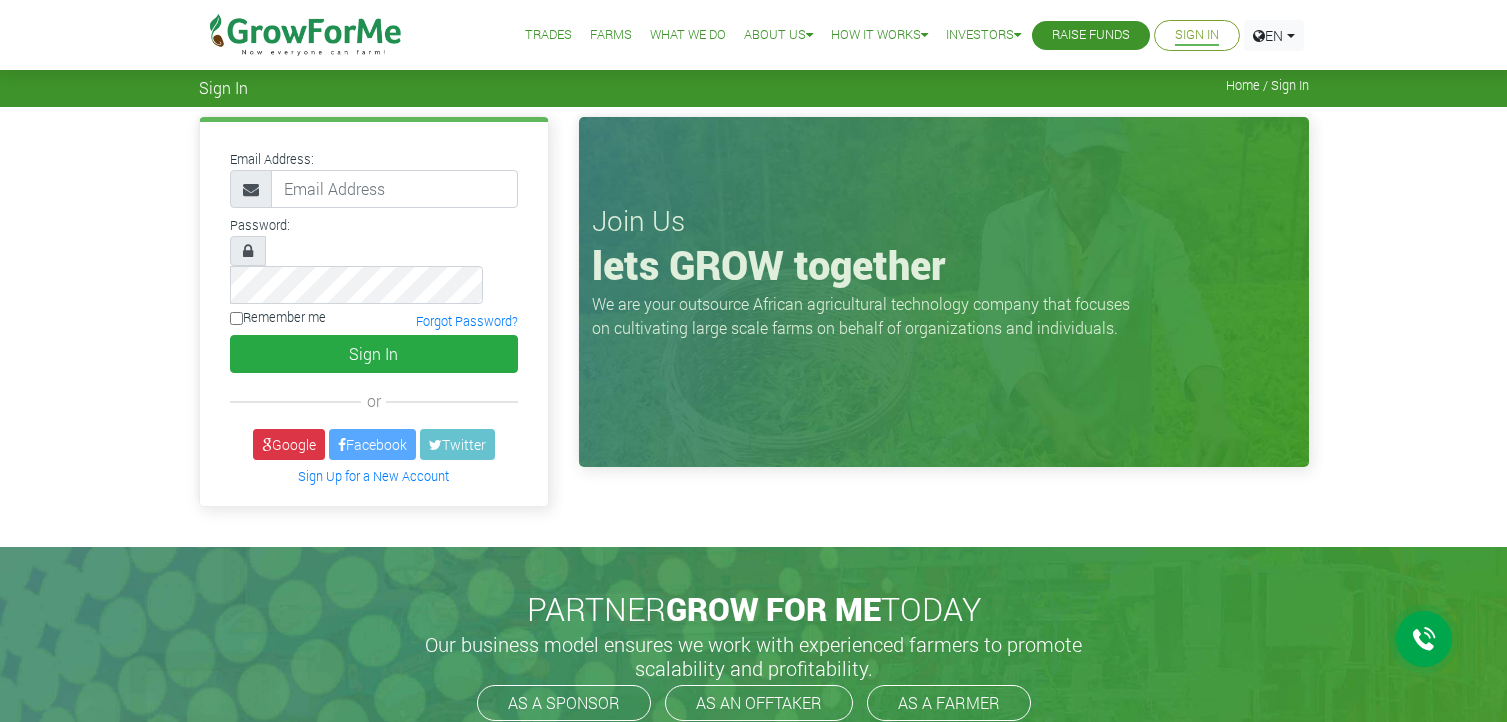 scroll, scrollTop: 0, scrollLeft: 0, axis: both 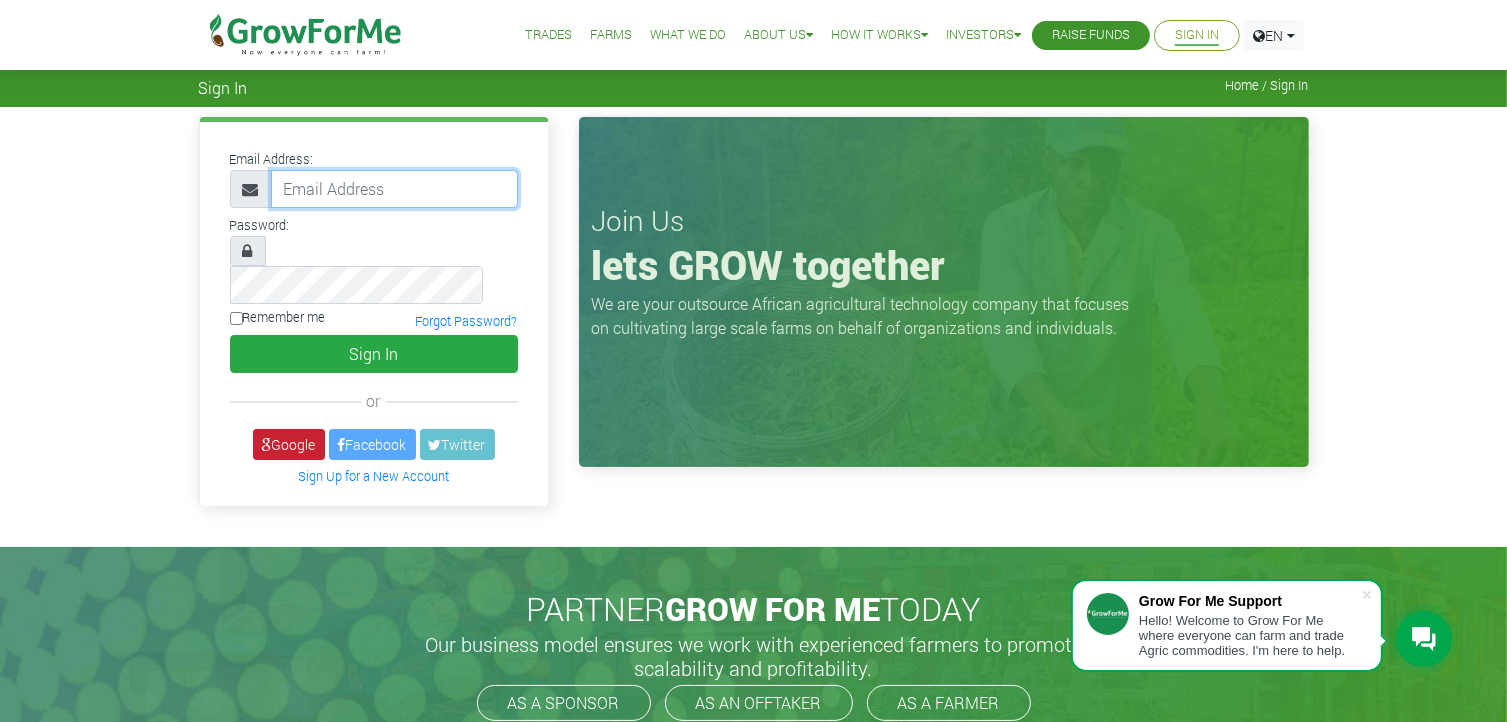type on "[EMAIL]" 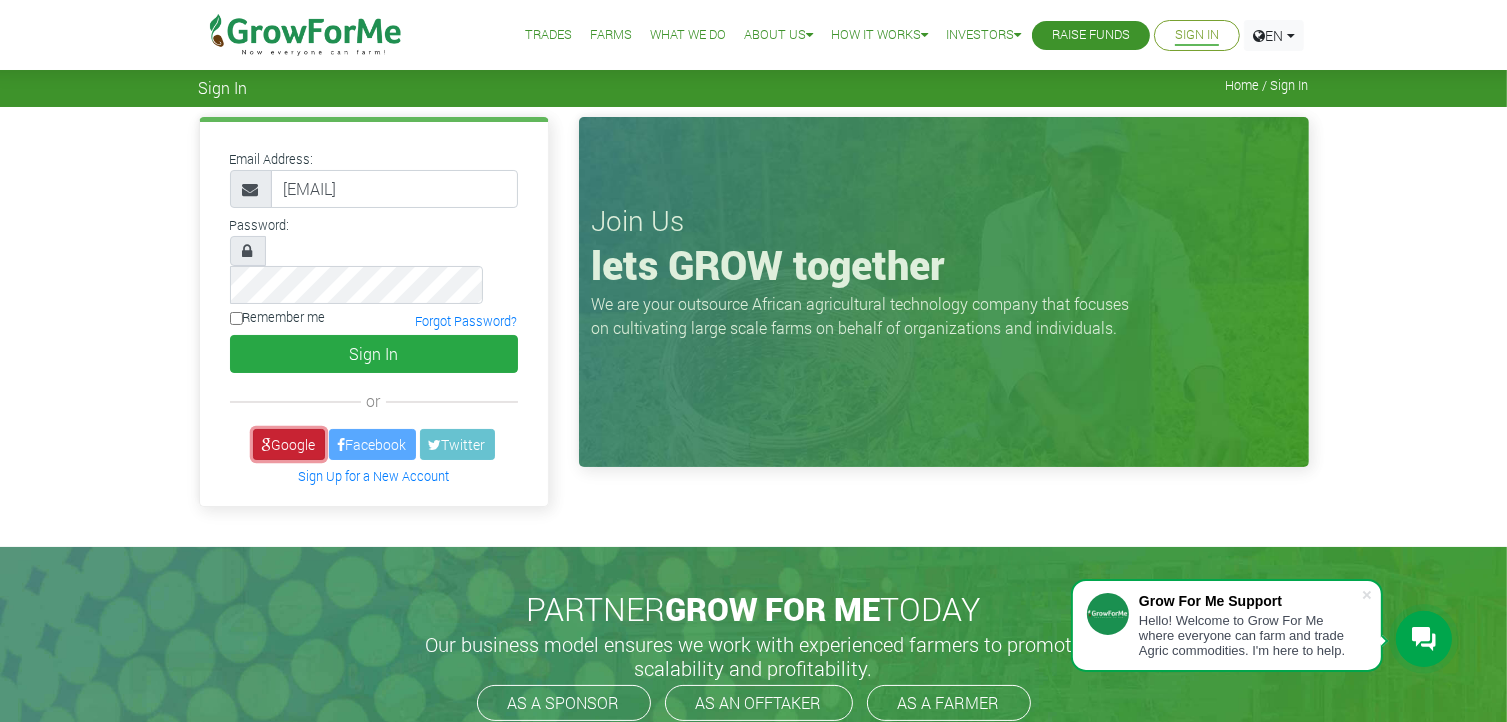 click on "Google" at bounding box center (289, 444) 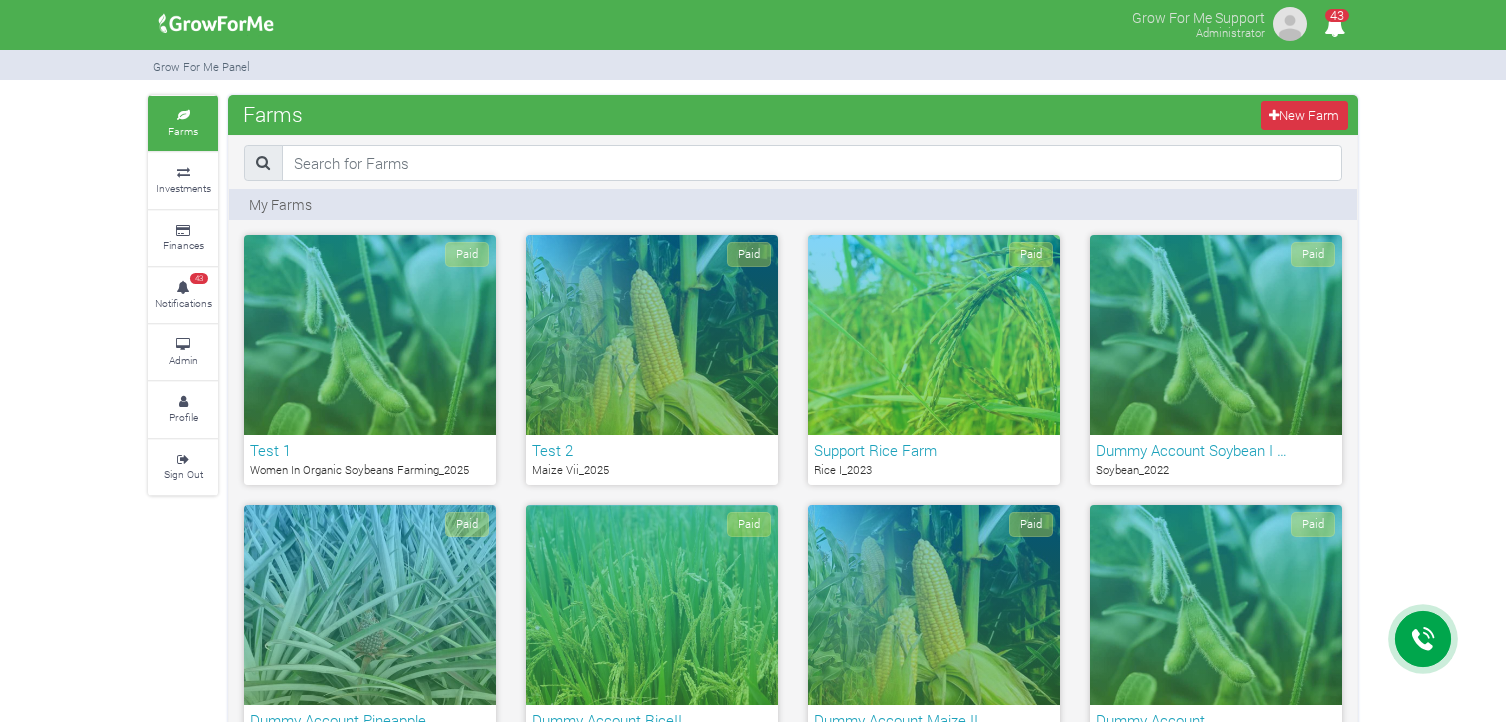 scroll, scrollTop: 0, scrollLeft: 0, axis: both 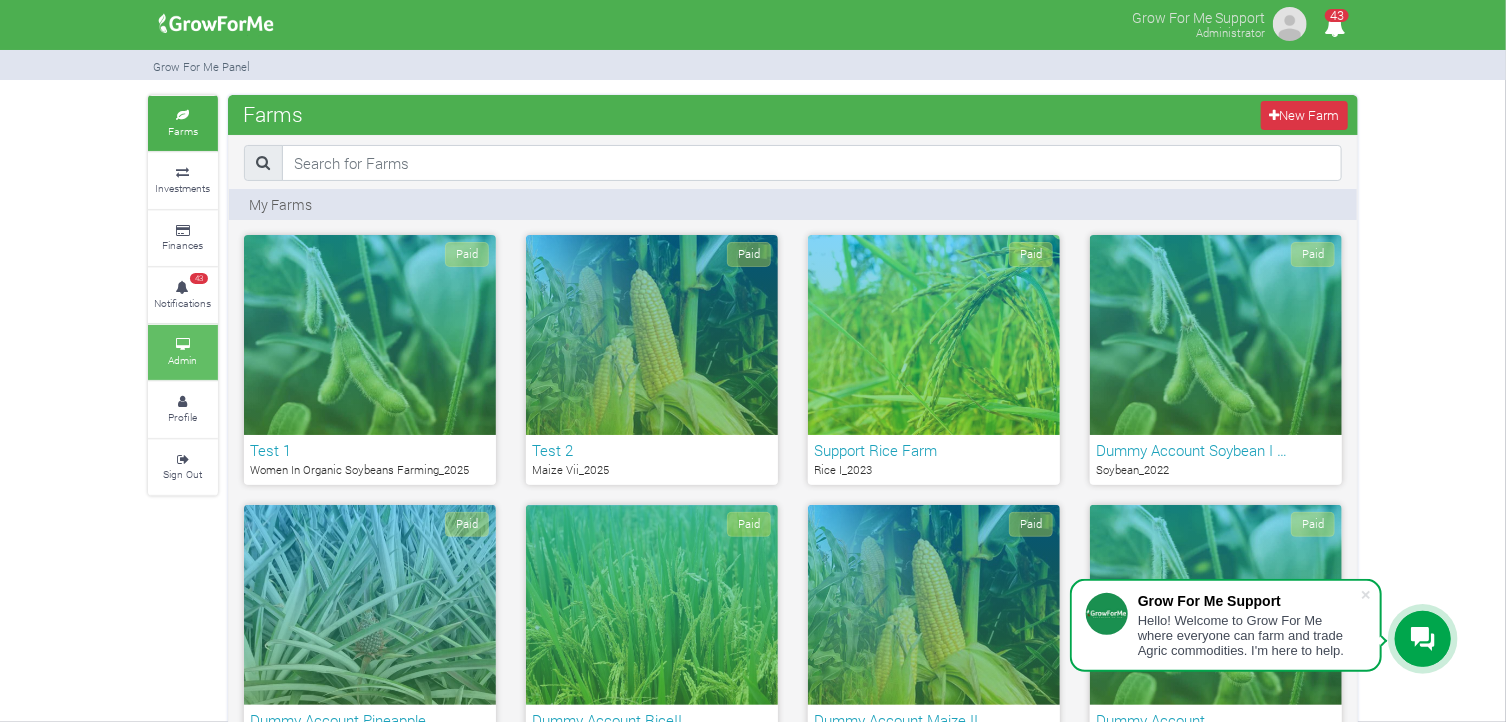 click on "Admin" at bounding box center (183, 360) 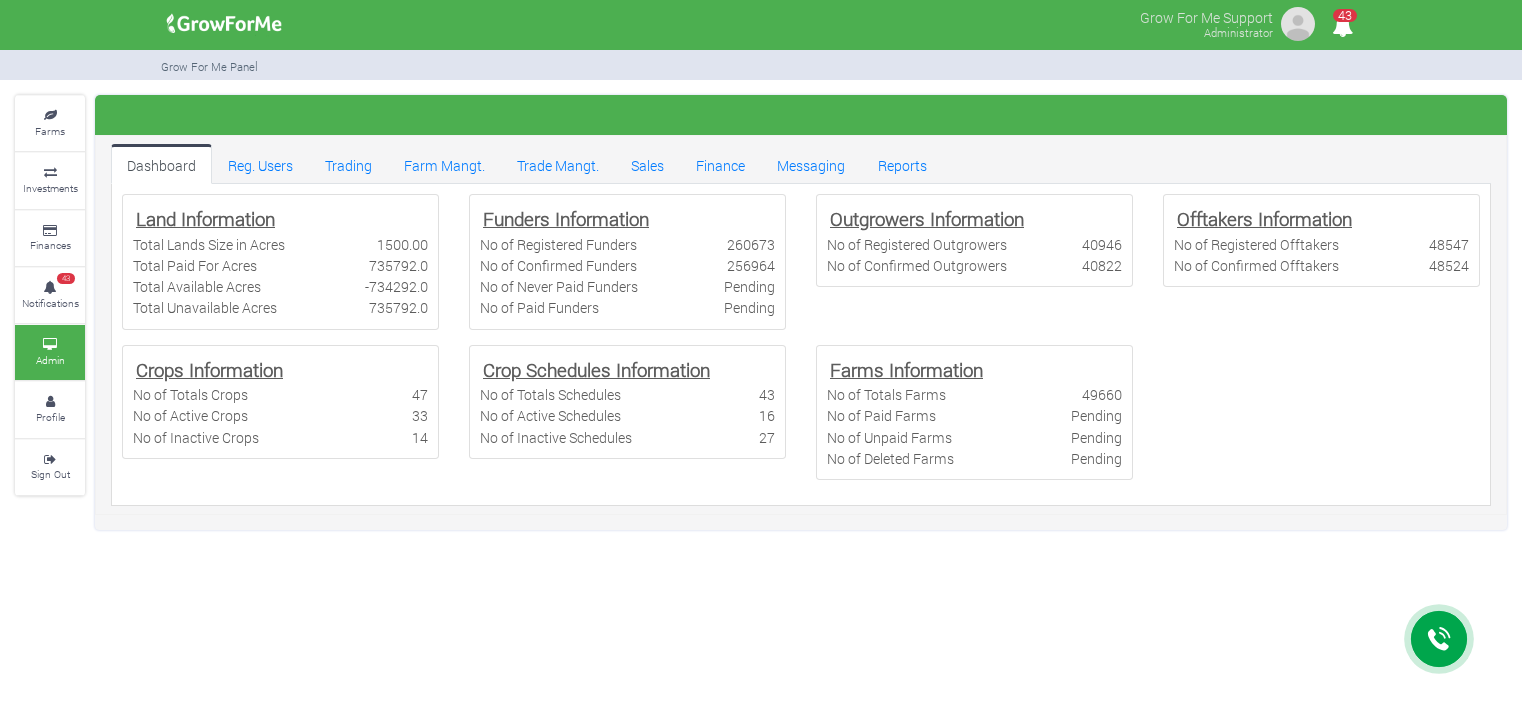 scroll, scrollTop: 0, scrollLeft: 0, axis: both 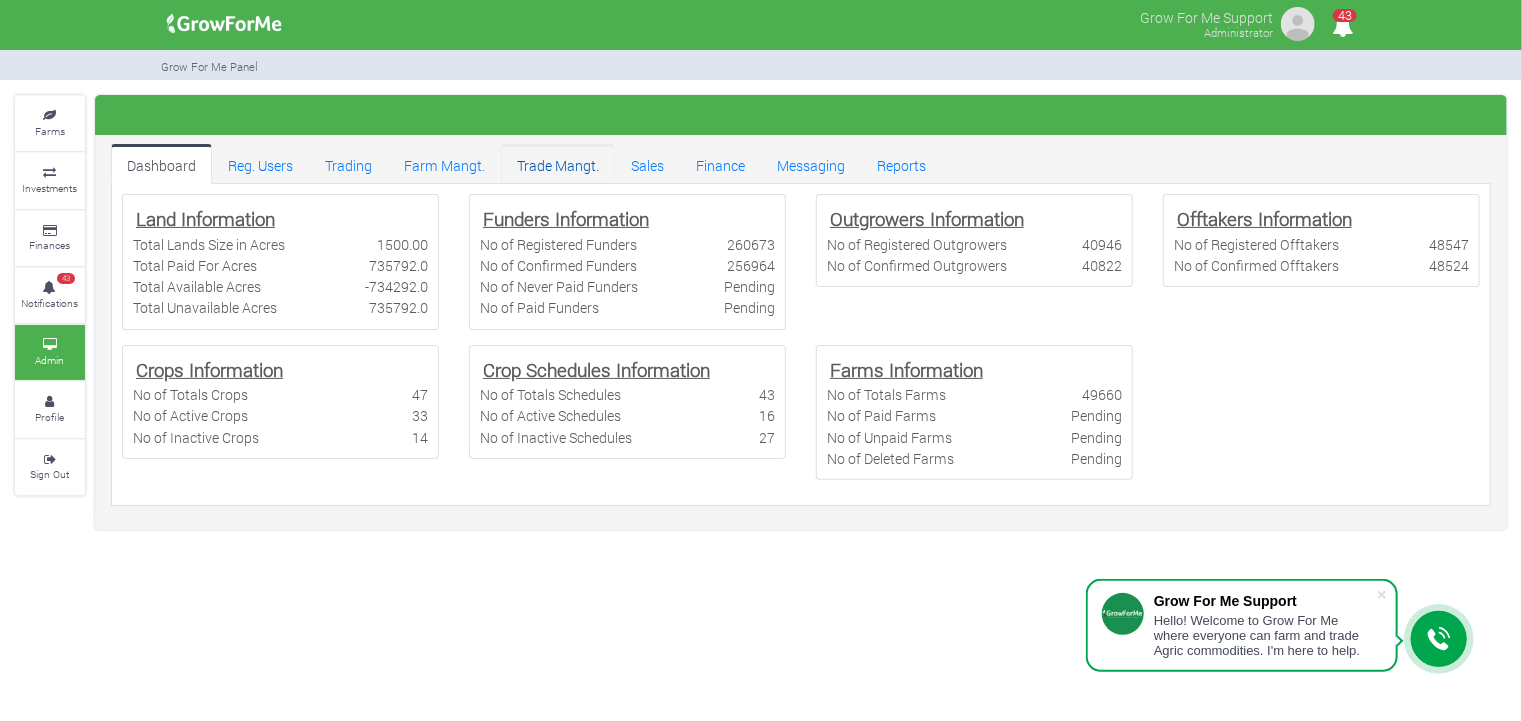 click on "Trade Mangt." at bounding box center (558, 164) 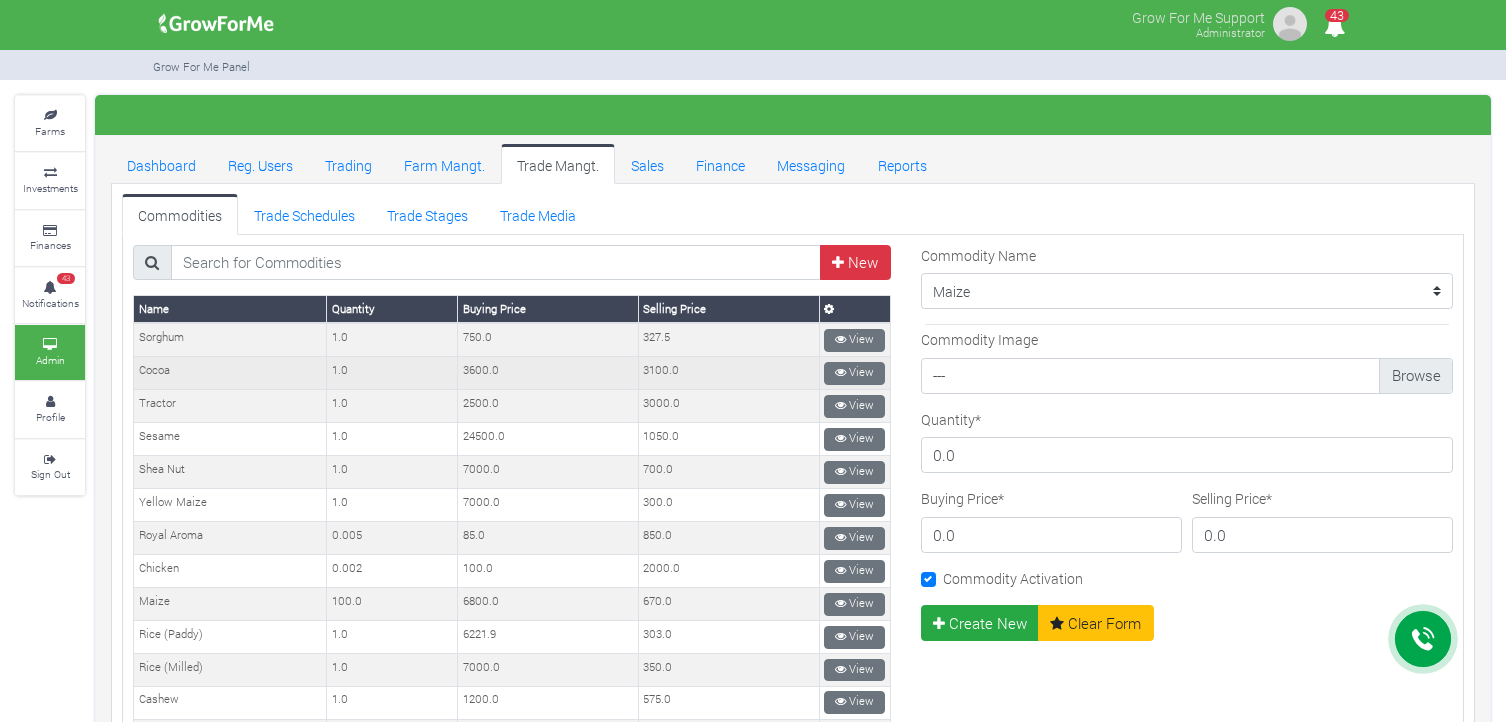 scroll, scrollTop: 0, scrollLeft: 0, axis: both 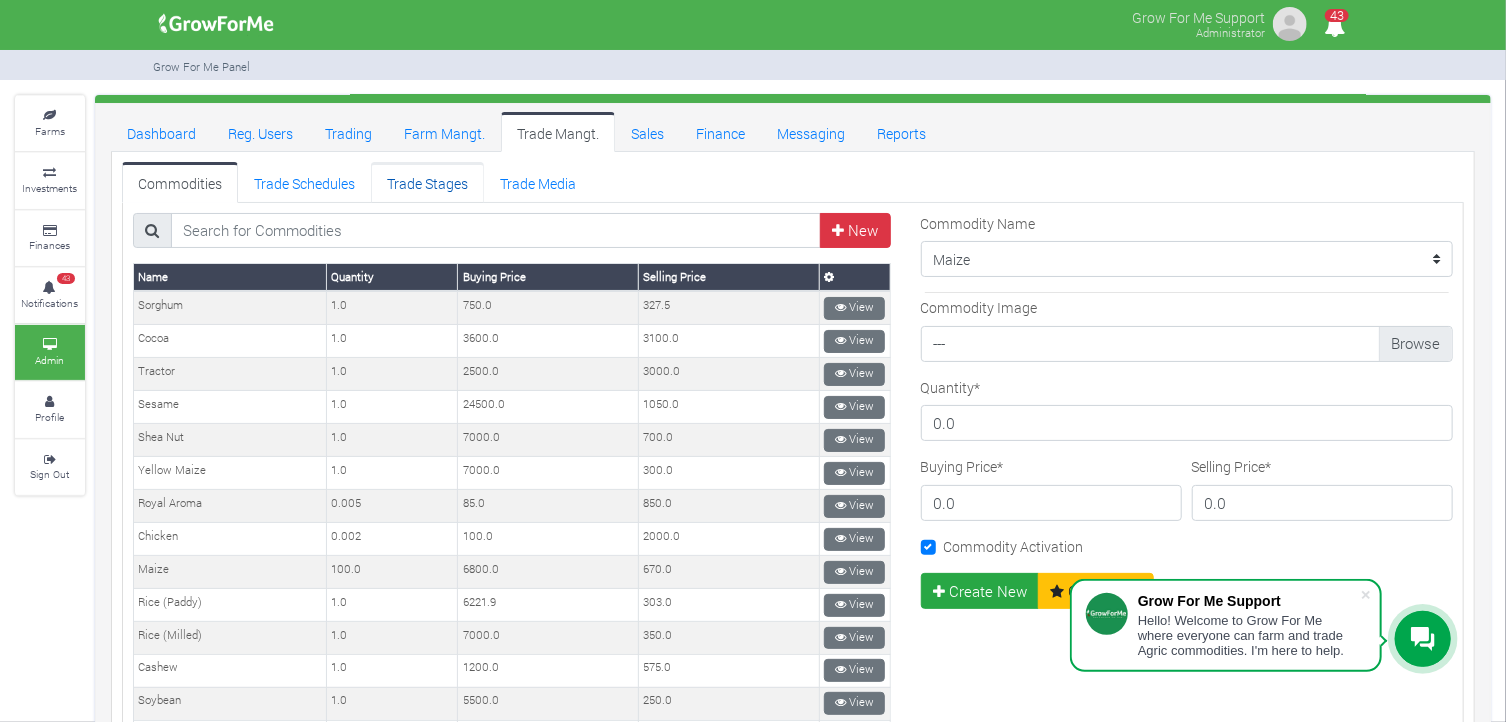 click on "Trade Stages" at bounding box center (427, 182) 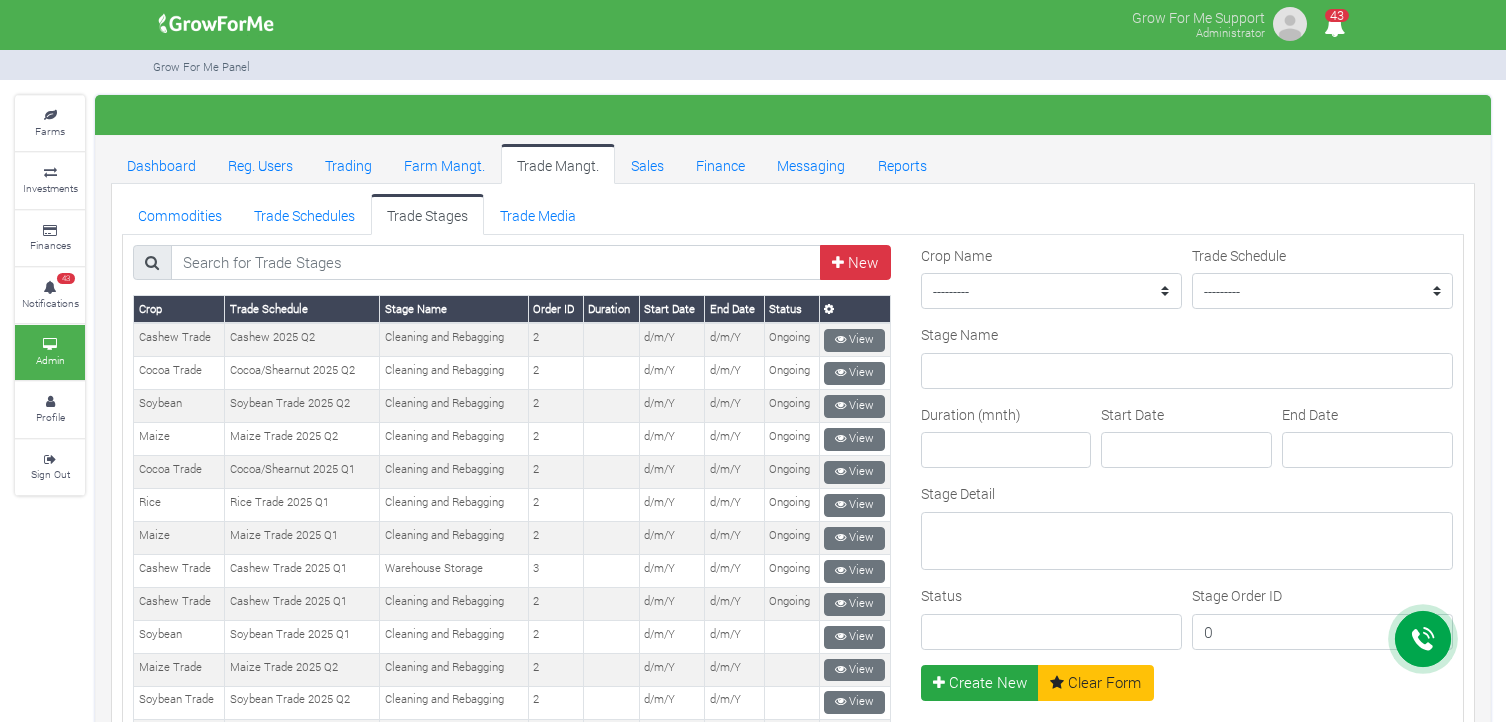 scroll, scrollTop: 0, scrollLeft: 0, axis: both 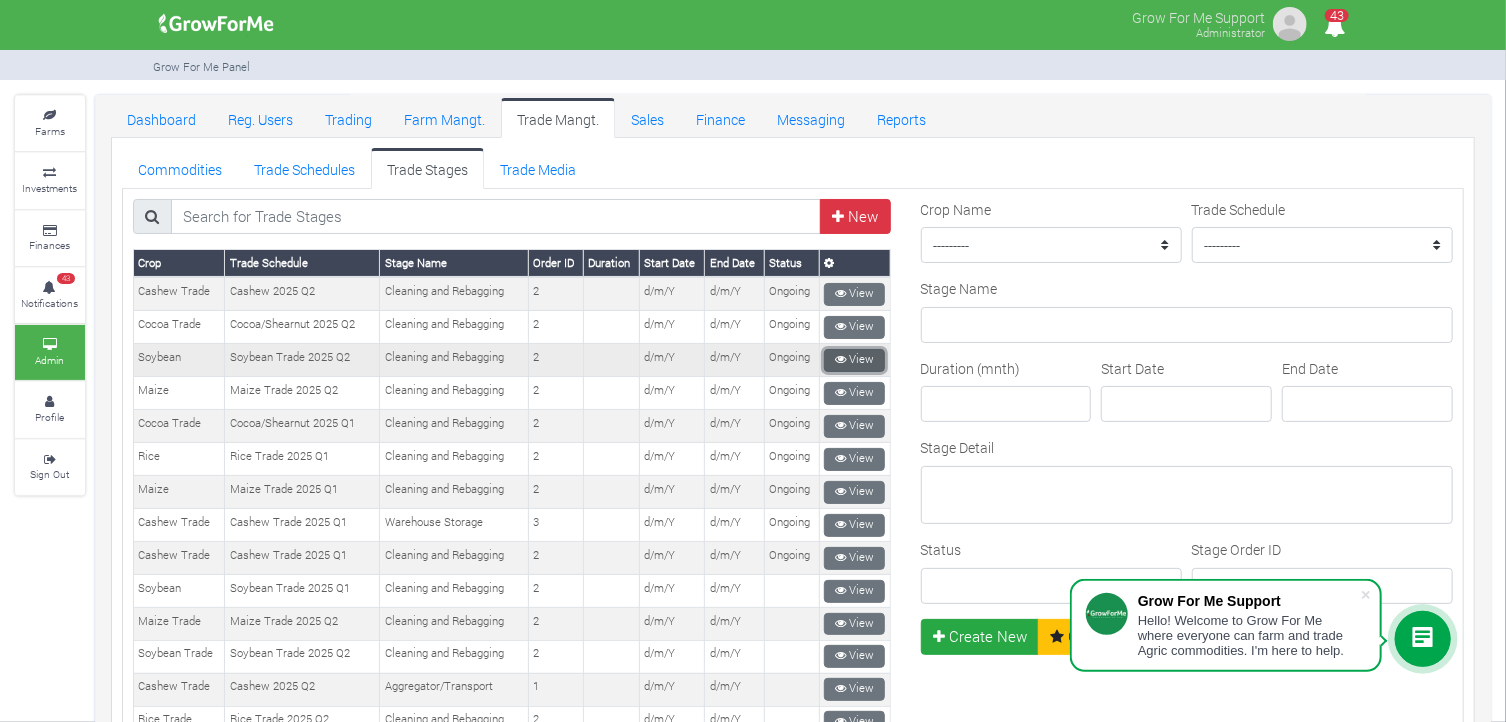 click on "View" at bounding box center [854, 360] 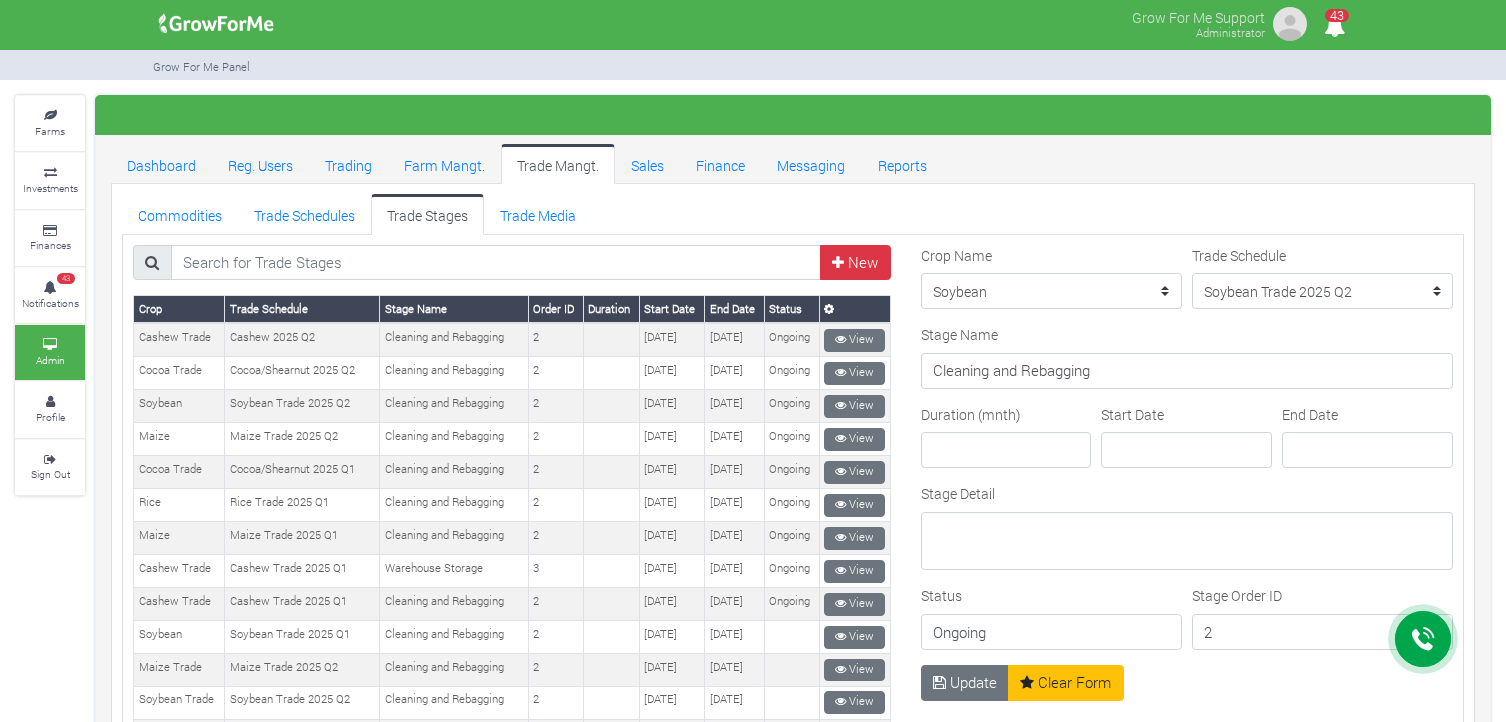 scroll, scrollTop: 0, scrollLeft: 0, axis: both 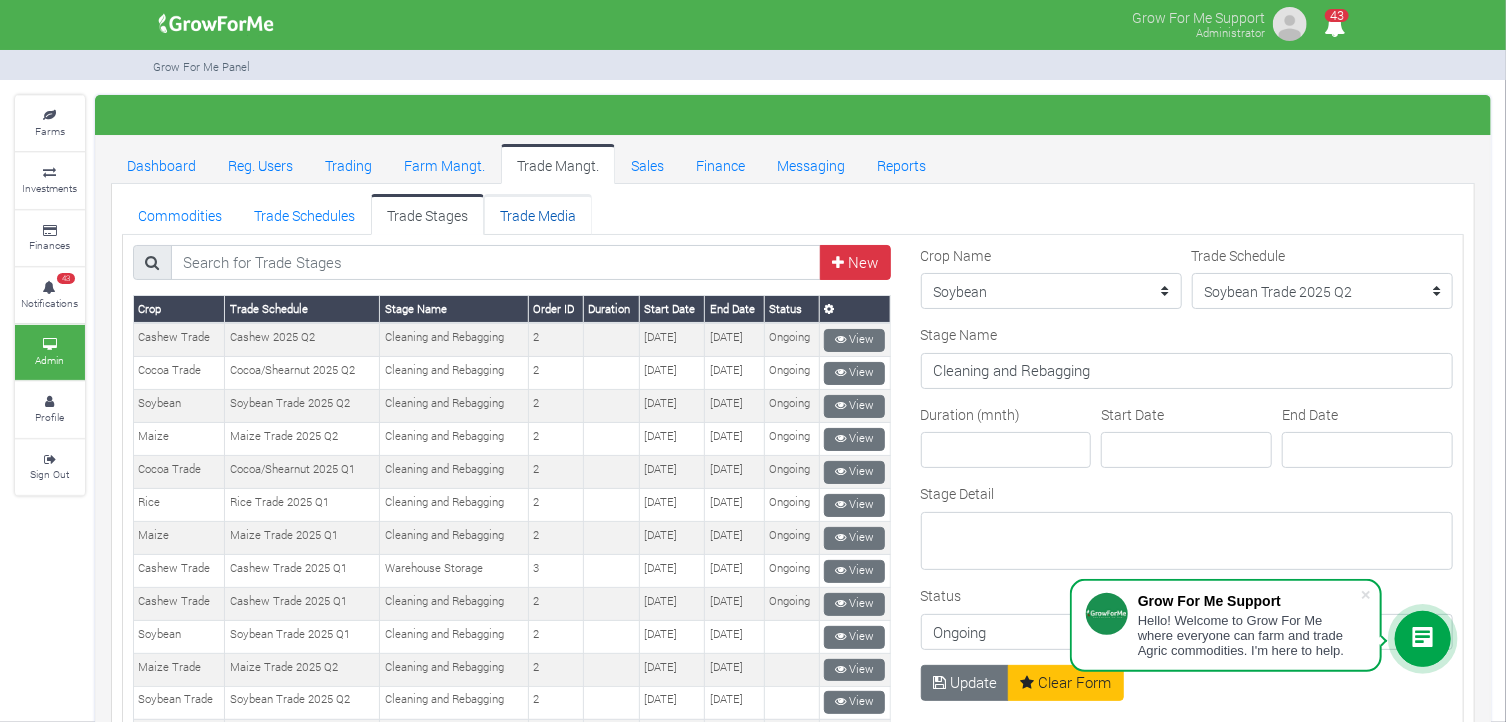 click on "Trade Media" at bounding box center (538, 214) 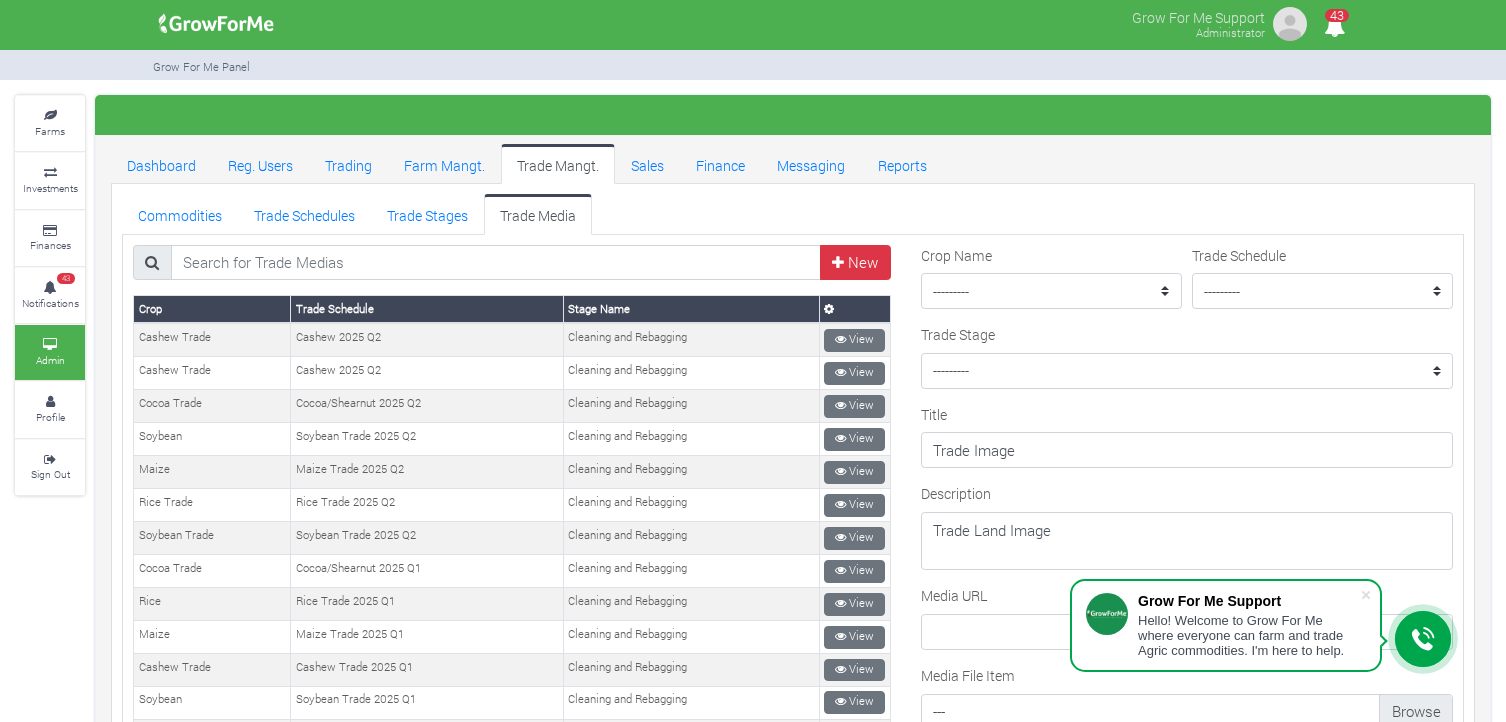 scroll, scrollTop: 0, scrollLeft: 0, axis: both 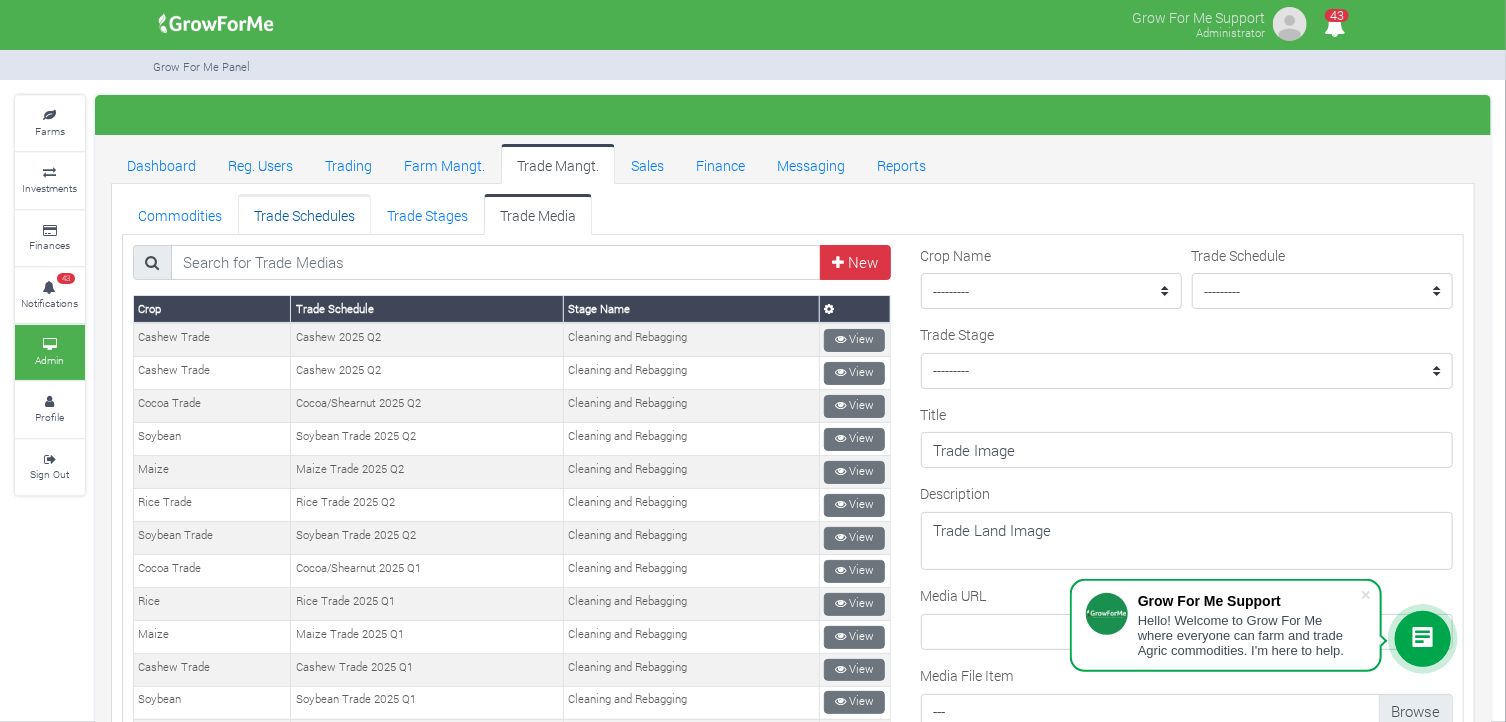 click on "Trade Schedules" at bounding box center (304, 214) 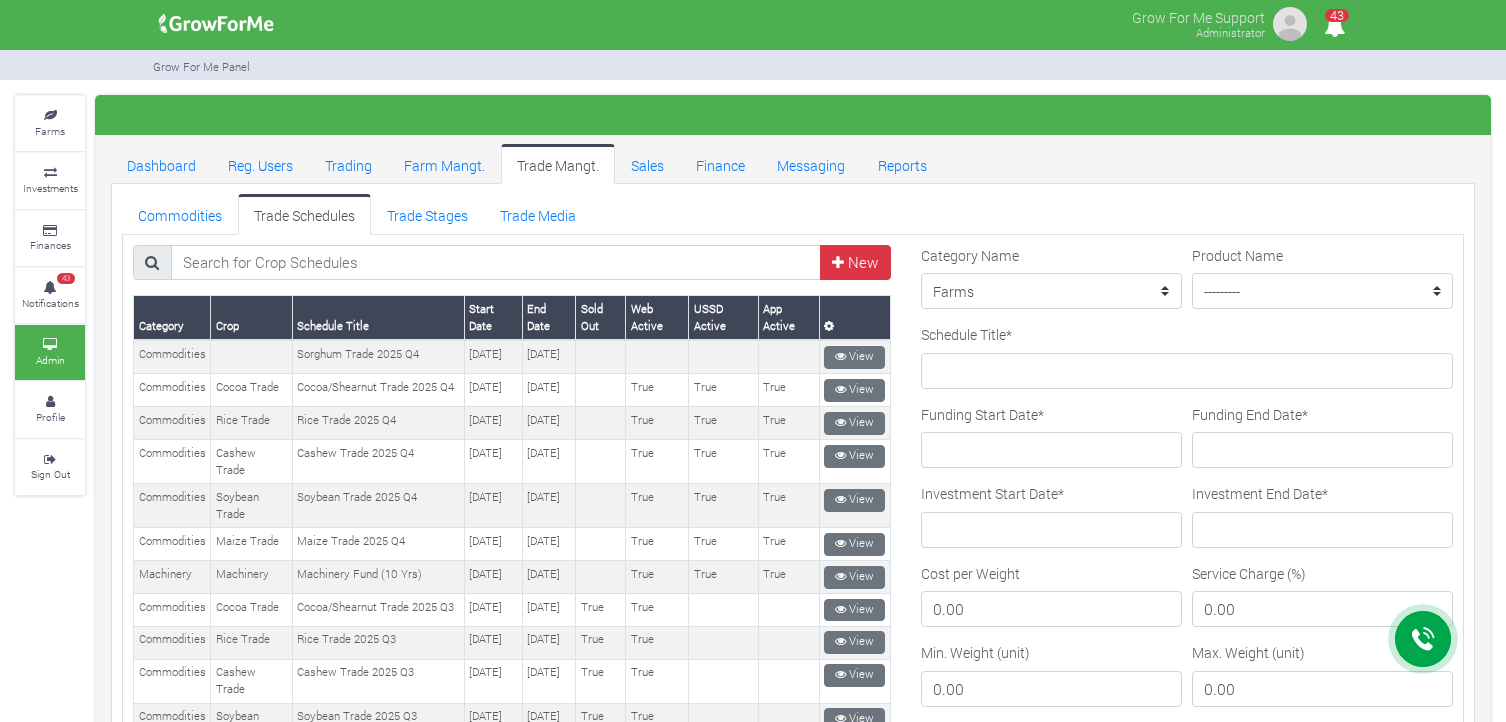 scroll, scrollTop: 0, scrollLeft: 0, axis: both 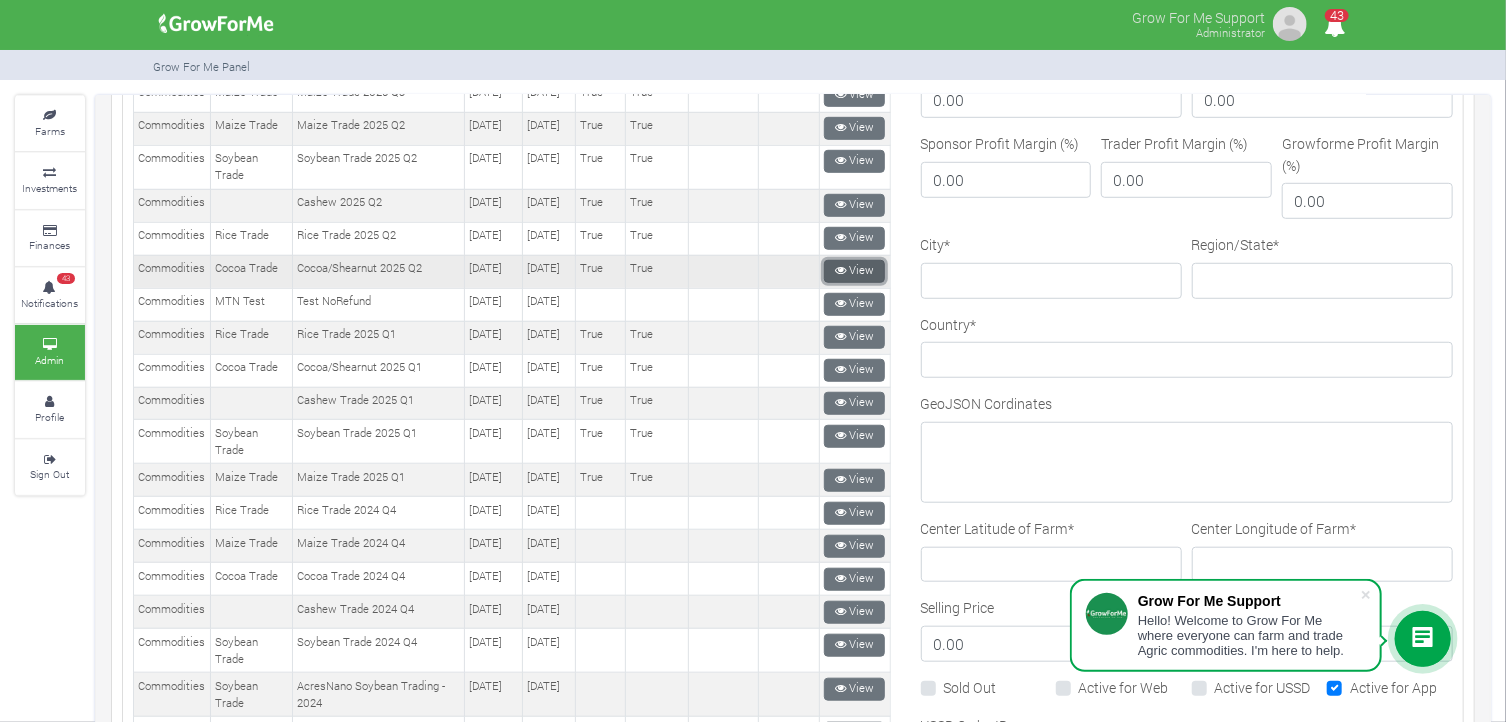 click on "View" at bounding box center [854, 271] 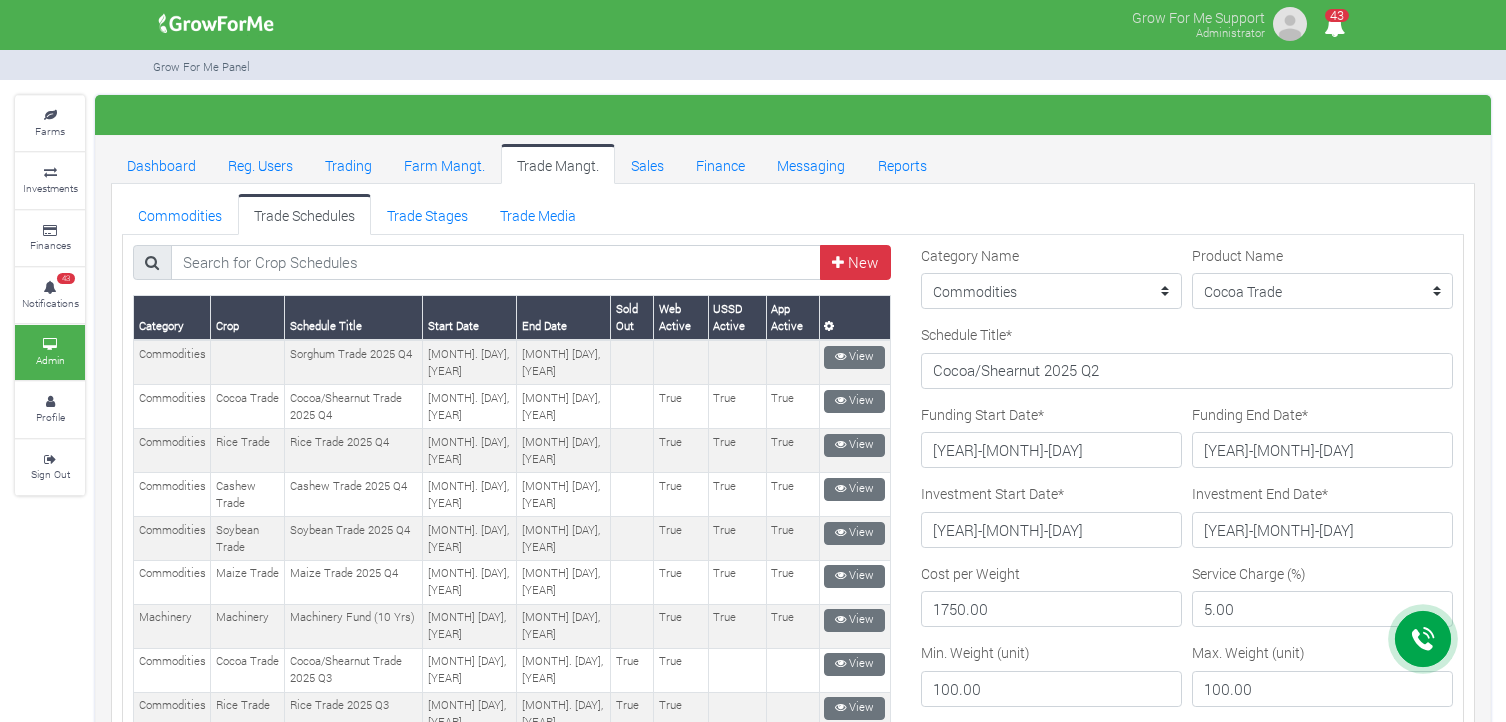 scroll, scrollTop: 0, scrollLeft: 0, axis: both 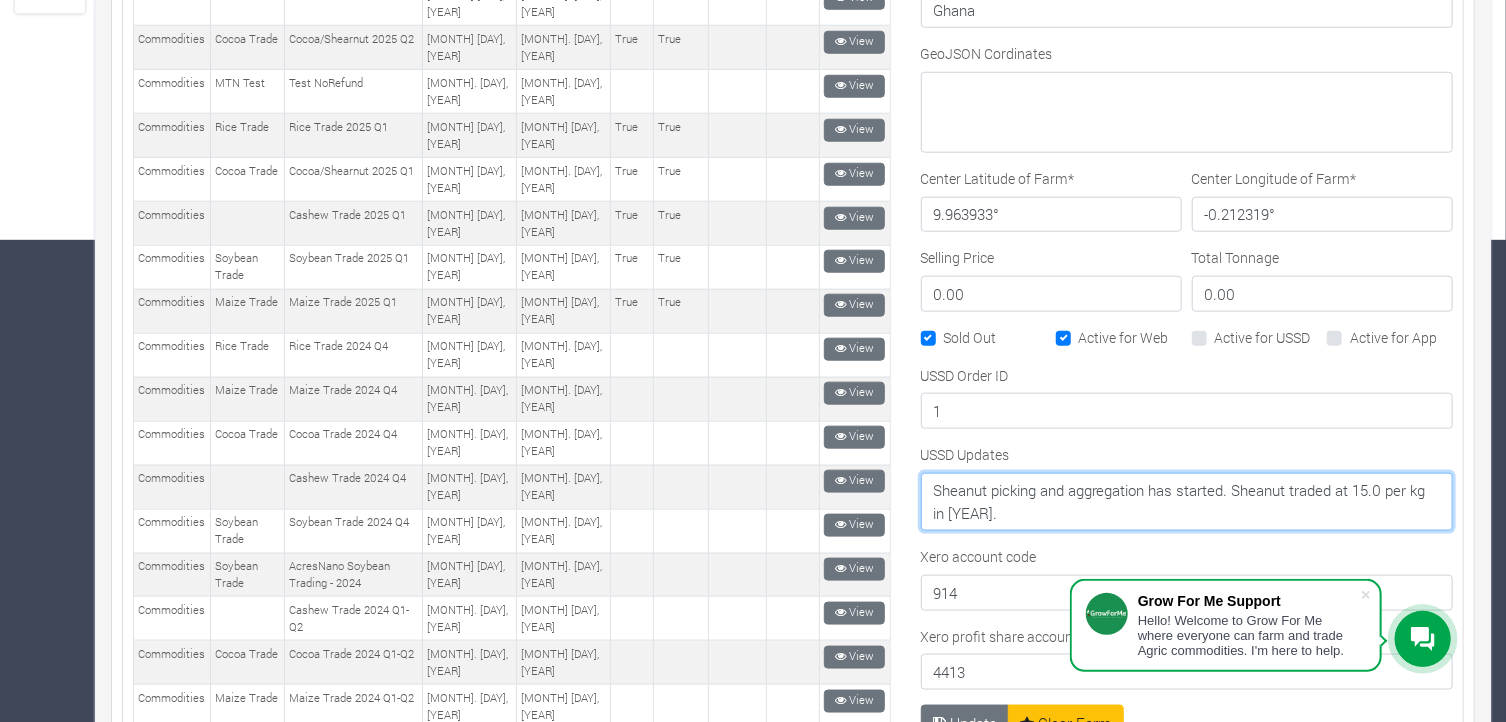 drag, startPoint x: 1035, startPoint y: 501, endPoint x: 916, endPoint y: 489, distance: 119.60351 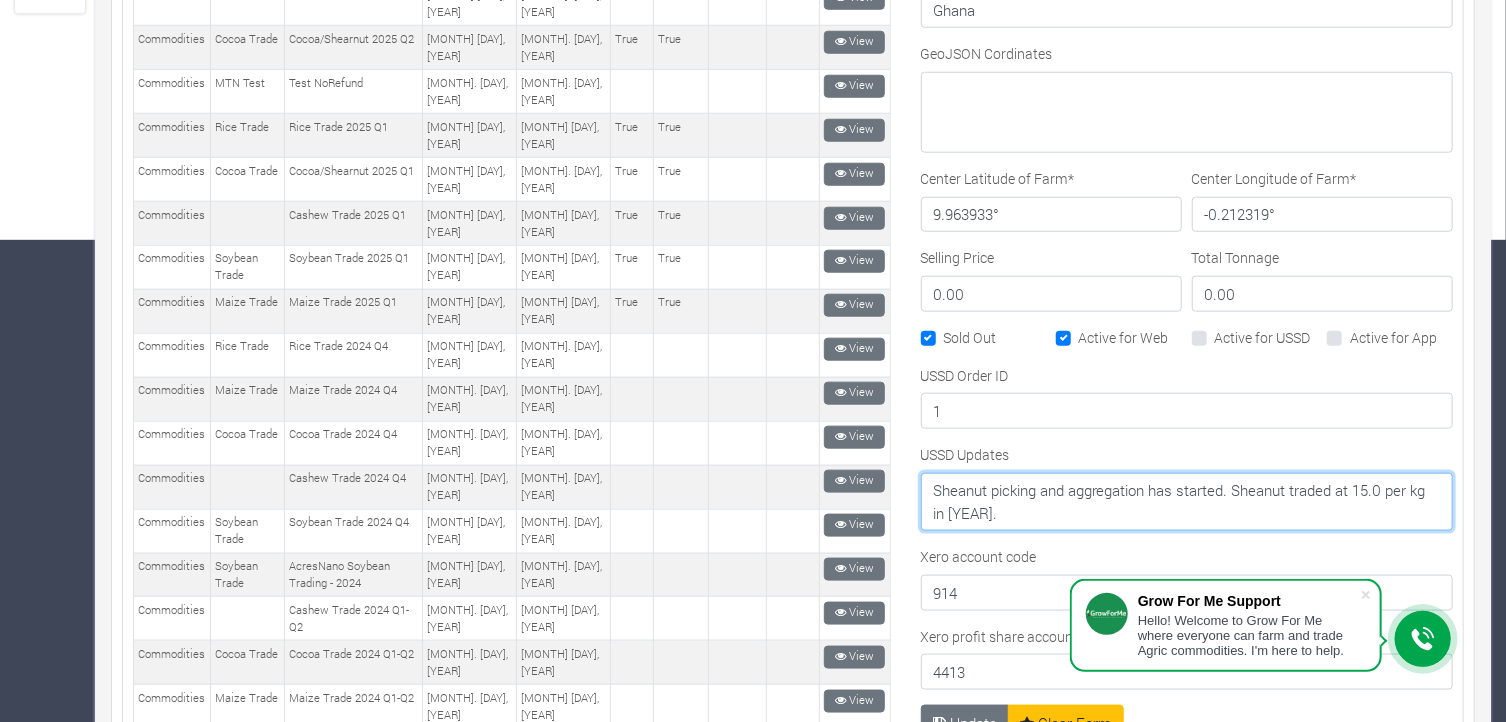 paste on "[MONTH] commodity trade activities ended with a total traded volume 166.25 metric tonnes. Expected profit averaging 0.26%" 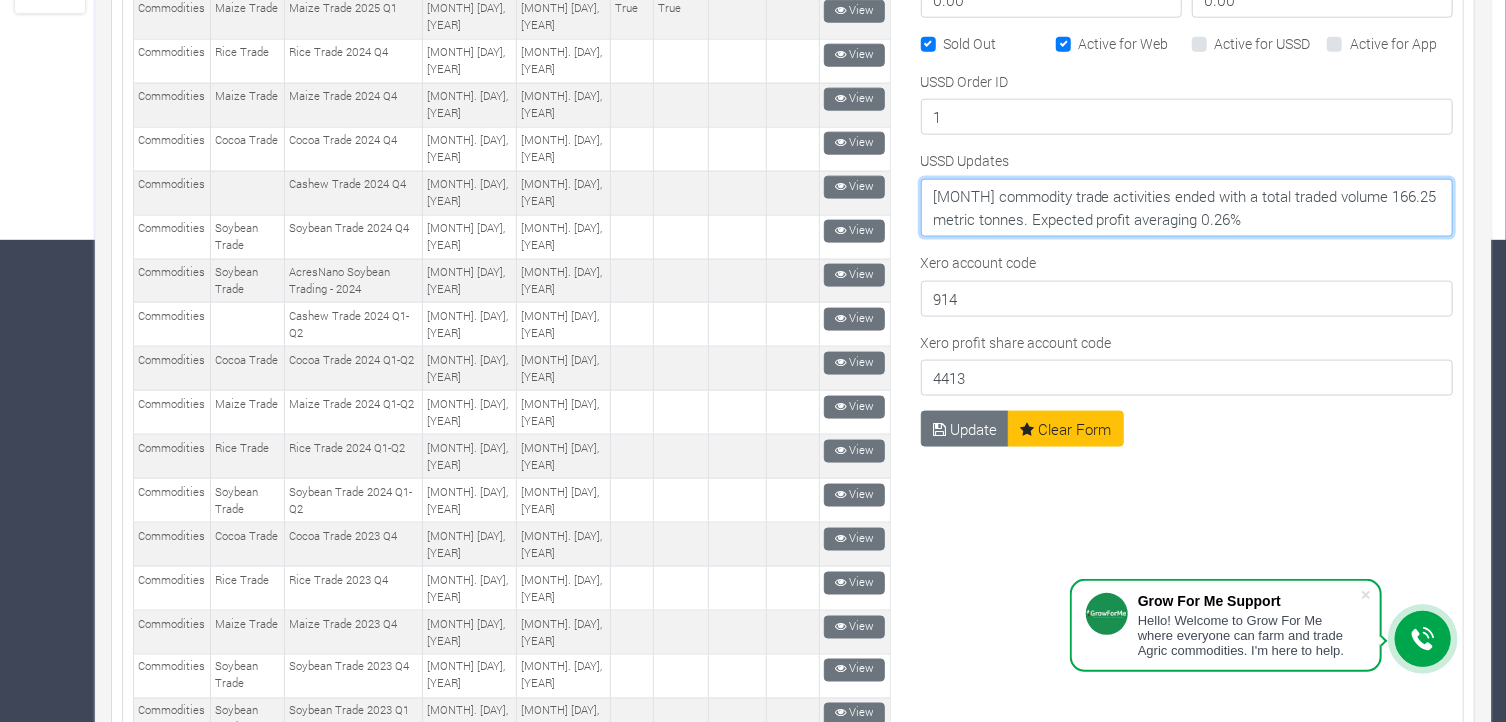 scroll, scrollTop: 831, scrollLeft: 0, axis: vertical 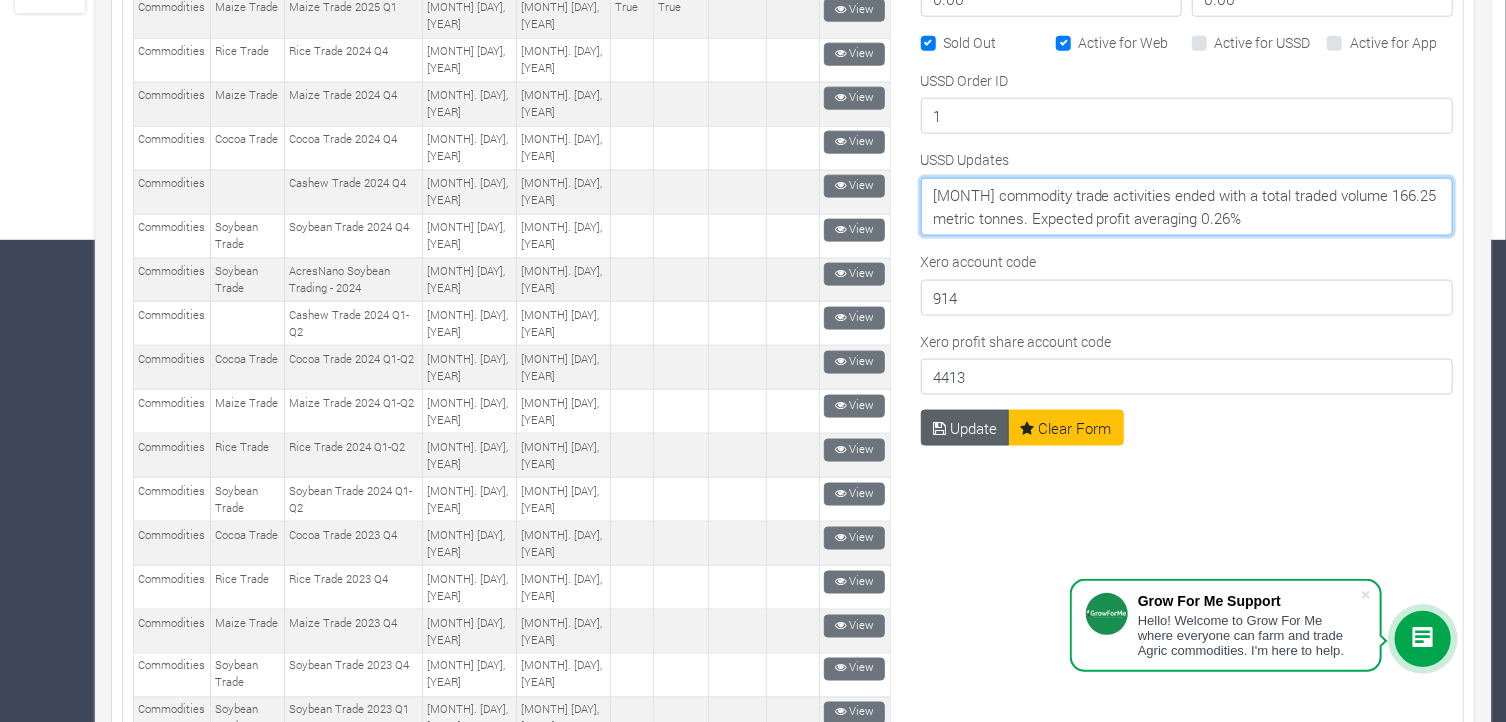 type on "[MONTH] commodity trade activities ended with a total traded volume 166.25 metric tonnes. Expected profit averaging 0.26%" 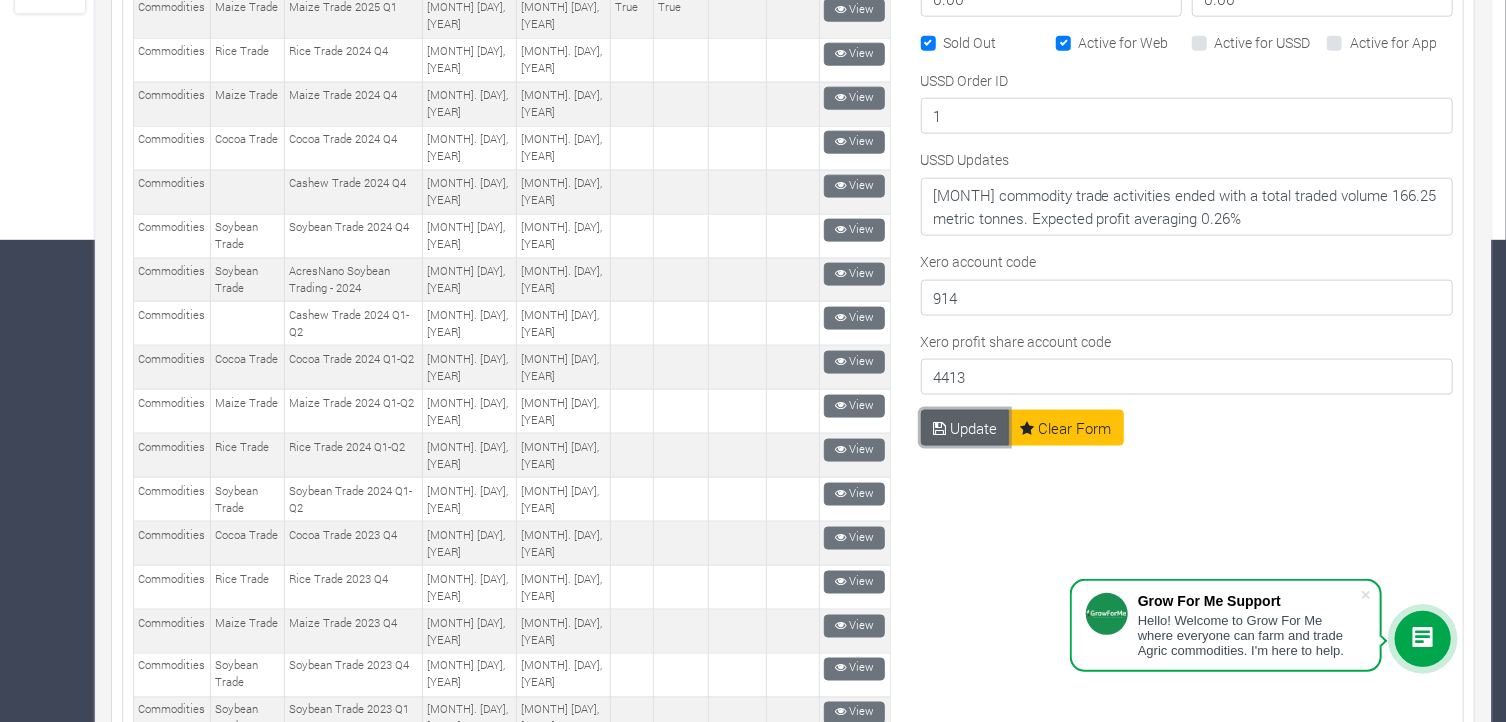 click on "Update" at bounding box center (965, 428) 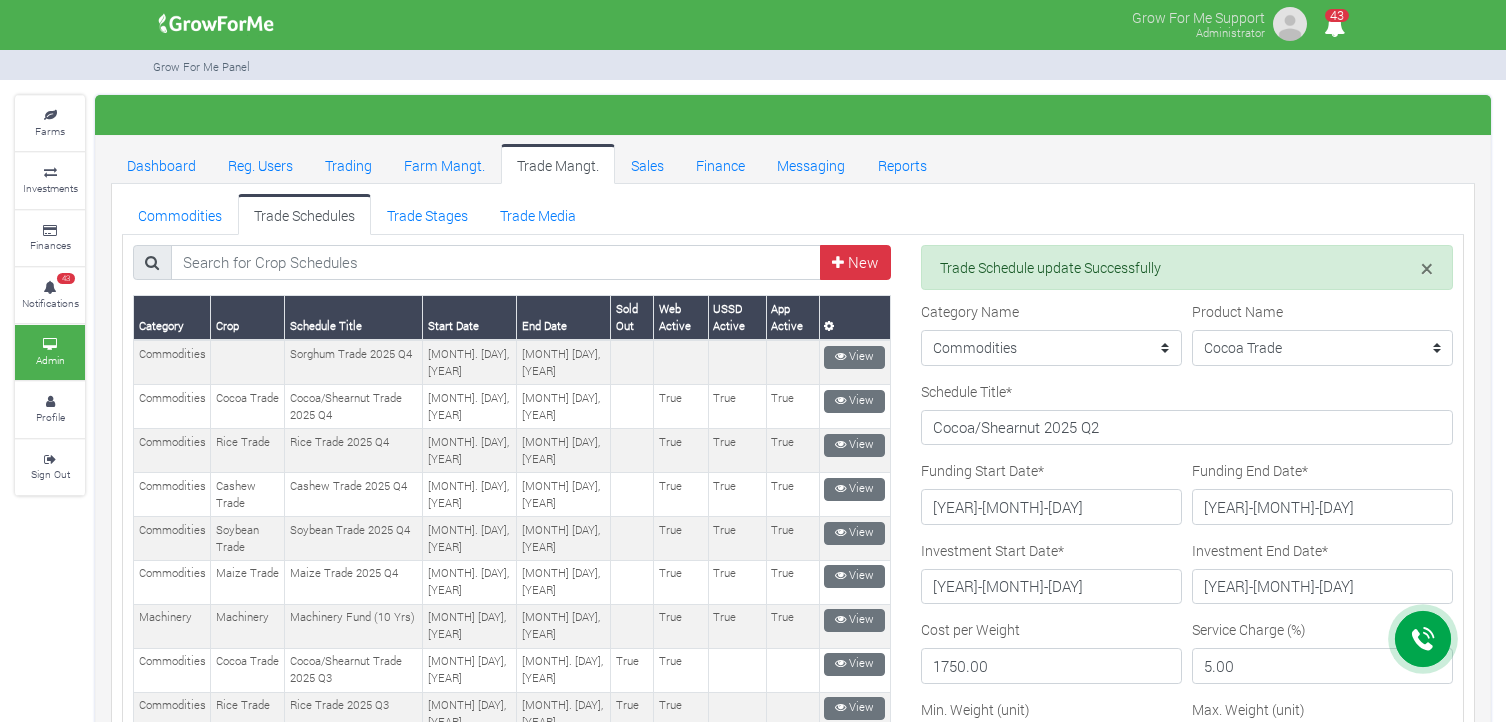 scroll, scrollTop: 0, scrollLeft: 0, axis: both 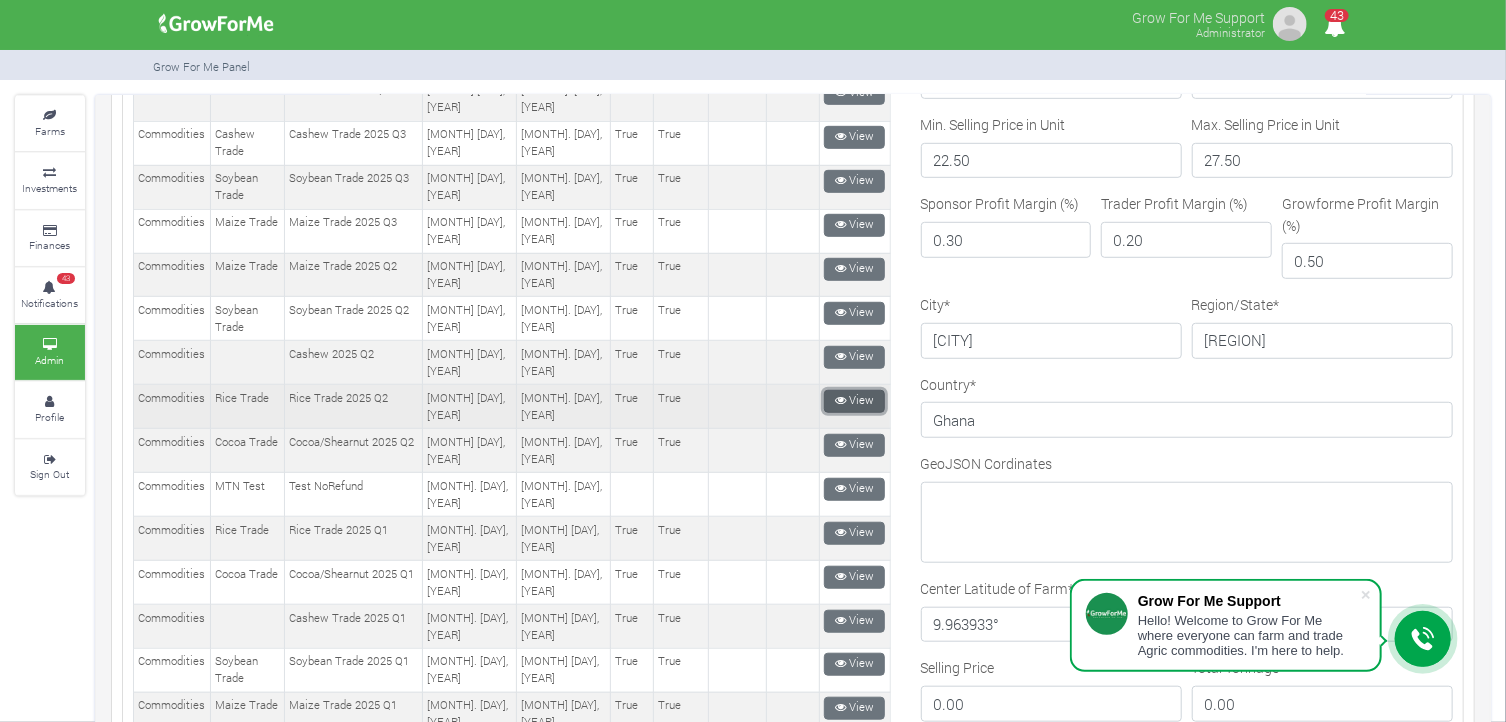 click on "View" at bounding box center (854, 401) 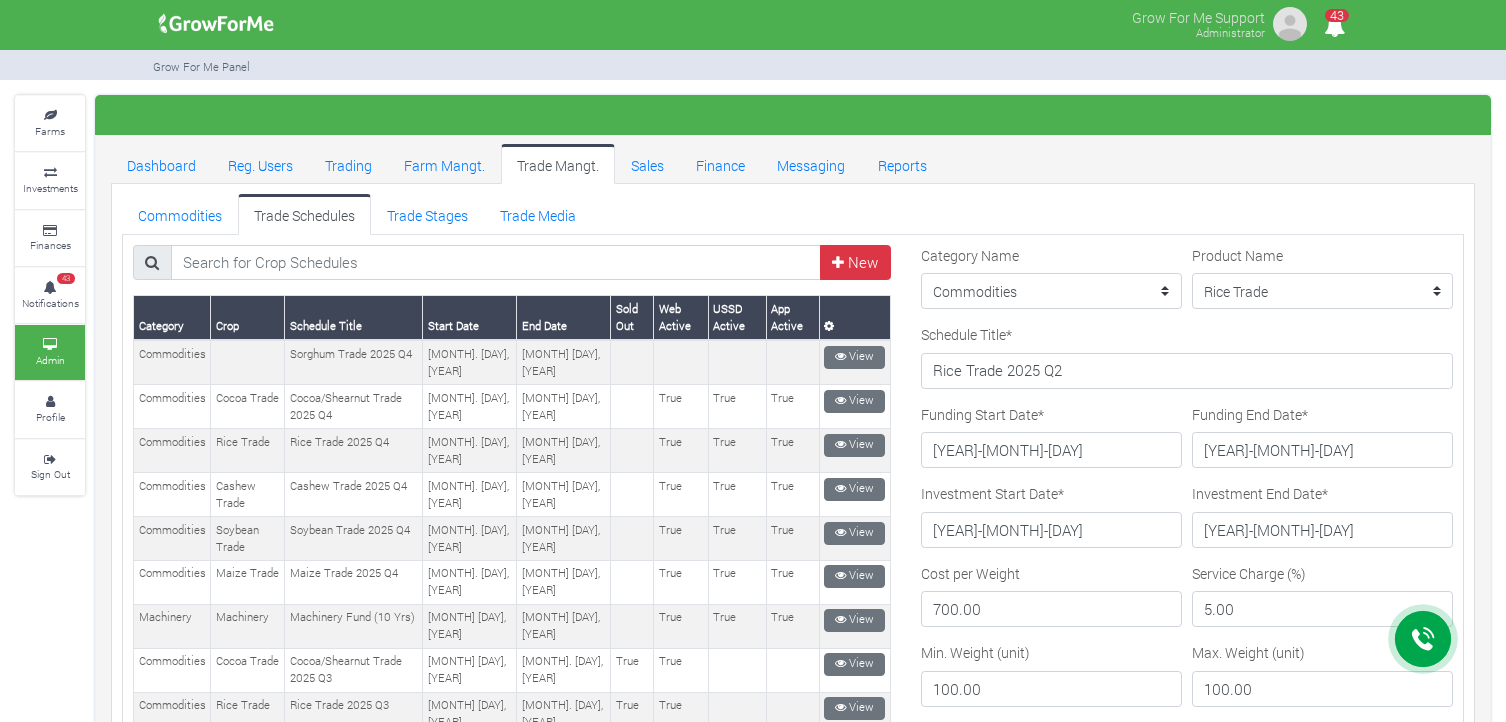 scroll, scrollTop: 0, scrollLeft: 0, axis: both 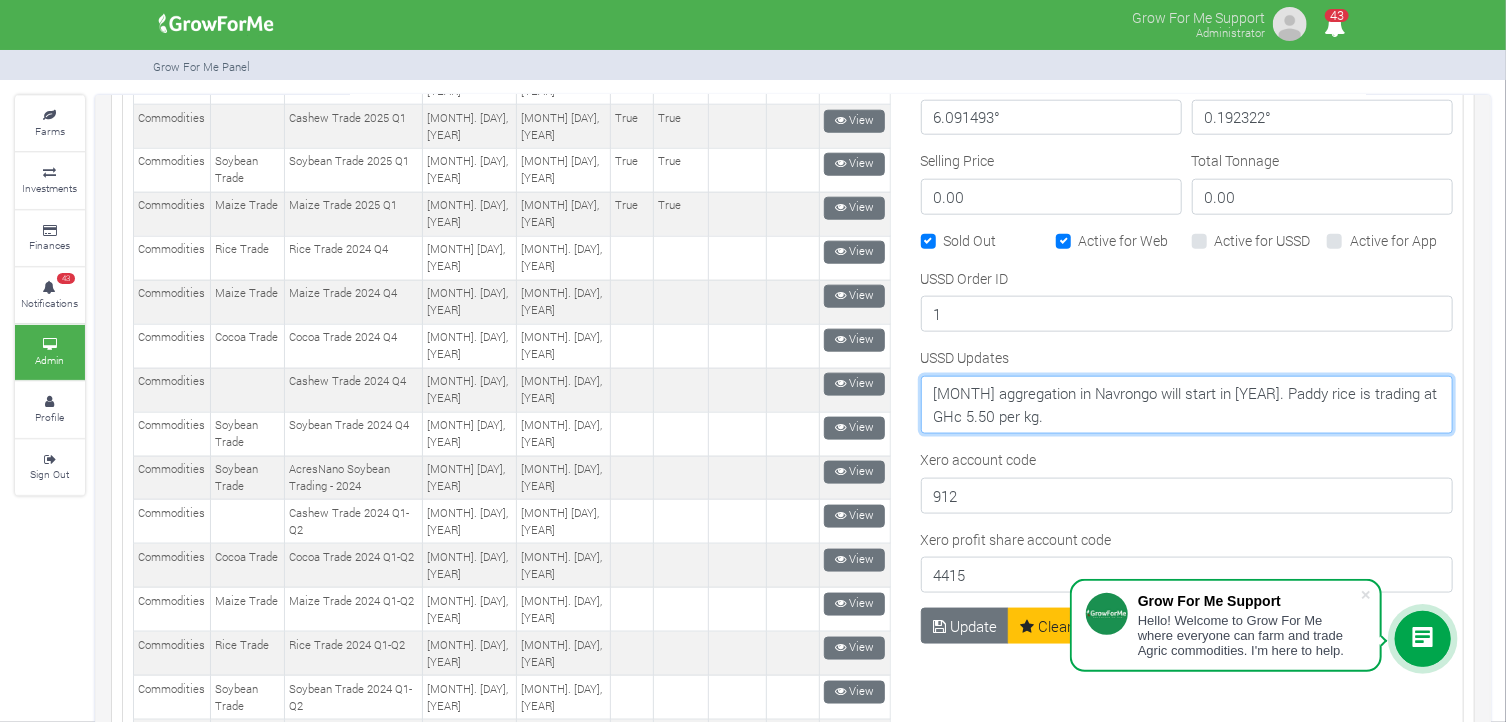 drag, startPoint x: 1068, startPoint y: 405, endPoint x: 912, endPoint y: 390, distance: 156.7195 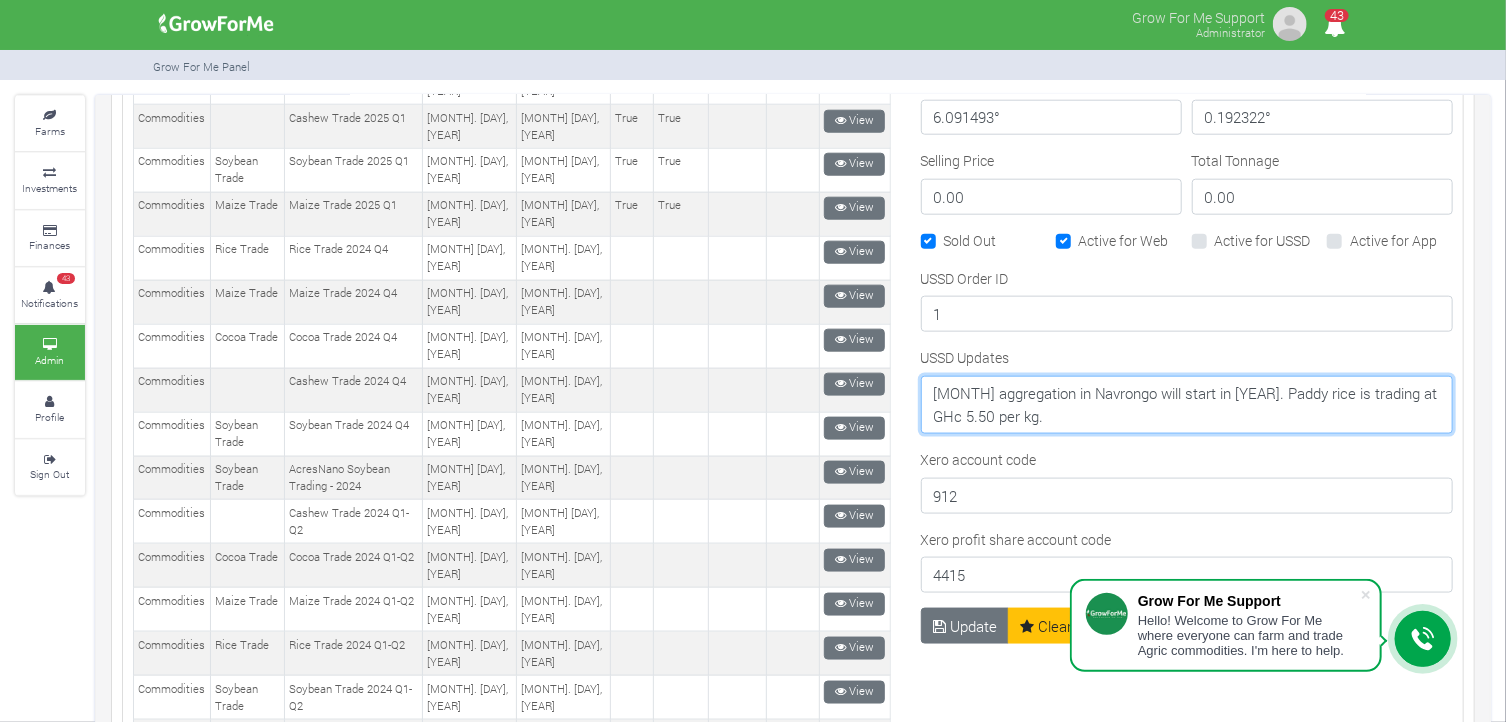paste on "[MONTH] commodity trade activities ended with a total traded volume 166.25 metric tonnes. Expected profit averaging 0.26%" 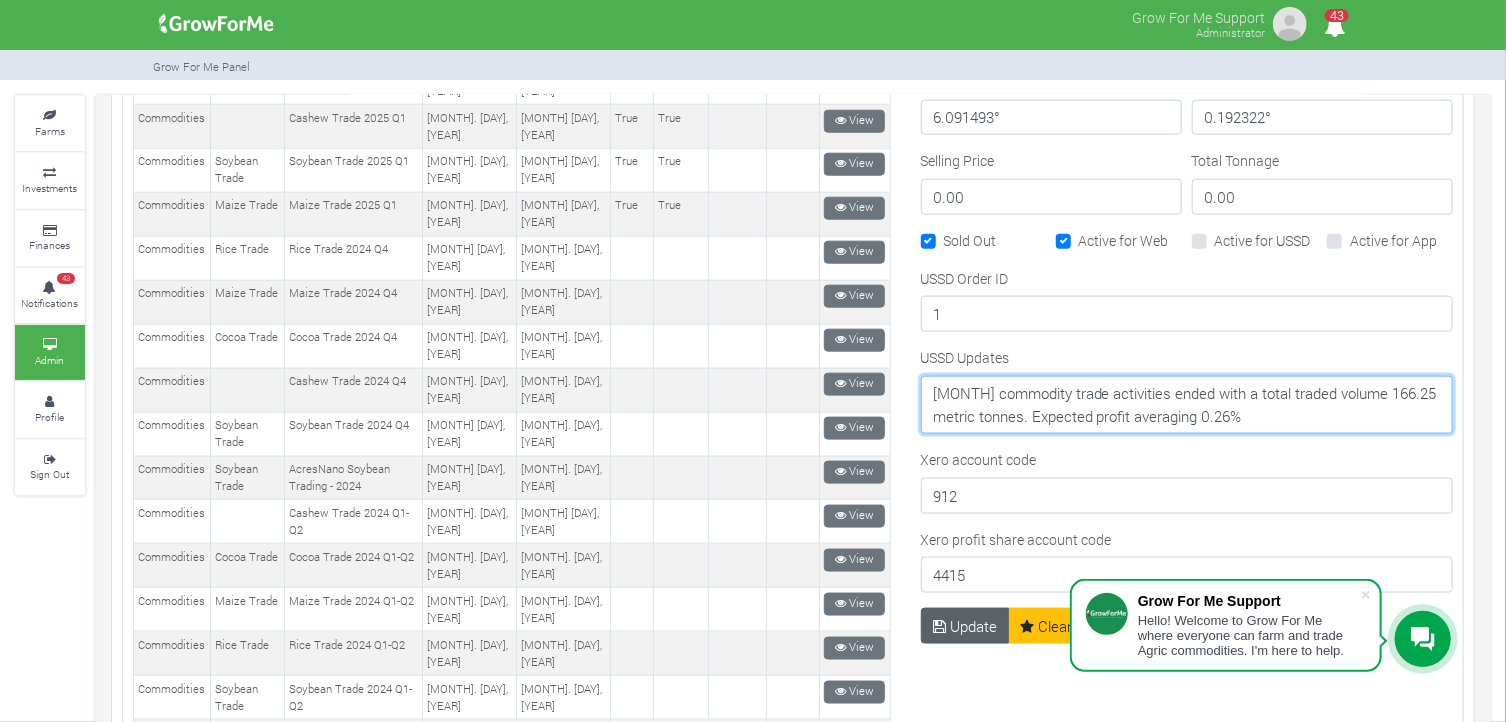 type on "[MONTH] commodity trade activities ended with a total traded volume 166.25 metric tonnes. Expected profit averaging 0.26%" 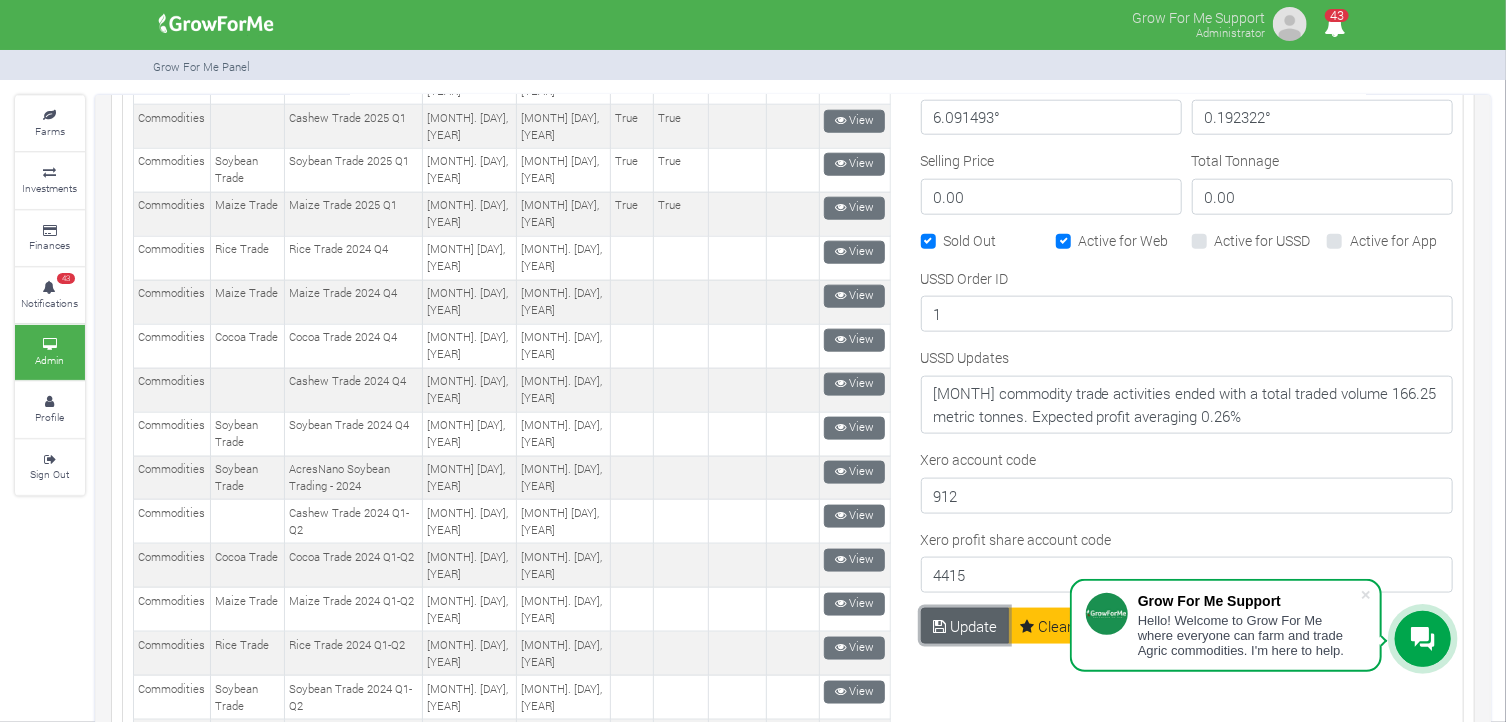 click on "Update" at bounding box center [965, 626] 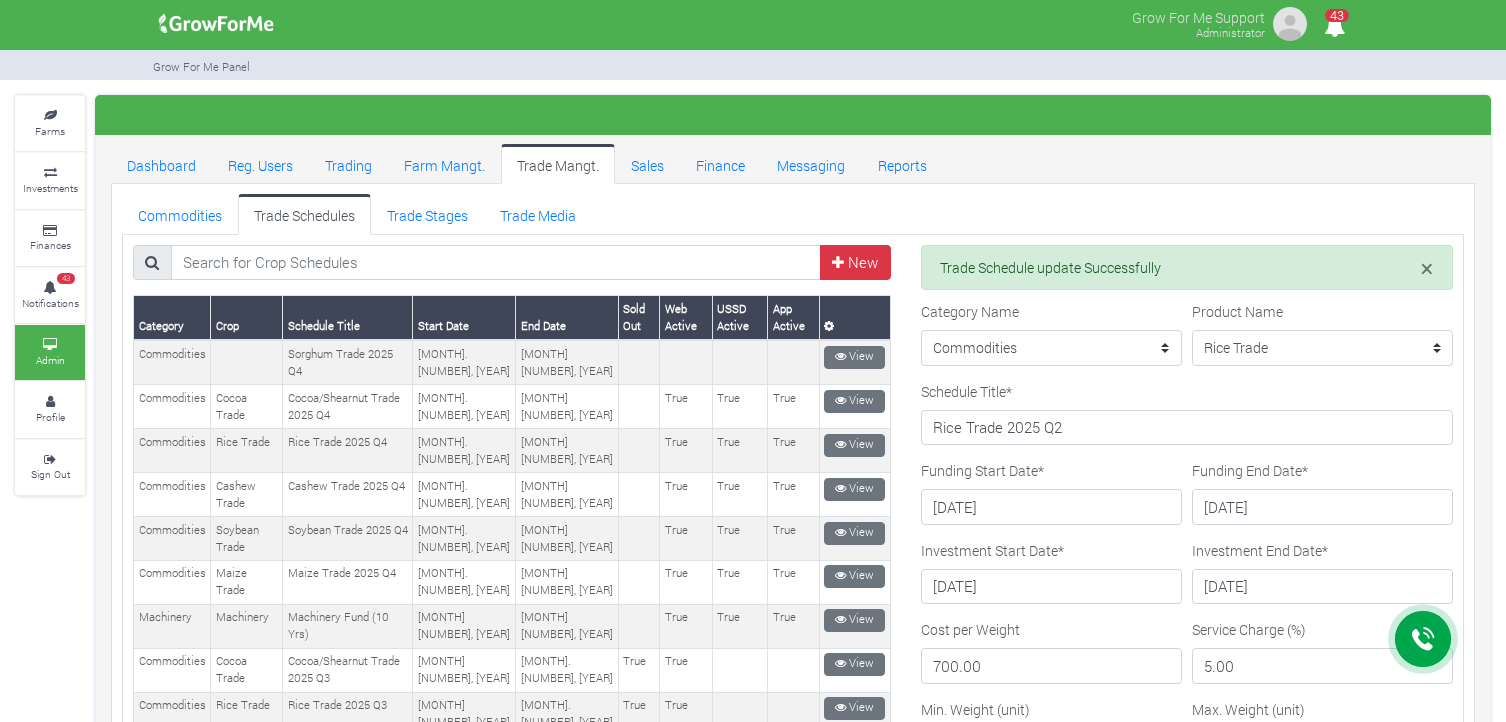 scroll, scrollTop: 0, scrollLeft: 0, axis: both 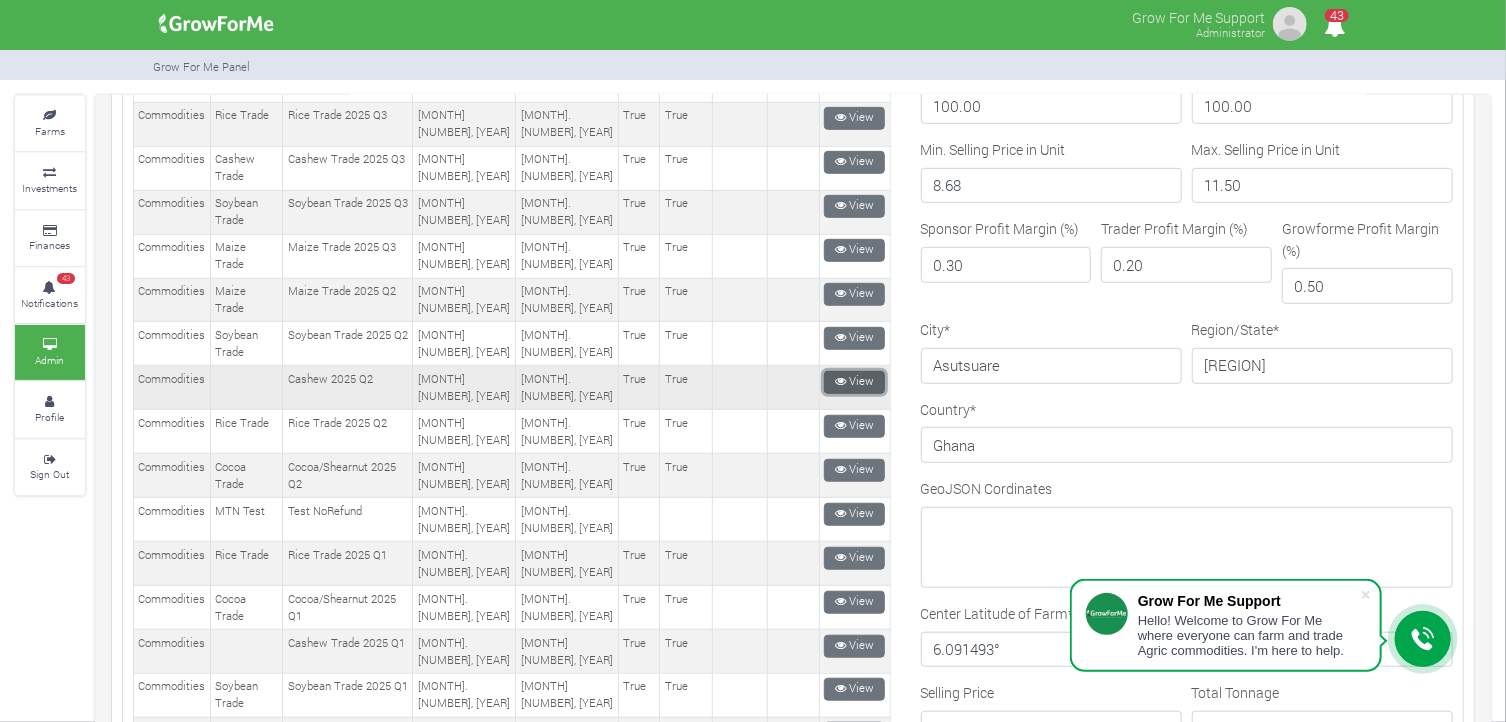 click on "View" at bounding box center (854, 382) 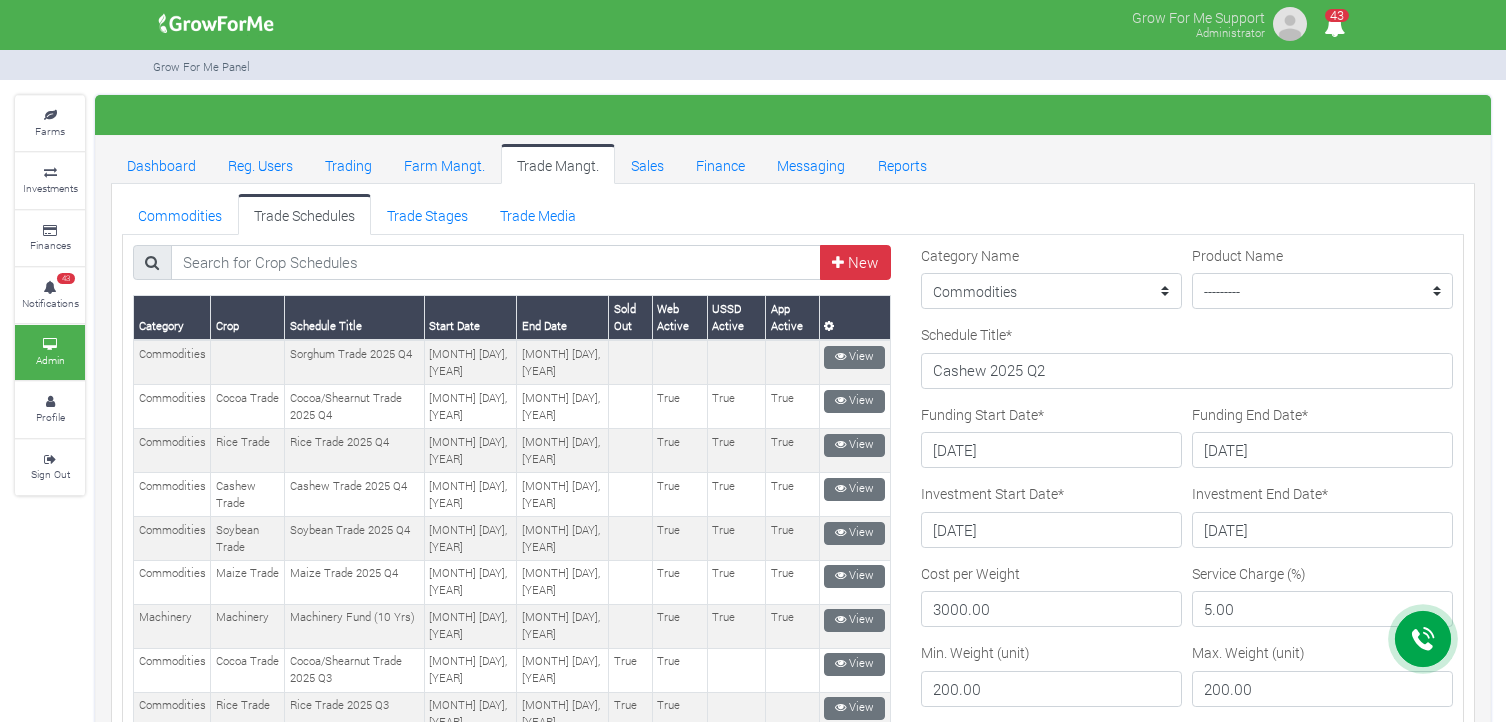 scroll, scrollTop: 0, scrollLeft: 0, axis: both 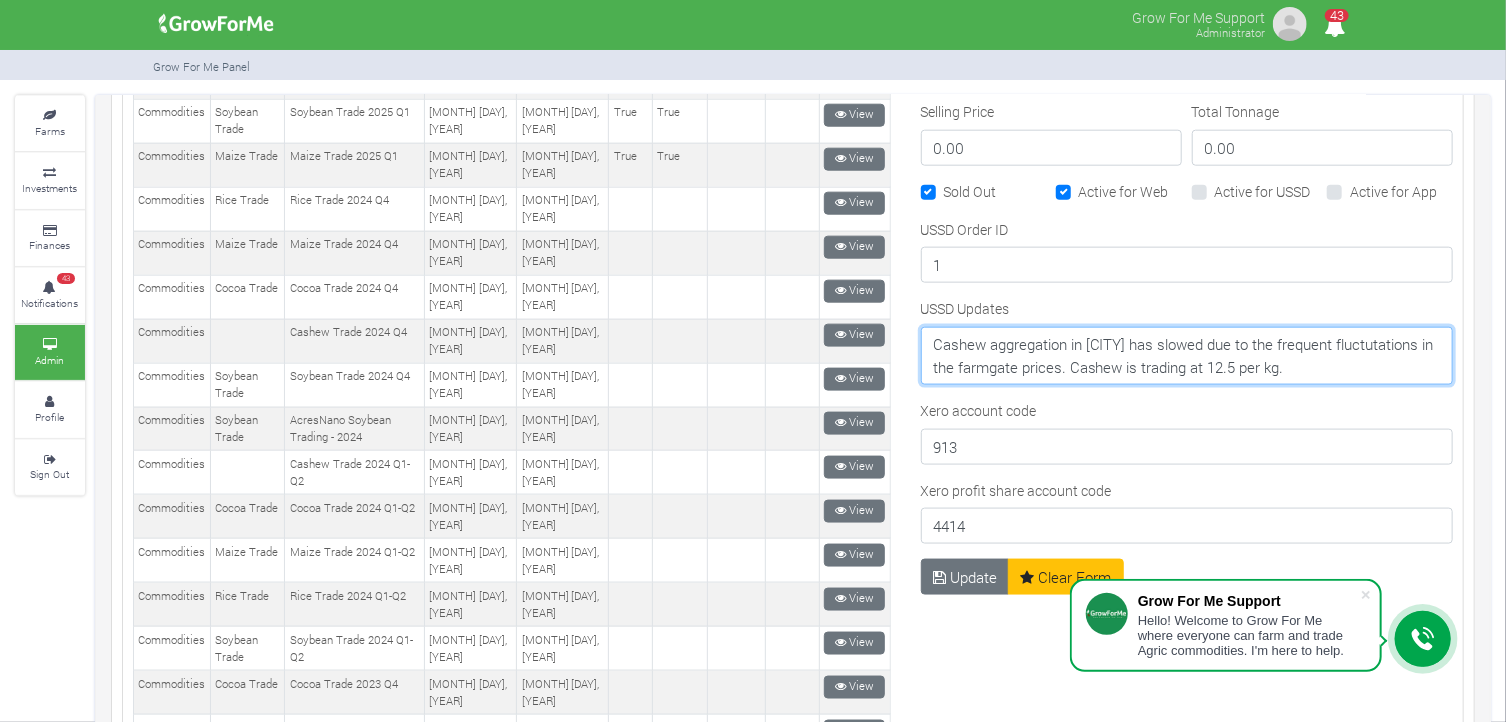 drag, startPoint x: 1392, startPoint y: 363, endPoint x: 901, endPoint y: 339, distance: 491.5862 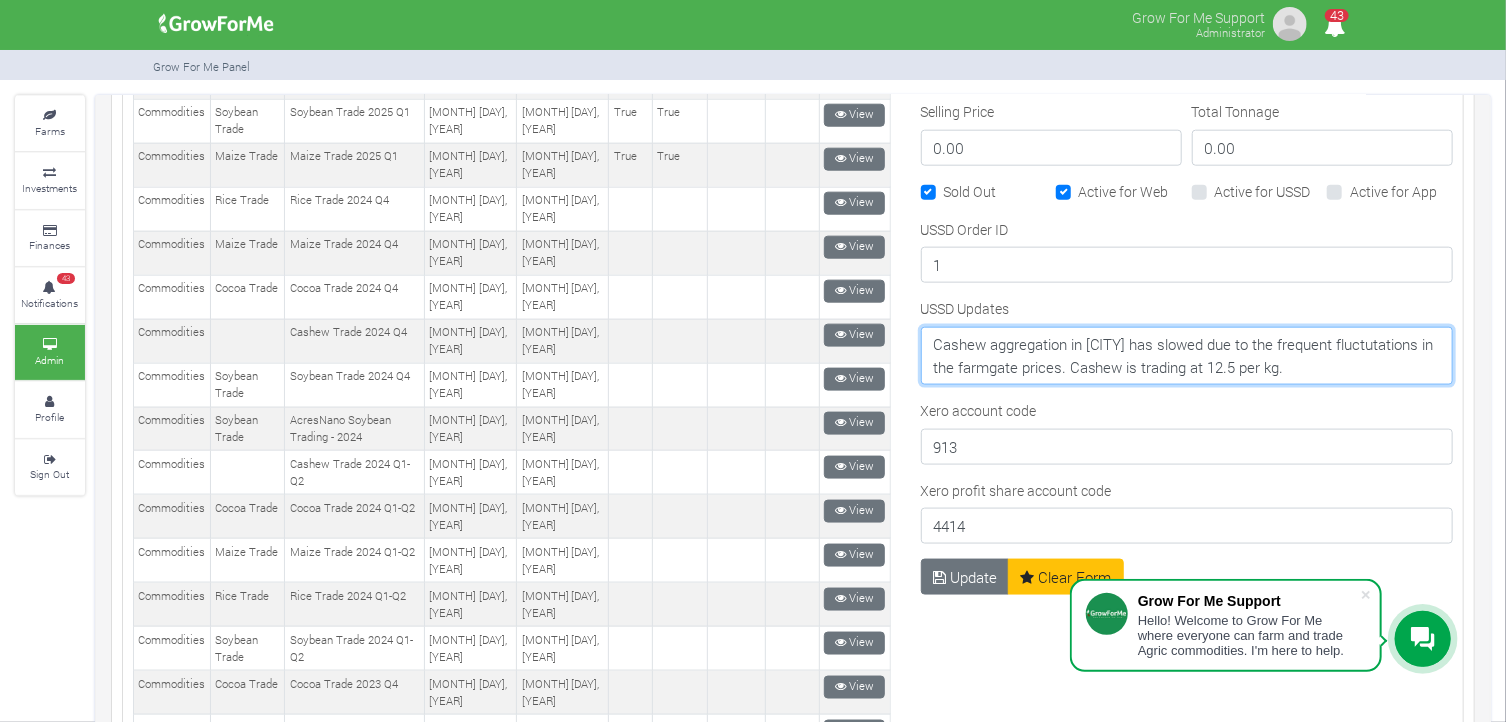 paste on "[MONTH] commodity trade activities ended with a total traded volume 166.25 metric tonnes. Expected profit averaging 0.26%" 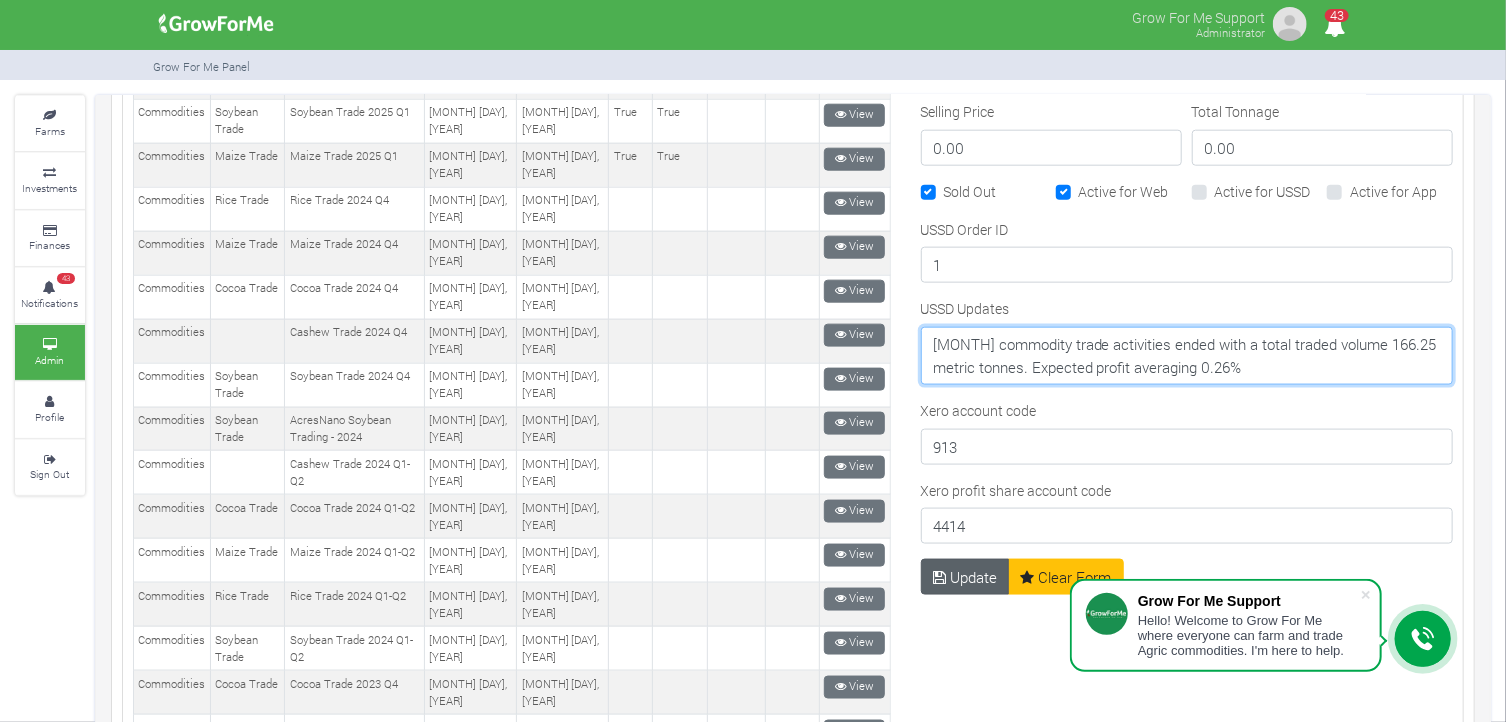 type on "[MONTH] commodity trade activities ended with a total traded volume 166.25 metric tonnes. Expected profit averaging 0.26%" 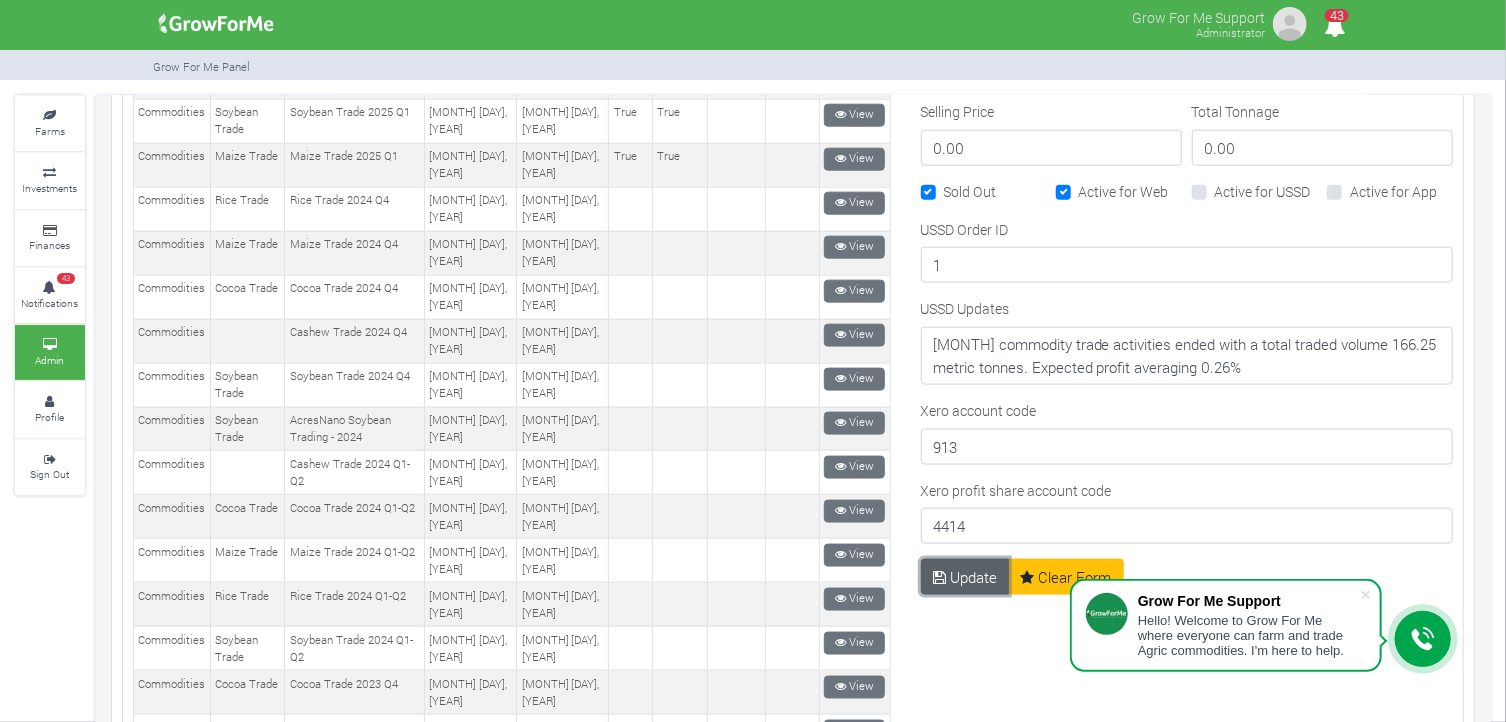 click on "Update" at bounding box center [965, 577] 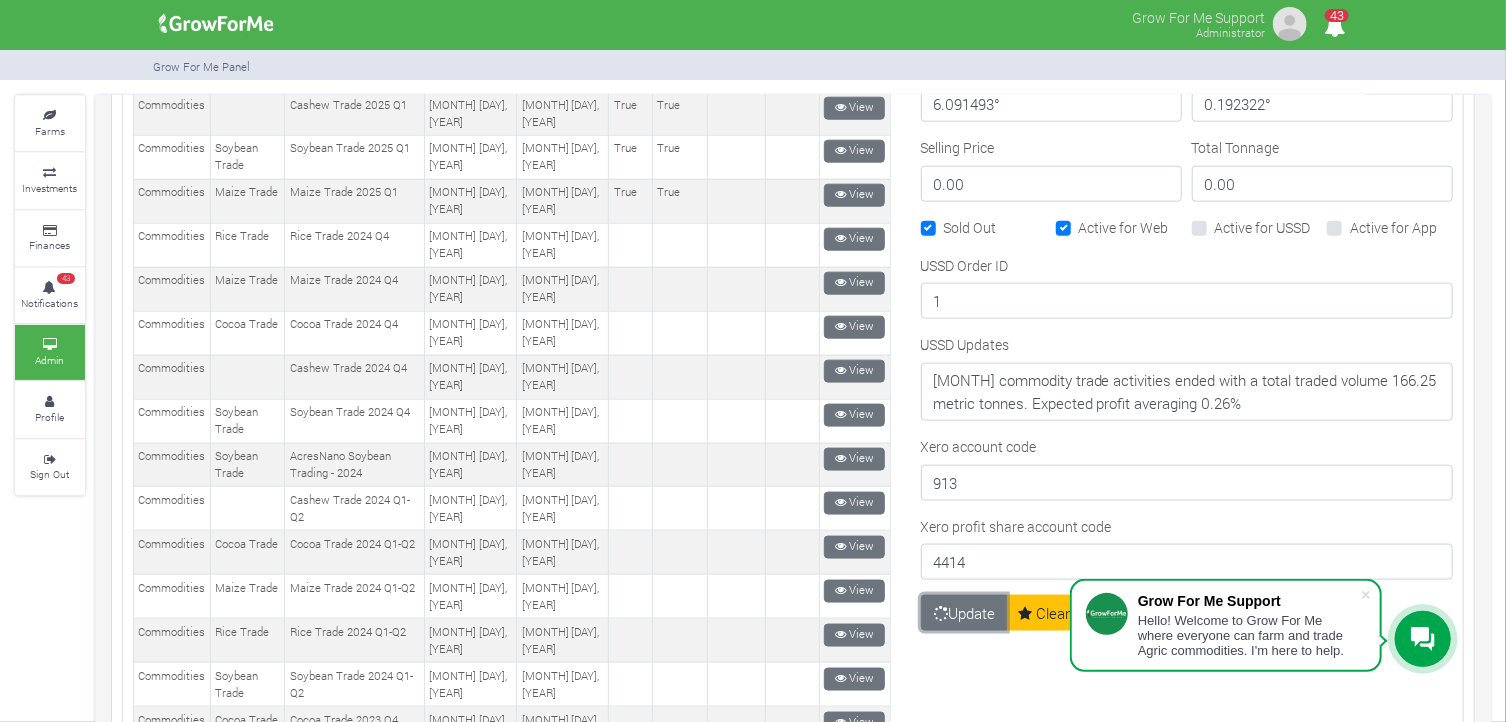 scroll, scrollTop: 1127, scrollLeft: 0, axis: vertical 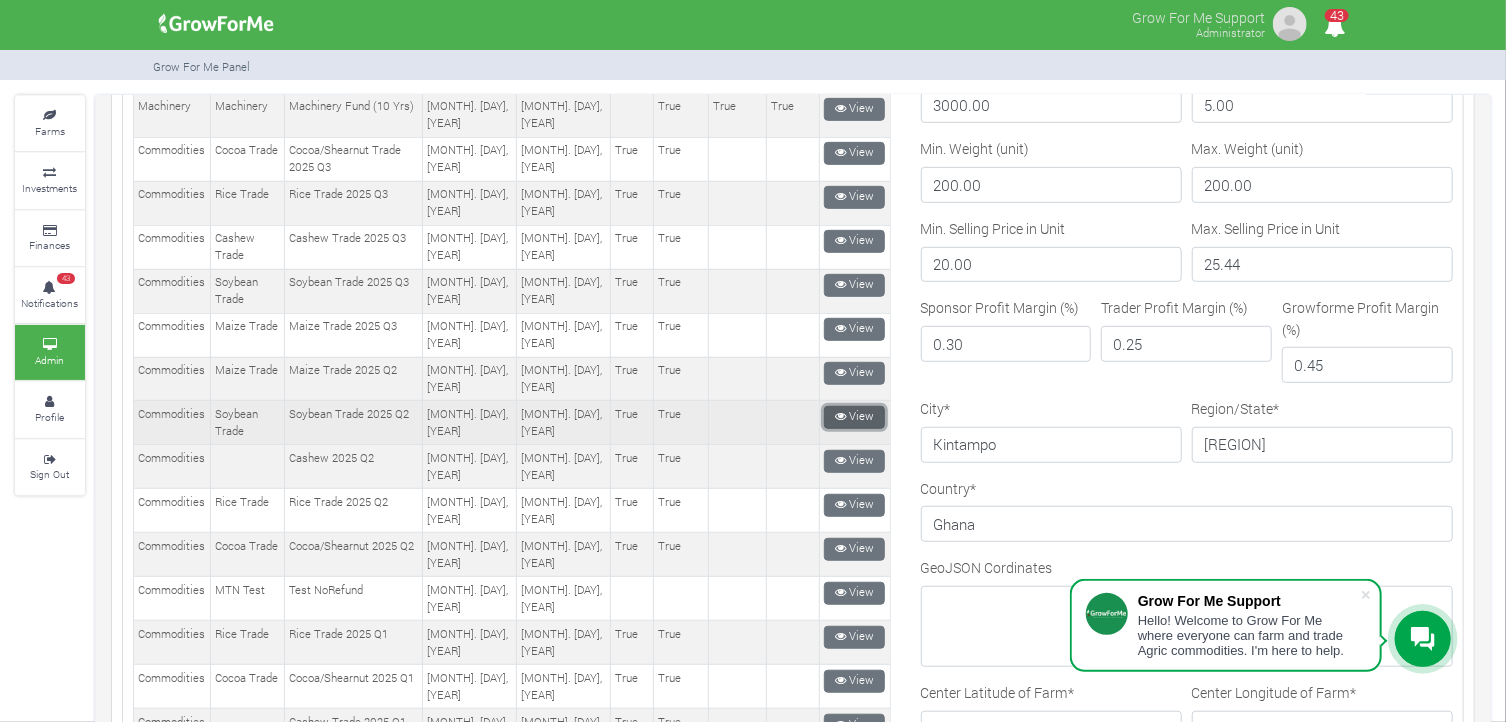 click on "View" at bounding box center (854, 417) 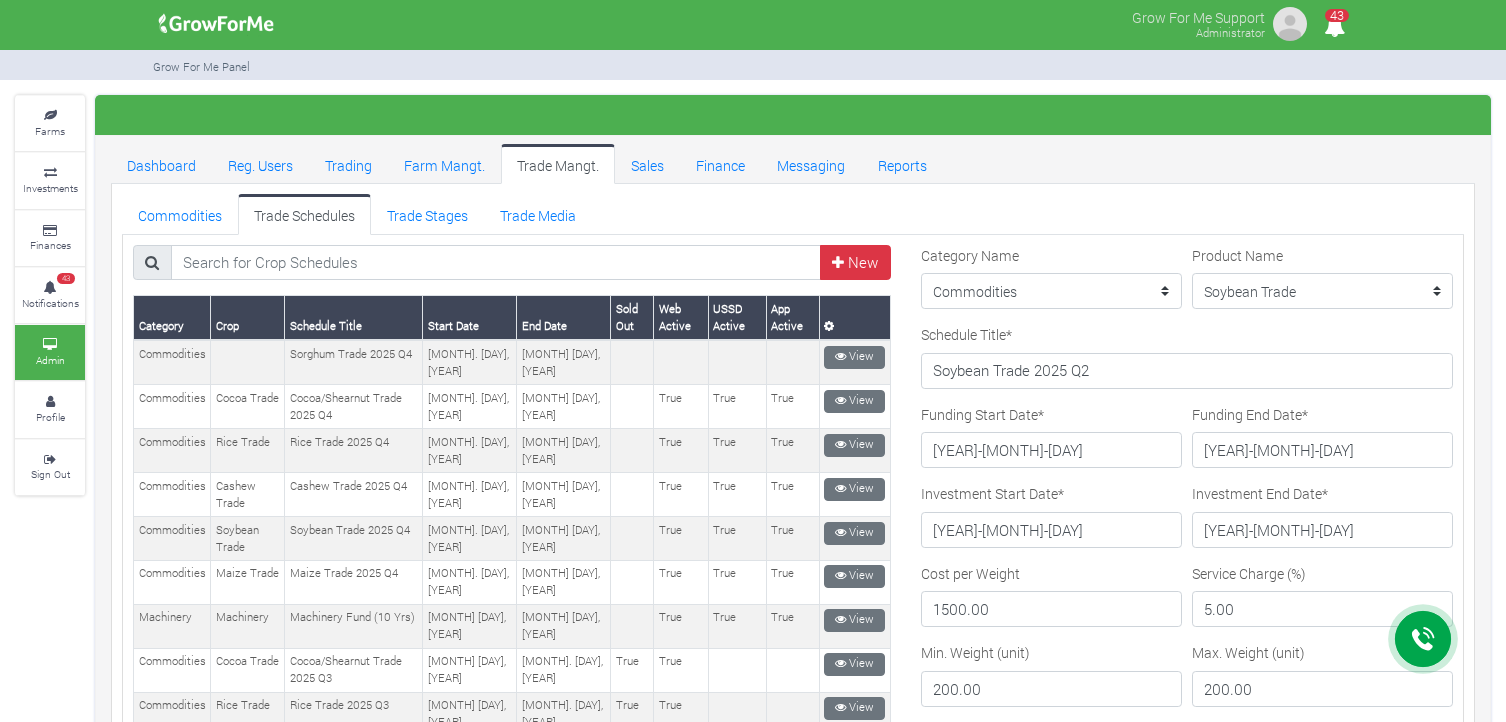 scroll, scrollTop: 0, scrollLeft: 0, axis: both 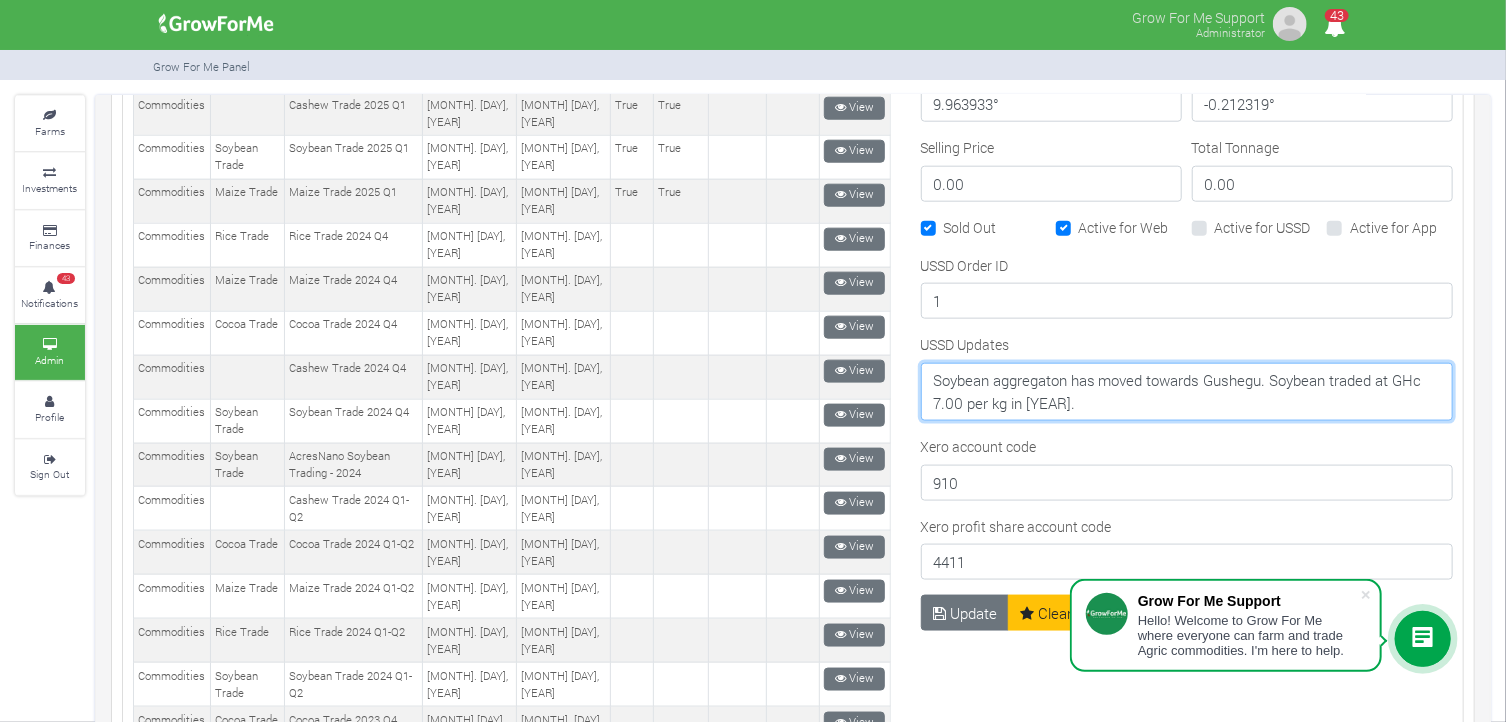drag, startPoint x: 1095, startPoint y: 391, endPoint x: 921, endPoint y: 373, distance: 174.92856 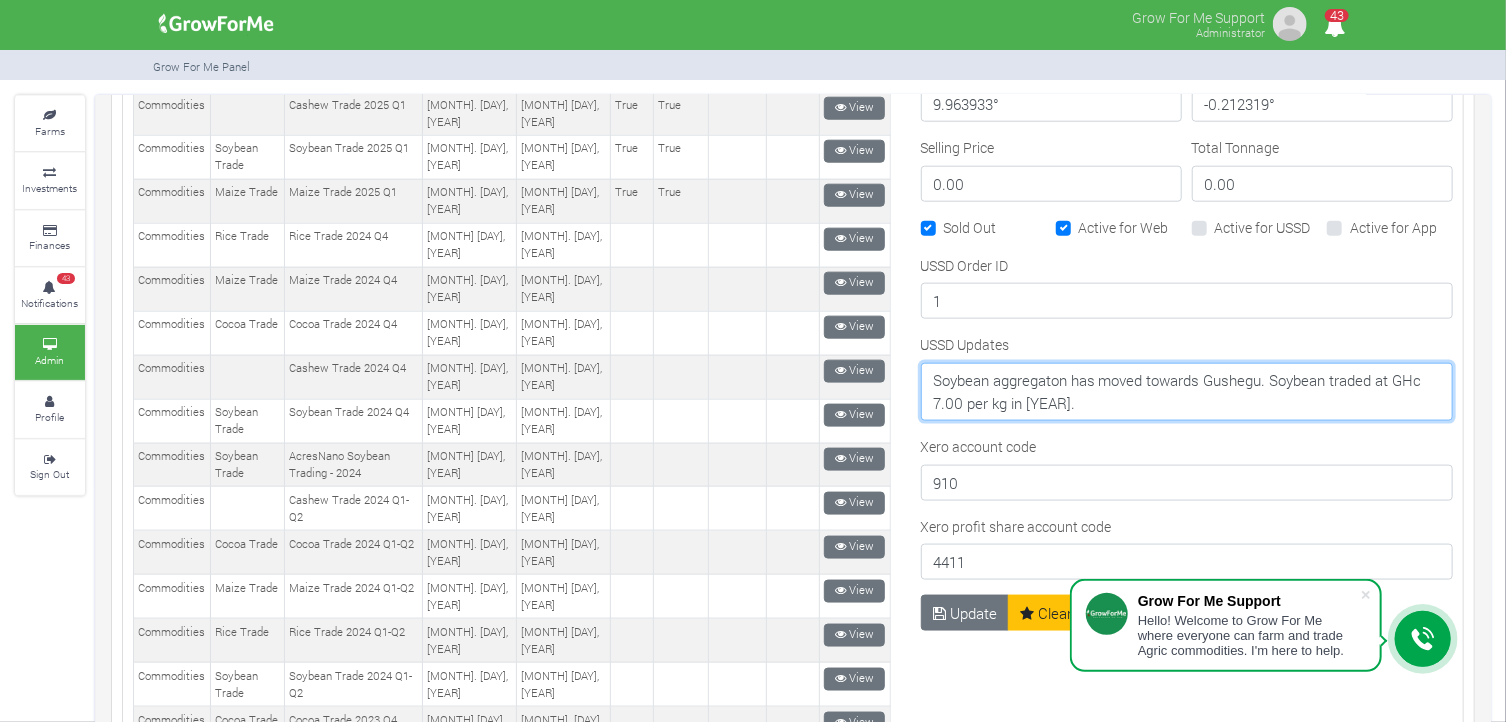 paste on "July commodity trade activities ended with a total traded volume 166.25 metric tonnes. Expected profit averaging 0.26%" 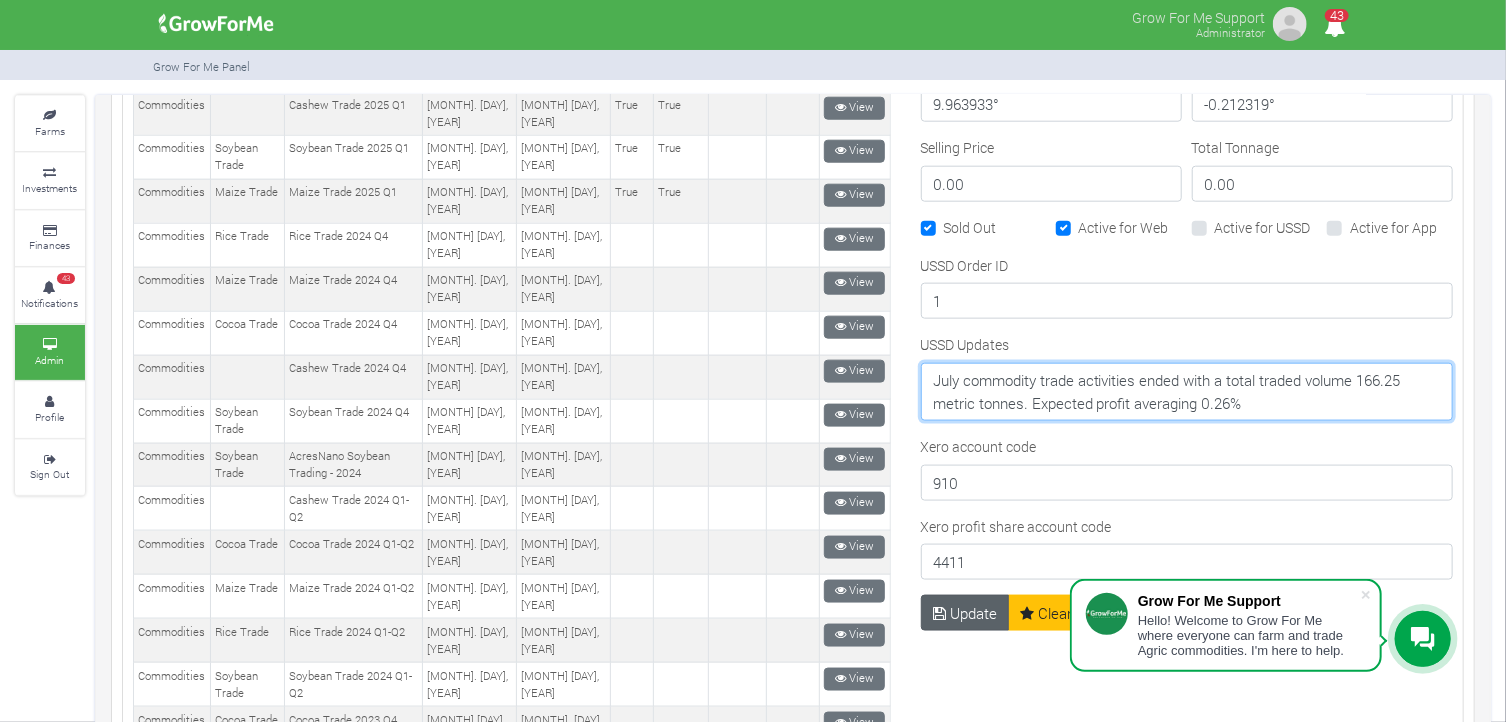 type on "July commodity trade activities ended with a total traded volume 166.25 metric tonnes. Expected profit averaging 0.26%" 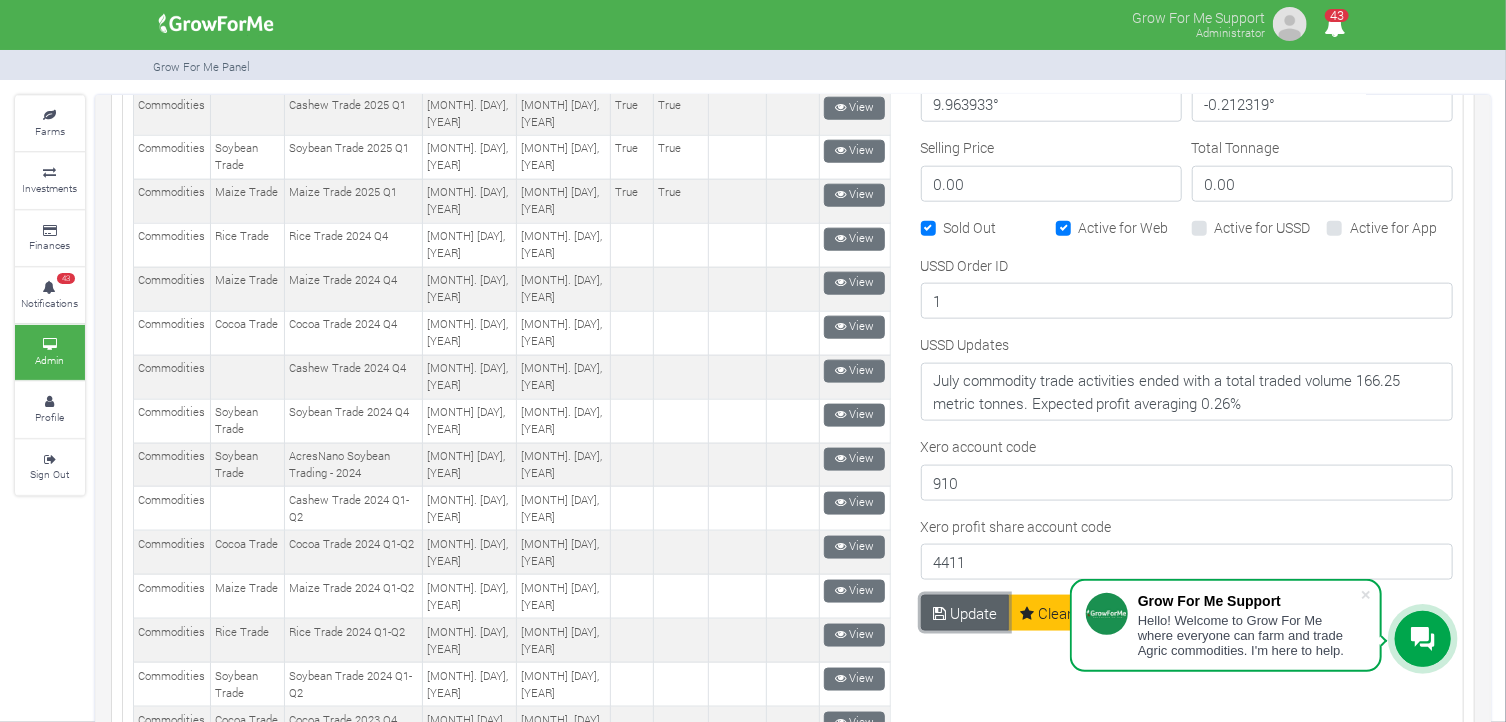 click on "Update" at bounding box center (965, 613) 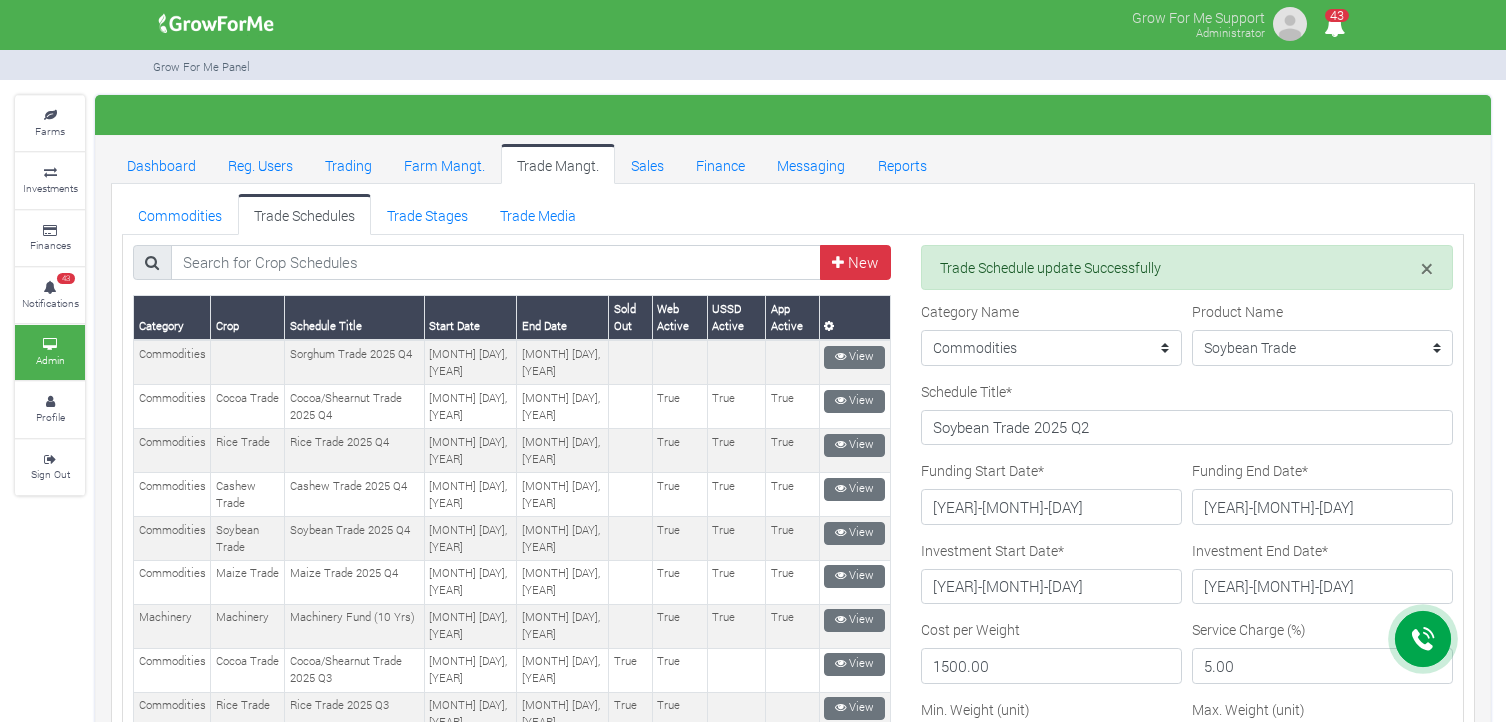 scroll, scrollTop: 0, scrollLeft: 0, axis: both 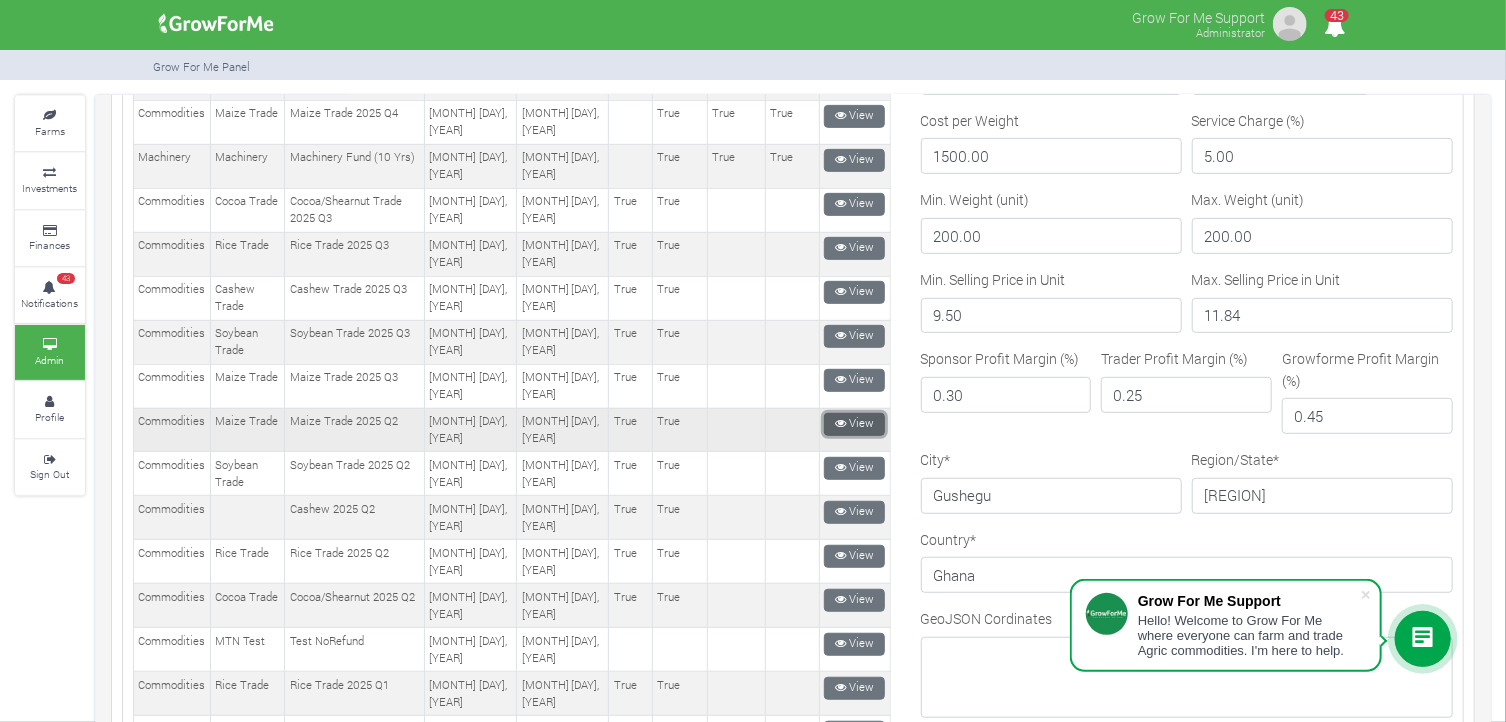 click on "View" at bounding box center (854, 424) 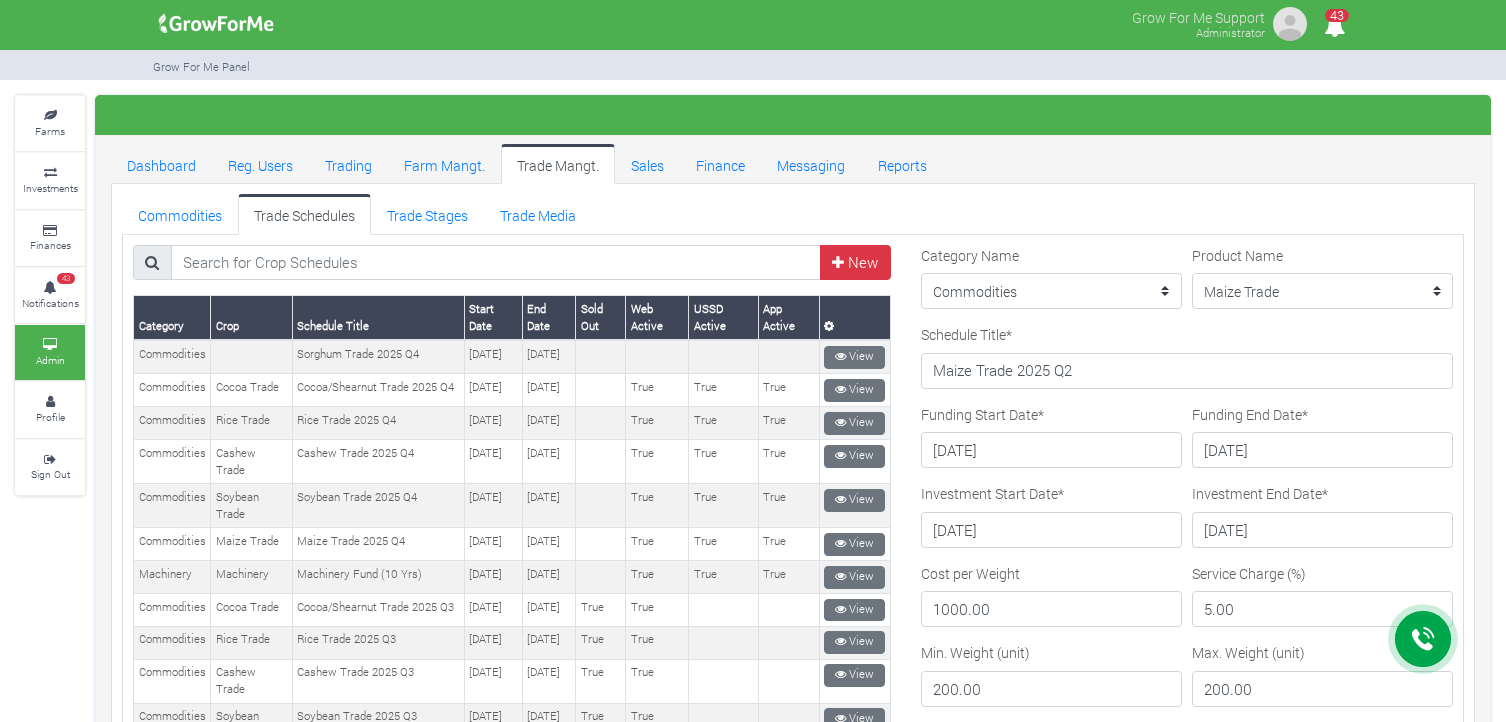 scroll, scrollTop: 0, scrollLeft: 0, axis: both 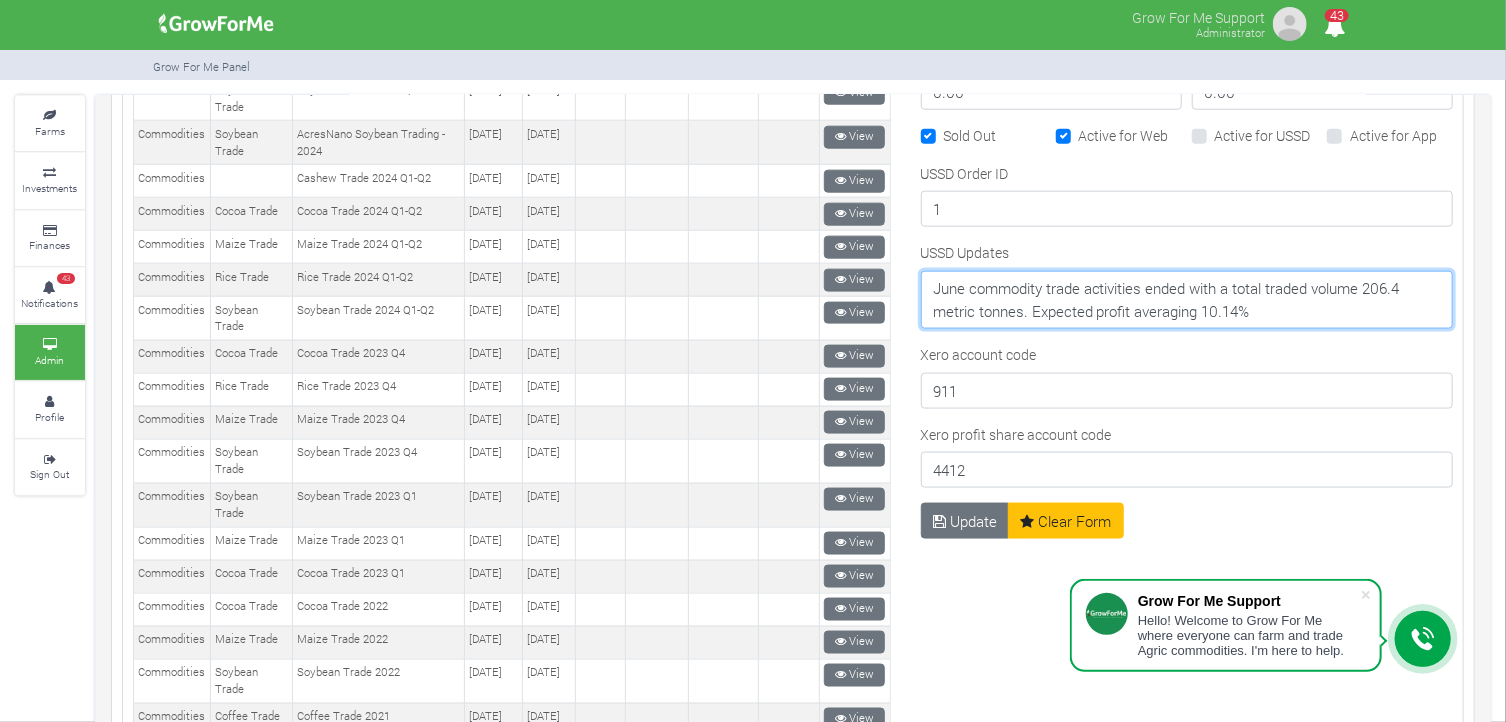 drag, startPoint x: 1270, startPoint y: 300, endPoint x: 913, endPoint y: 290, distance: 357.14 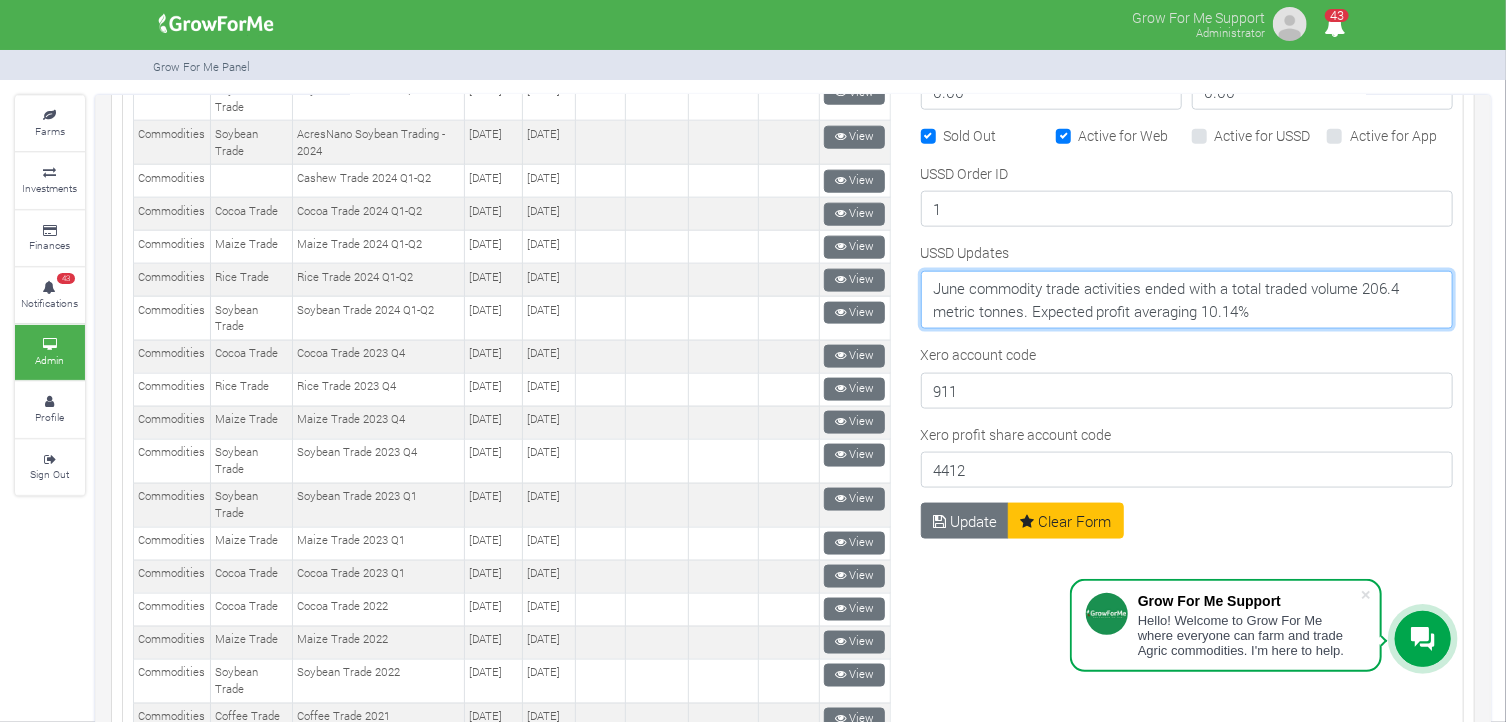 paste on "ly commodity trade activities ended with a total traded volume 166.25 metric tonnes. Expected profit averaging 0.26" 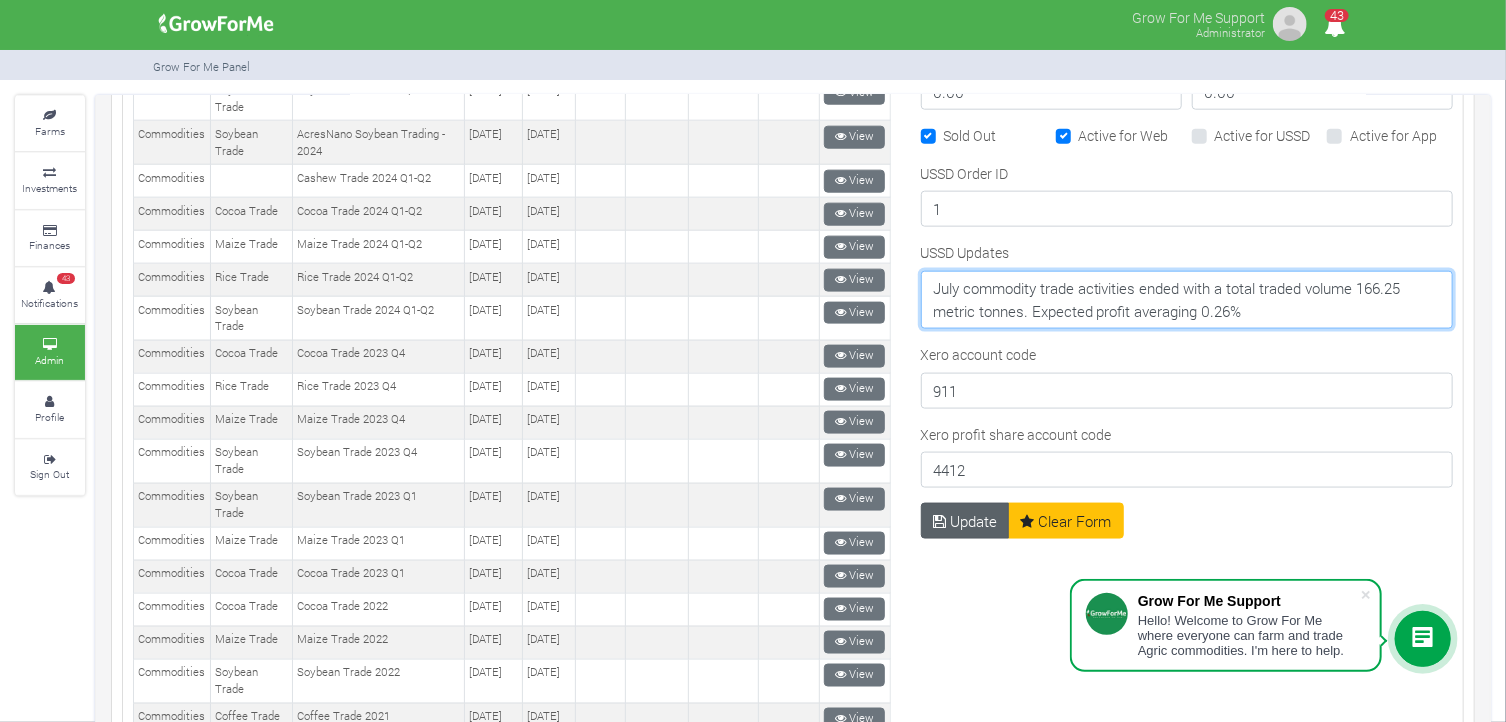 type on "July commodity trade activities ended with a total traded volume 166.25 metric tonnes. Expected profit averaging 0.26%" 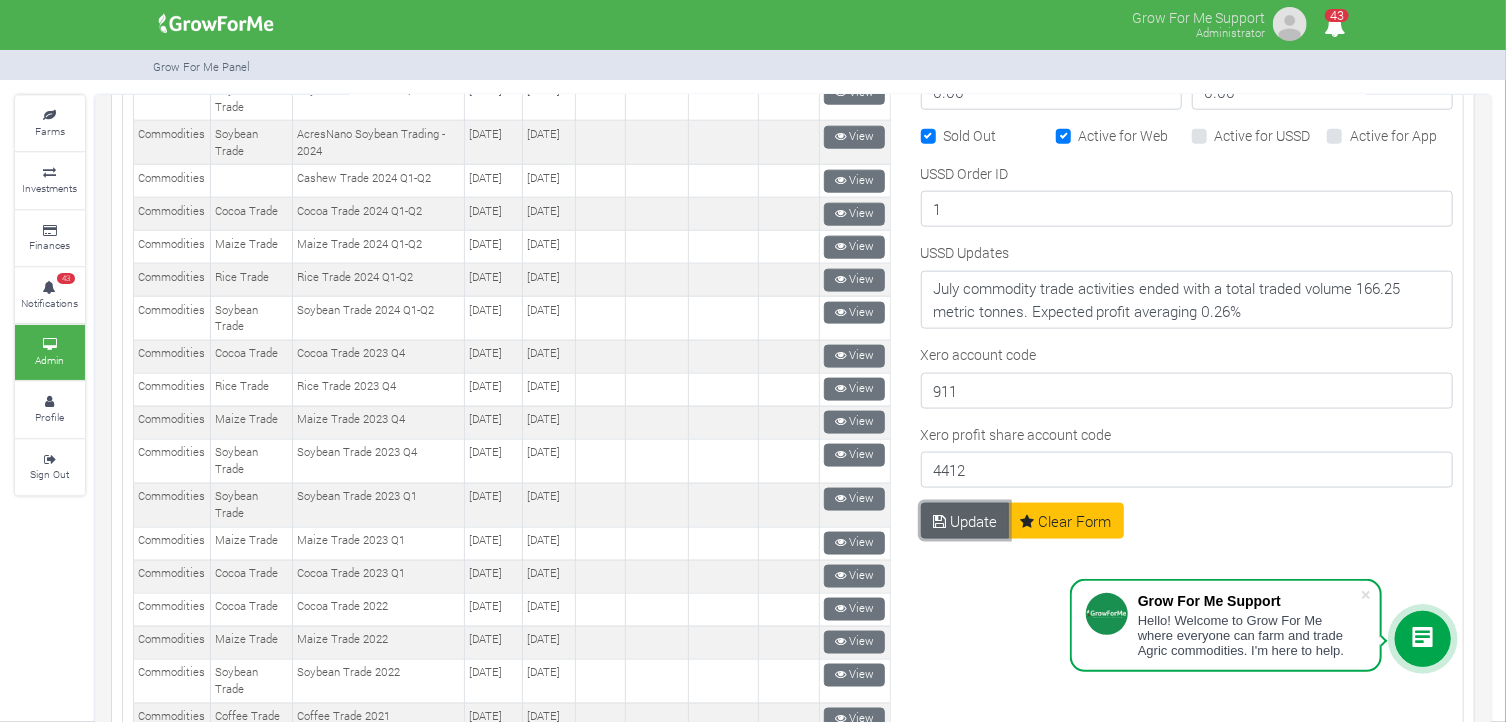 click on "Update" at bounding box center [965, 521] 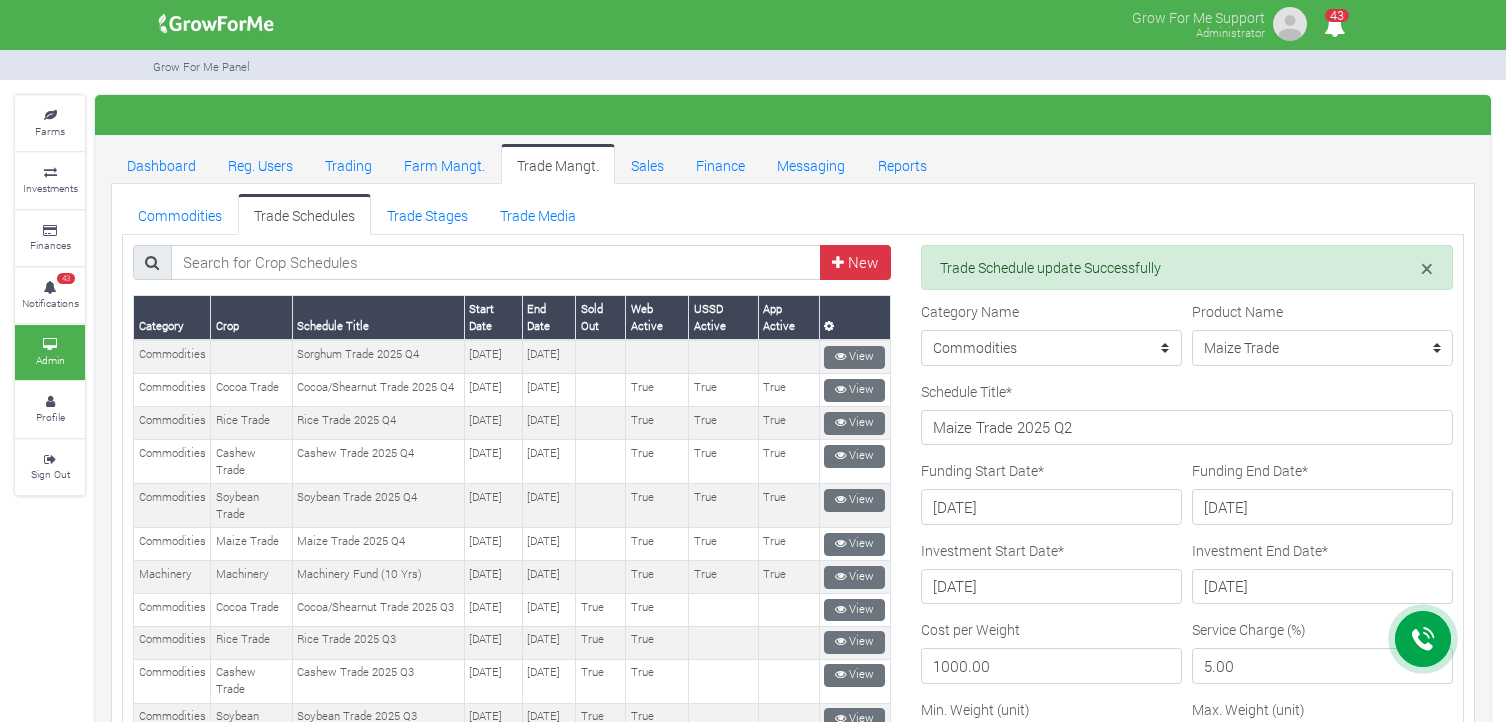 scroll, scrollTop: 0, scrollLeft: 0, axis: both 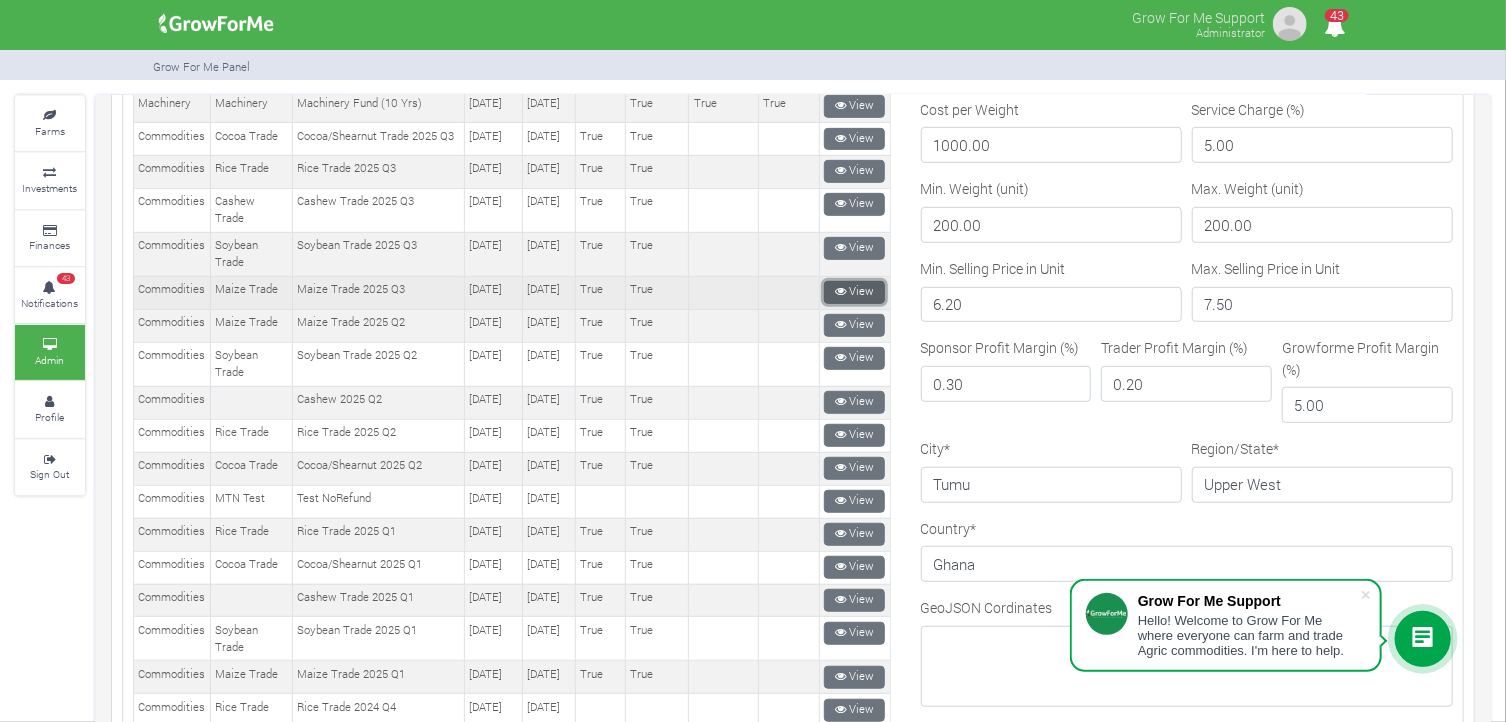 click on "View" at bounding box center [854, 292] 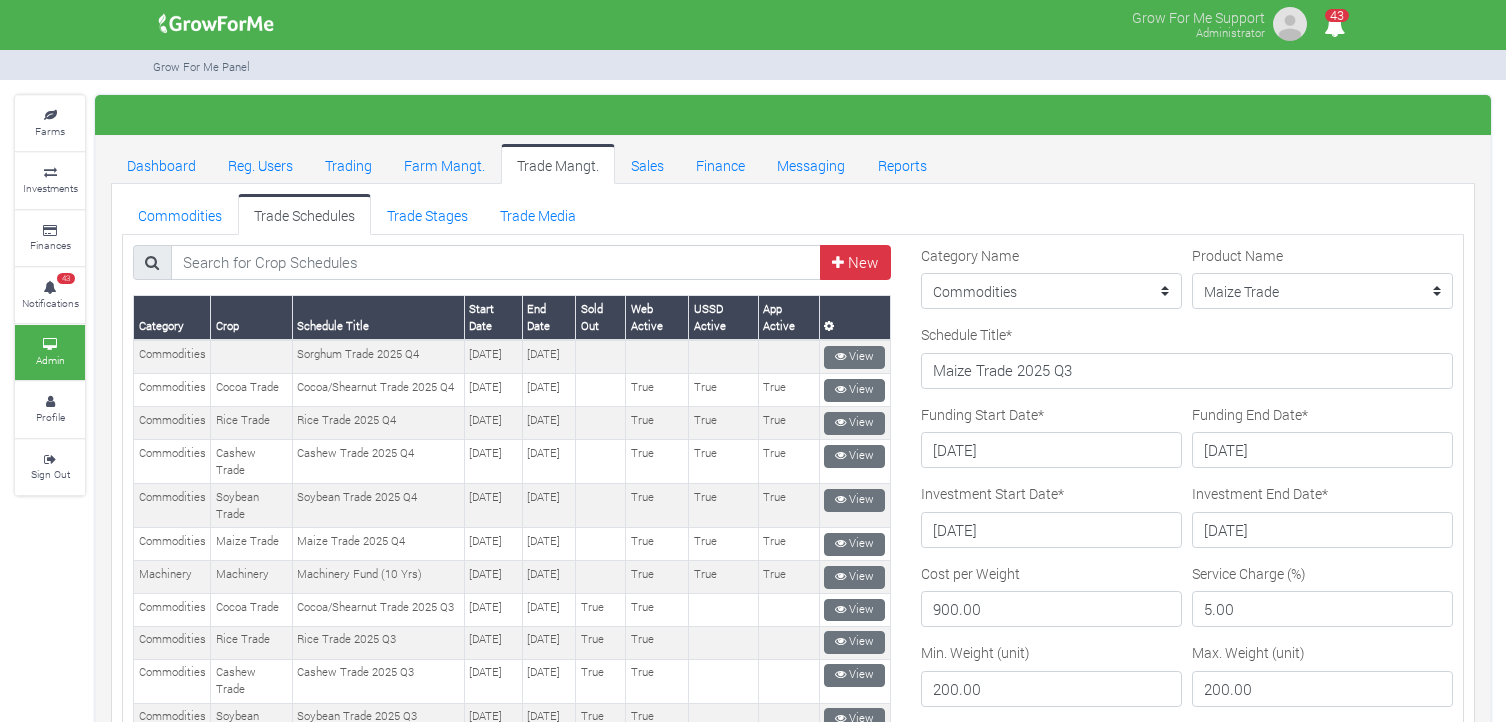 scroll, scrollTop: 0, scrollLeft: 0, axis: both 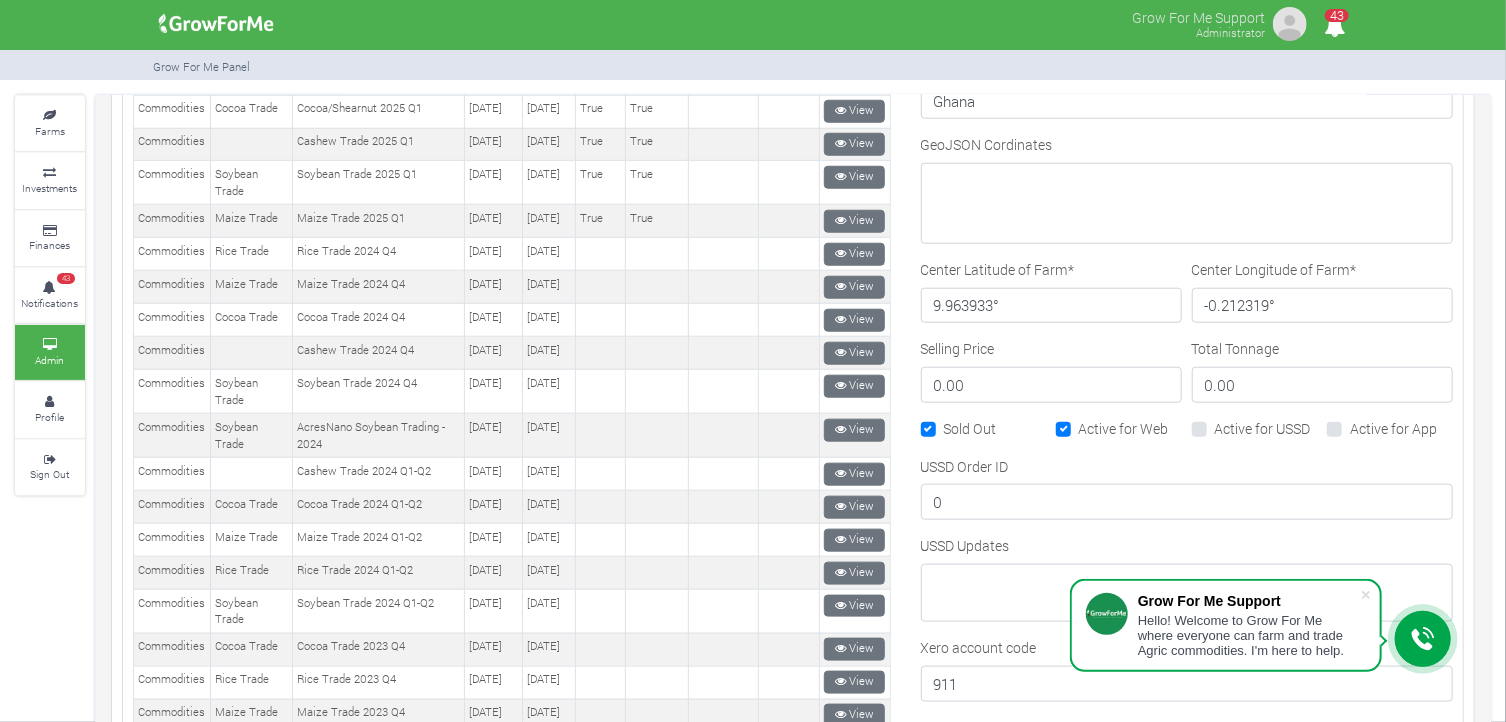 click on "Grow For Me Support
Hello! Welcome to Grow For Me where everyone can farm and trade Agric commodities. I'm here to help." at bounding box center (1226, 625) 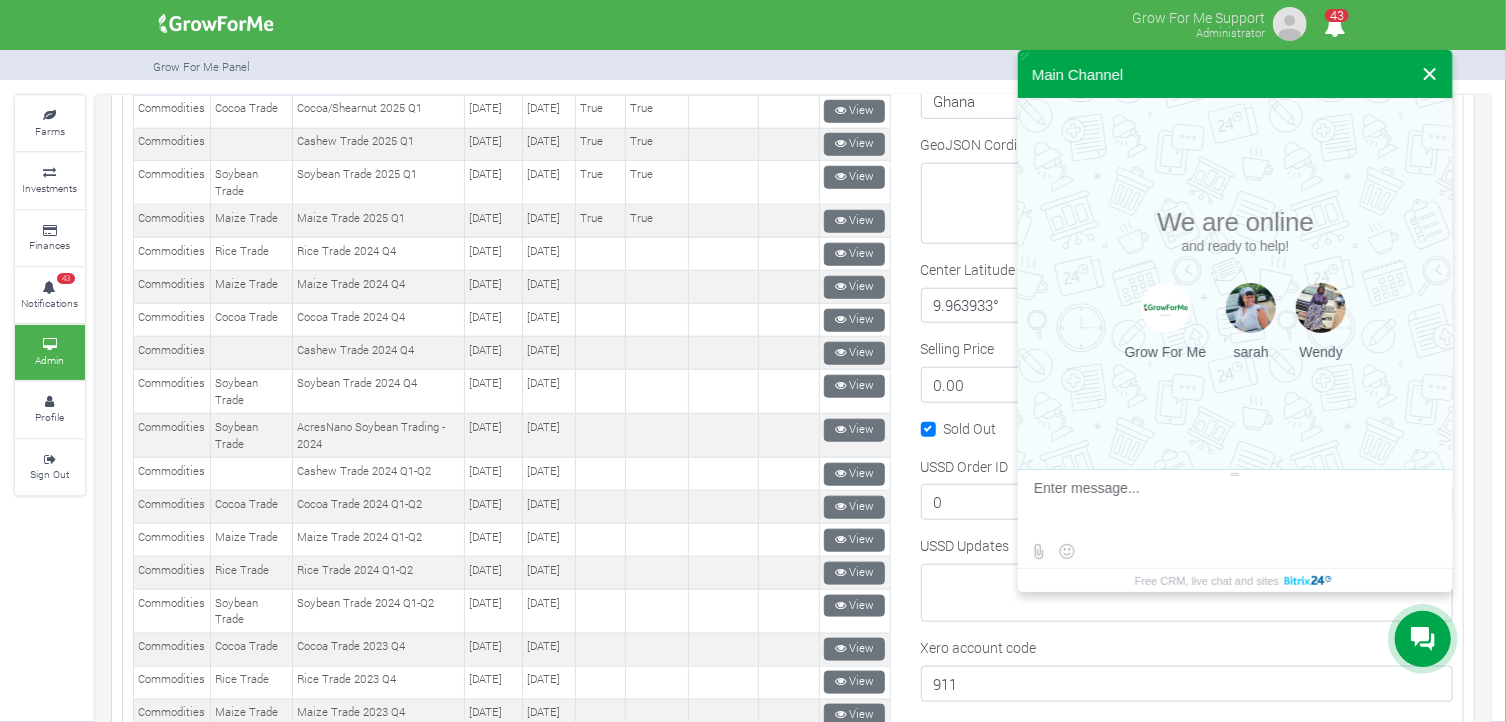 click at bounding box center (1430, 74) 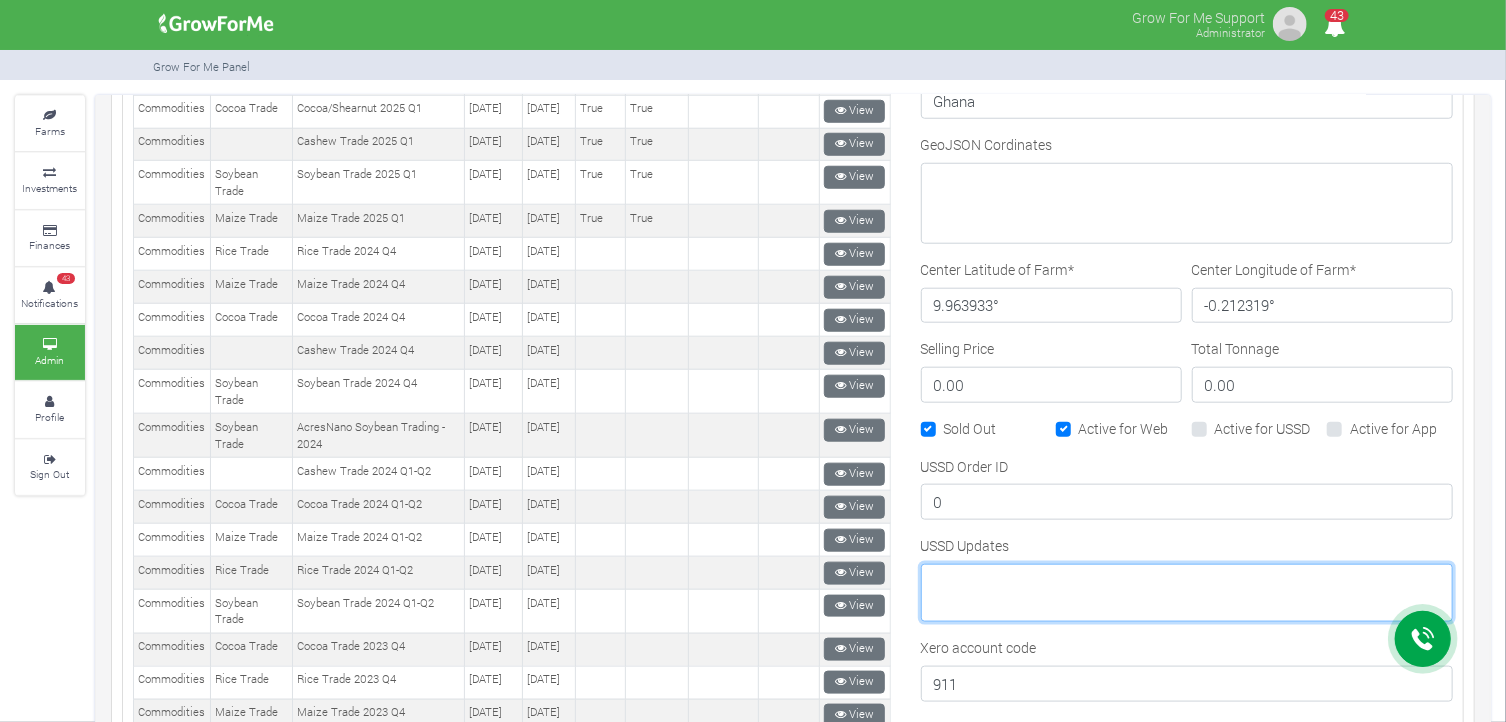 click on "USSD Updates" at bounding box center (1187, 593) 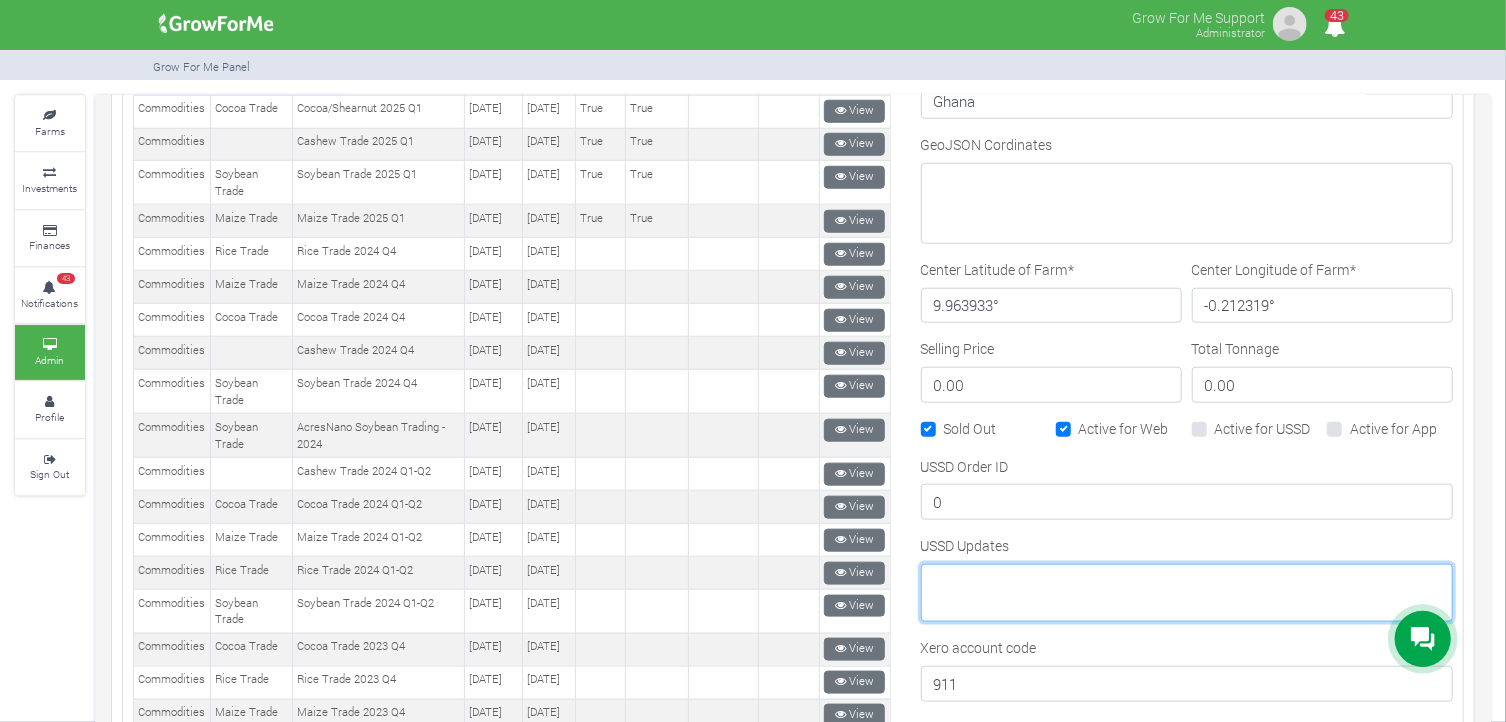 paste on "July commodity trade activities ended with a total traded volume 166.25 metric tonnes. Expected profit averaging 0.26%" 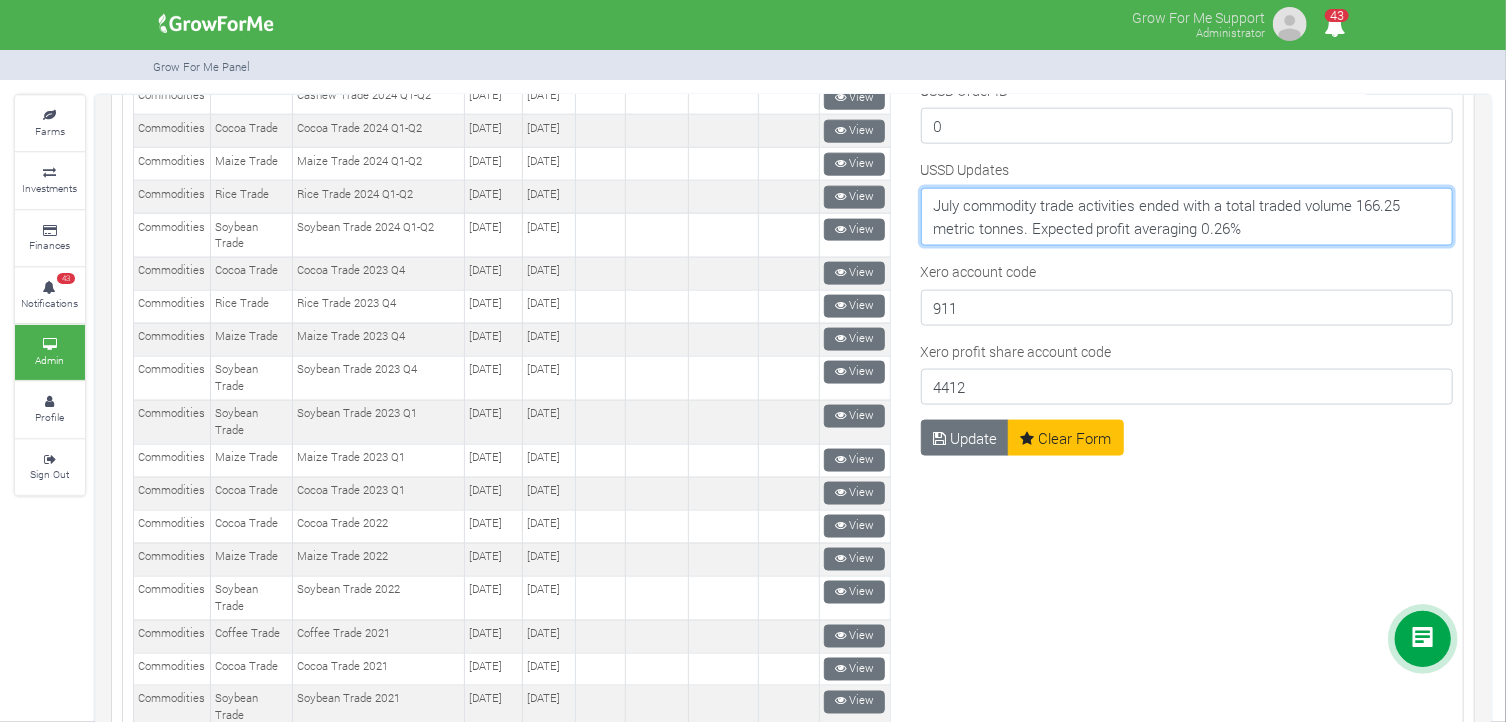 scroll, scrollTop: 1412, scrollLeft: 0, axis: vertical 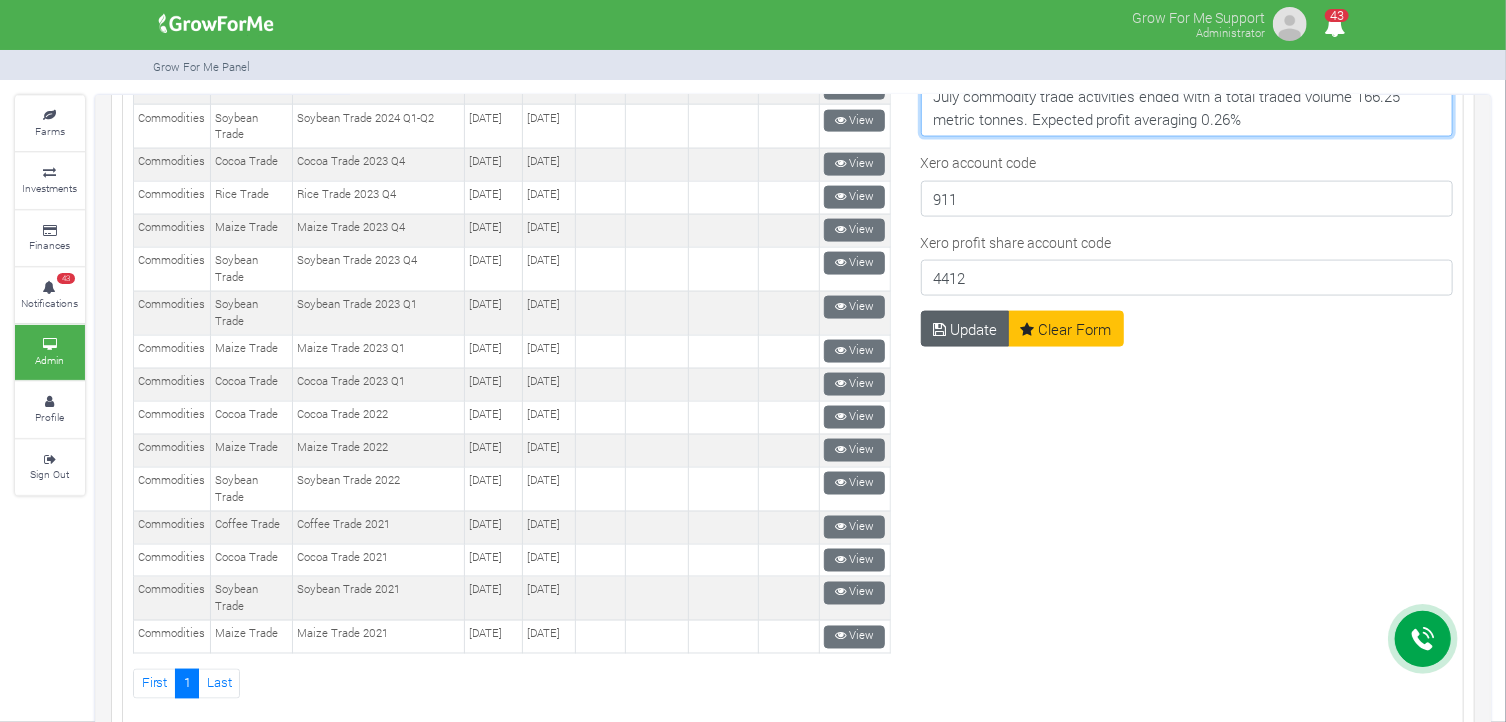 type on "July commodity trade activities ended with a total traded volume 166.25 metric tonnes. Expected profit averaging 0.26%" 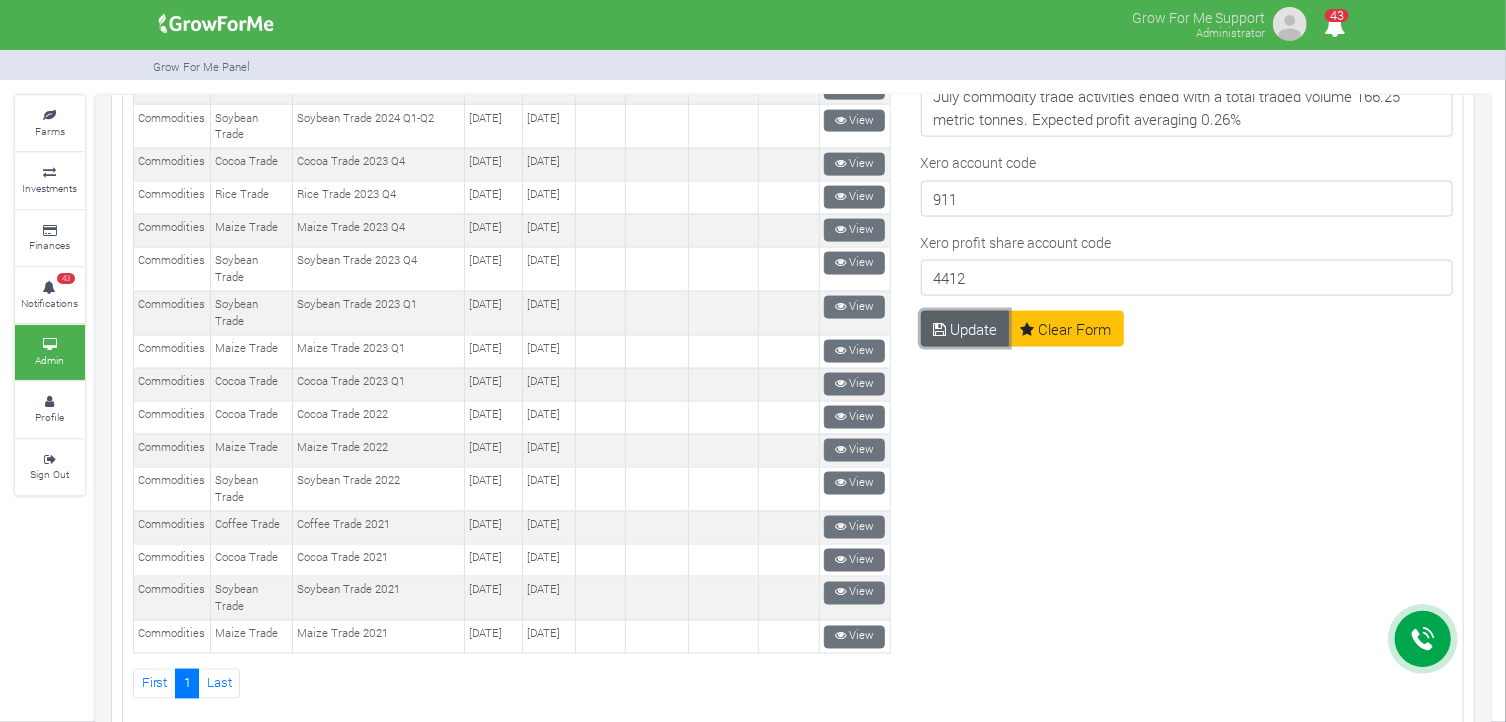 click on "Update" at bounding box center [965, 329] 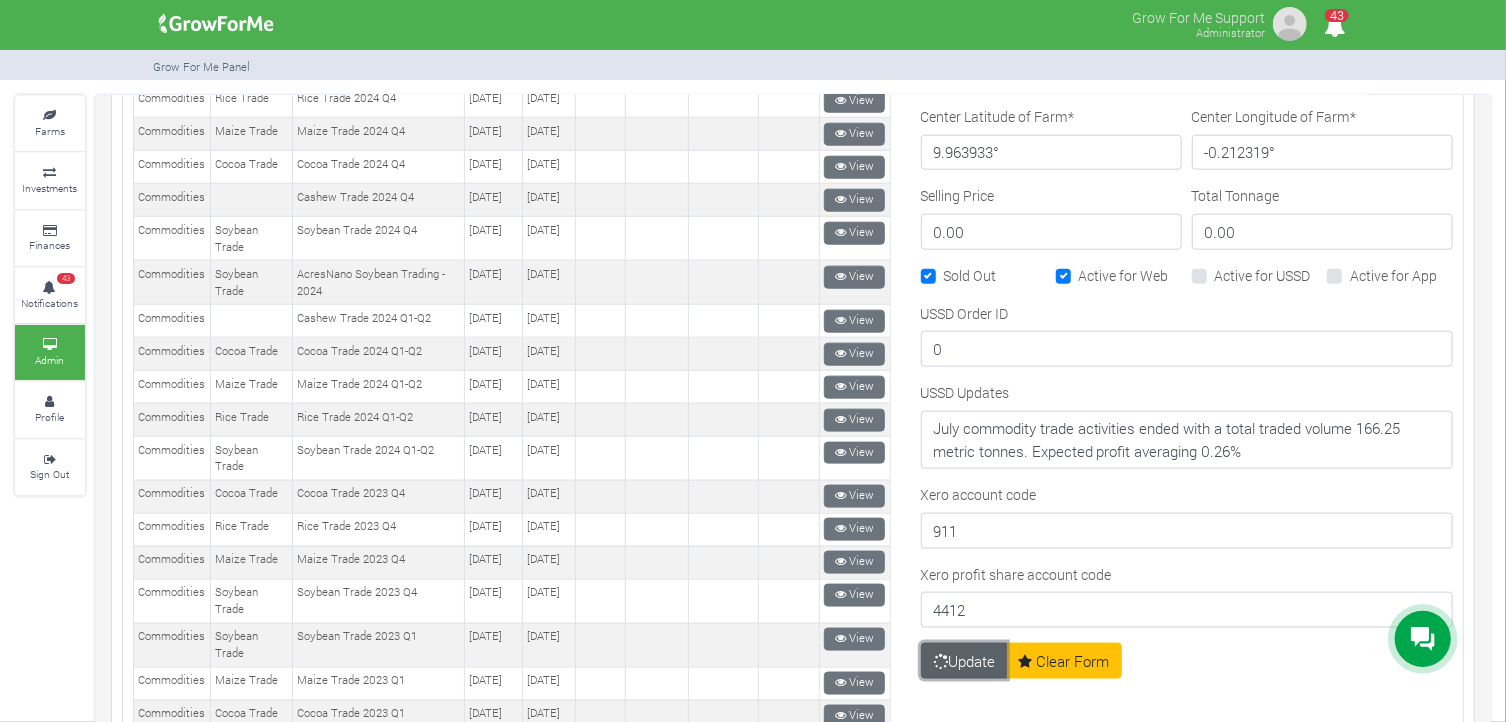 scroll, scrollTop: 894, scrollLeft: 0, axis: vertical 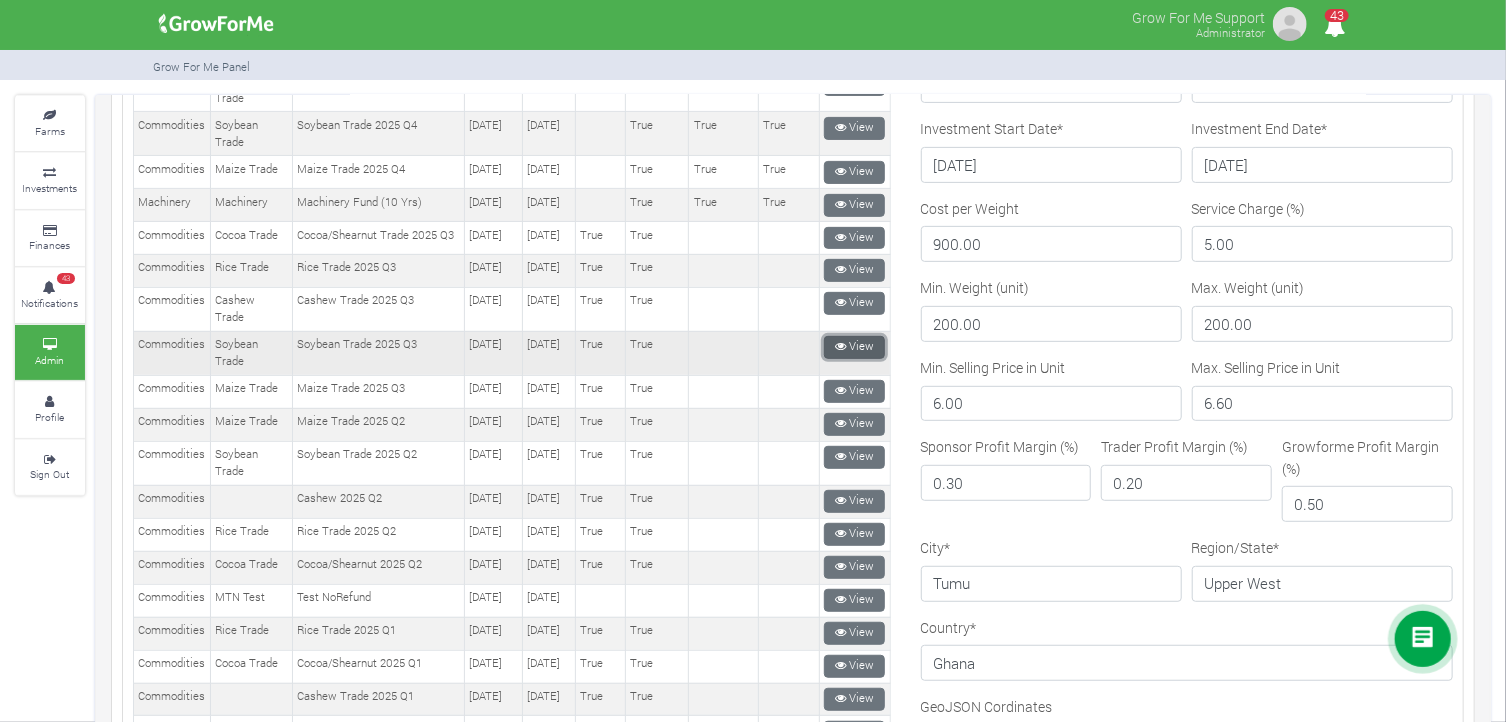 click at bounding box center [840, 346] 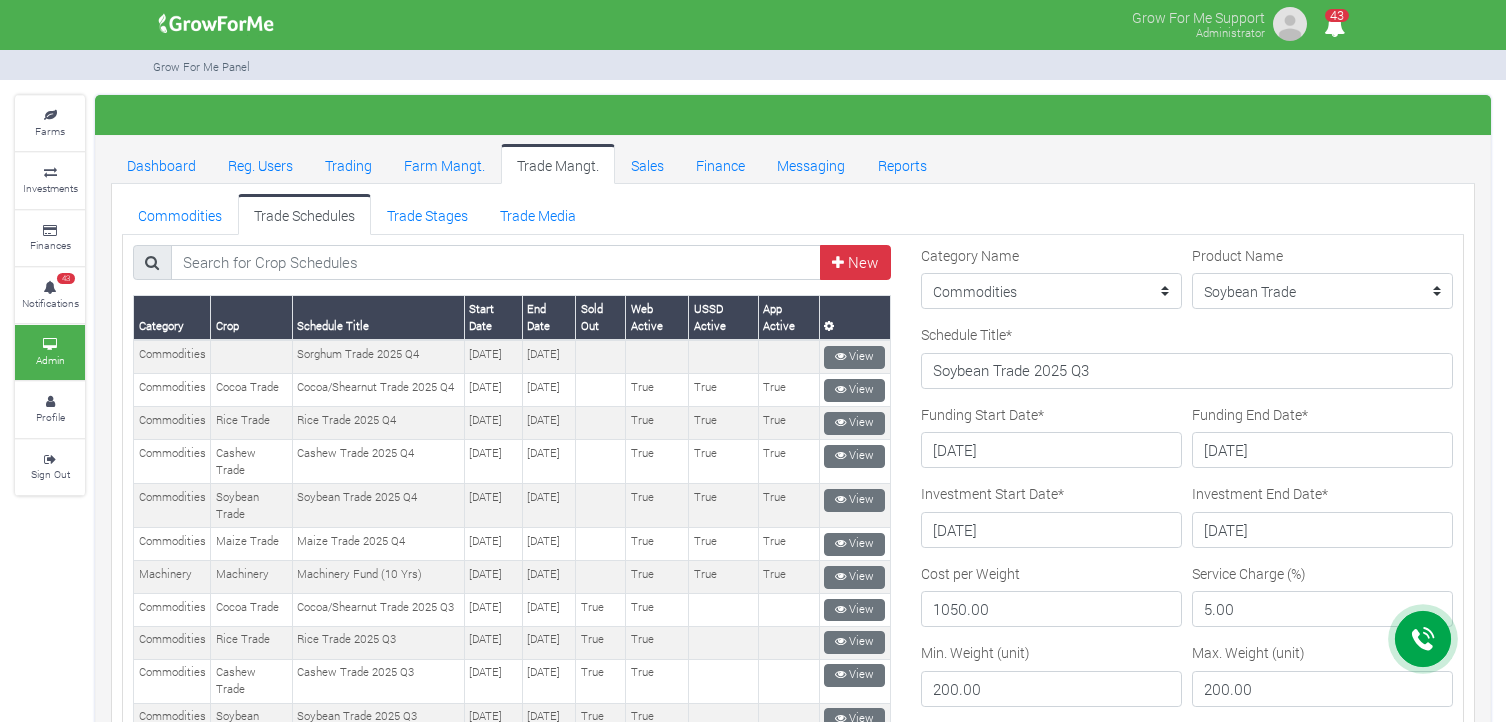 scroll, scrollTop: 0, scrollLeft: 0, axis: both 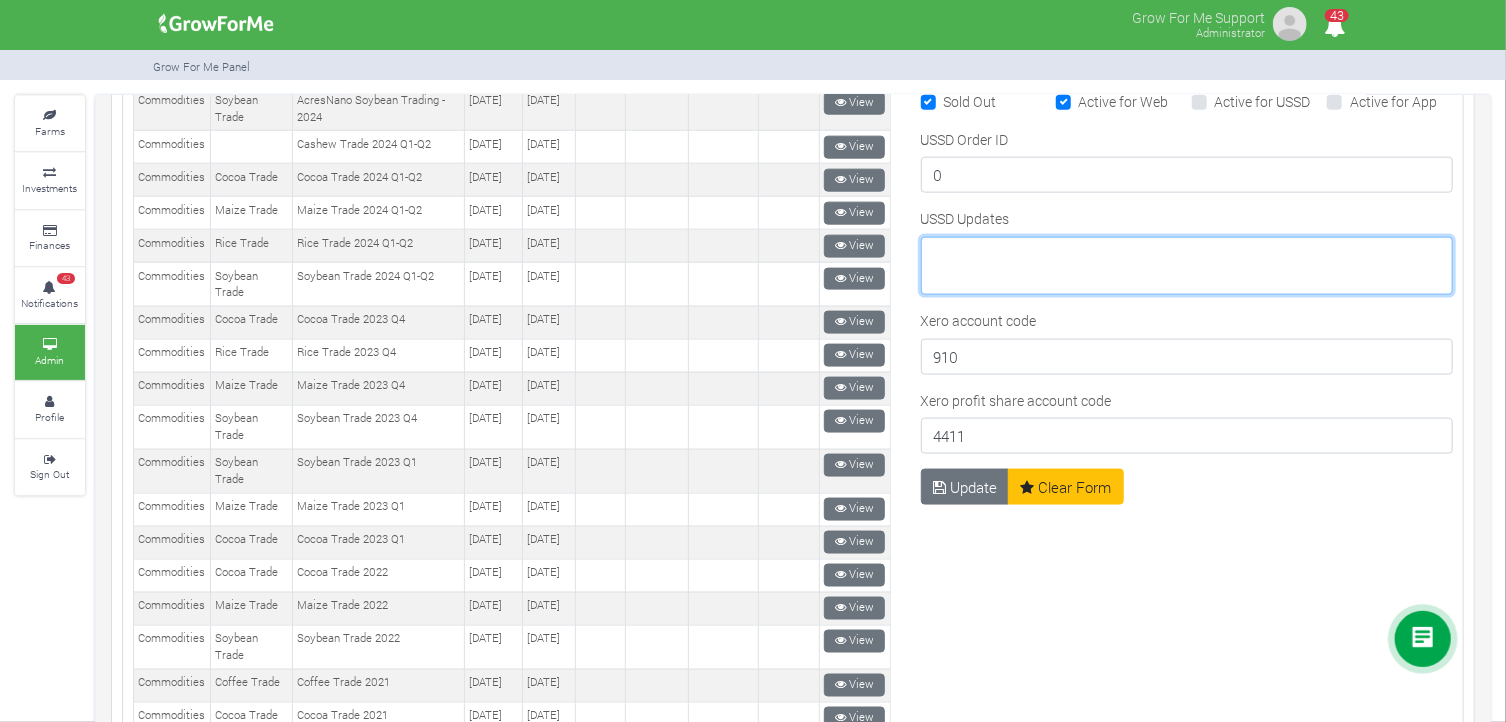 click on "USSD Updates" at bounding box center [1187, 266] 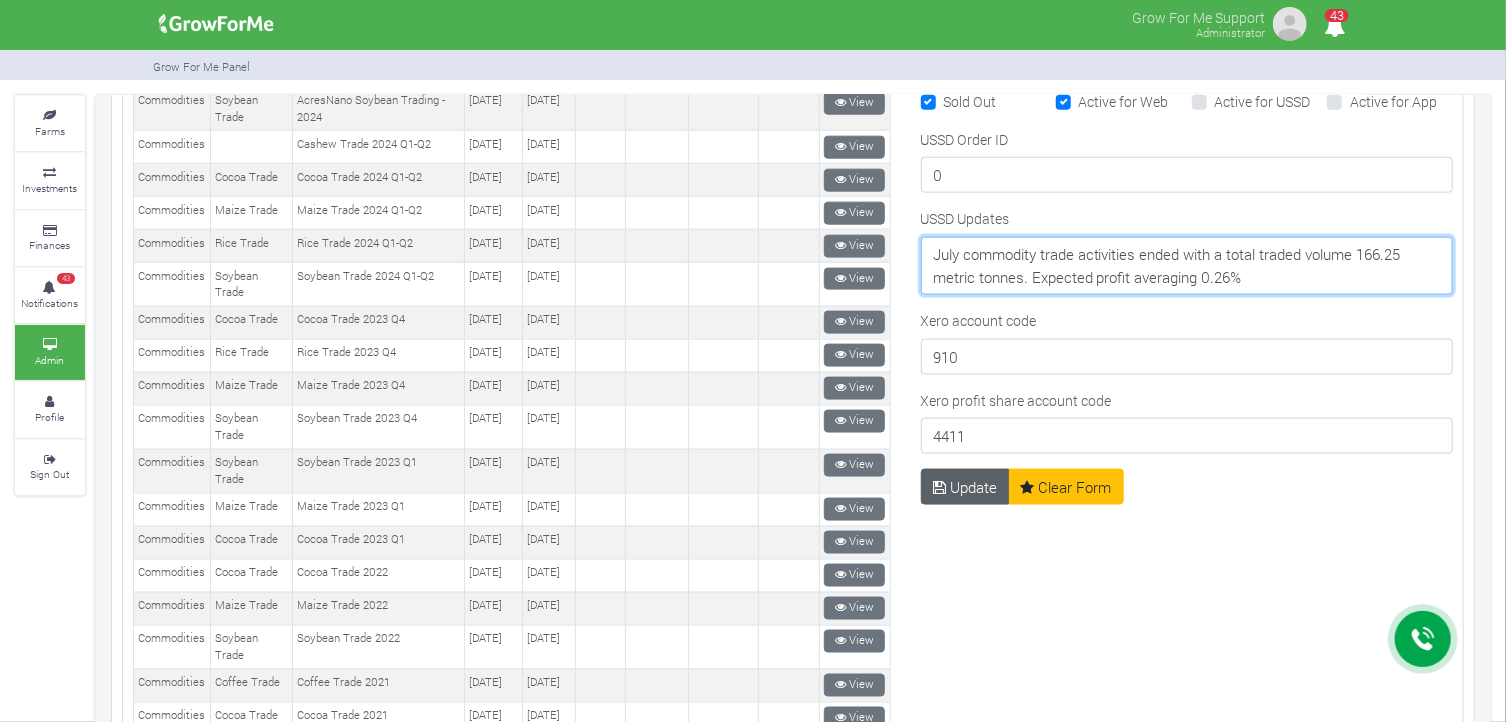 type on "July commodity trade activities ended with a total traded volume 166.25 metric tonnes. Expected profit averaging 0.26%" 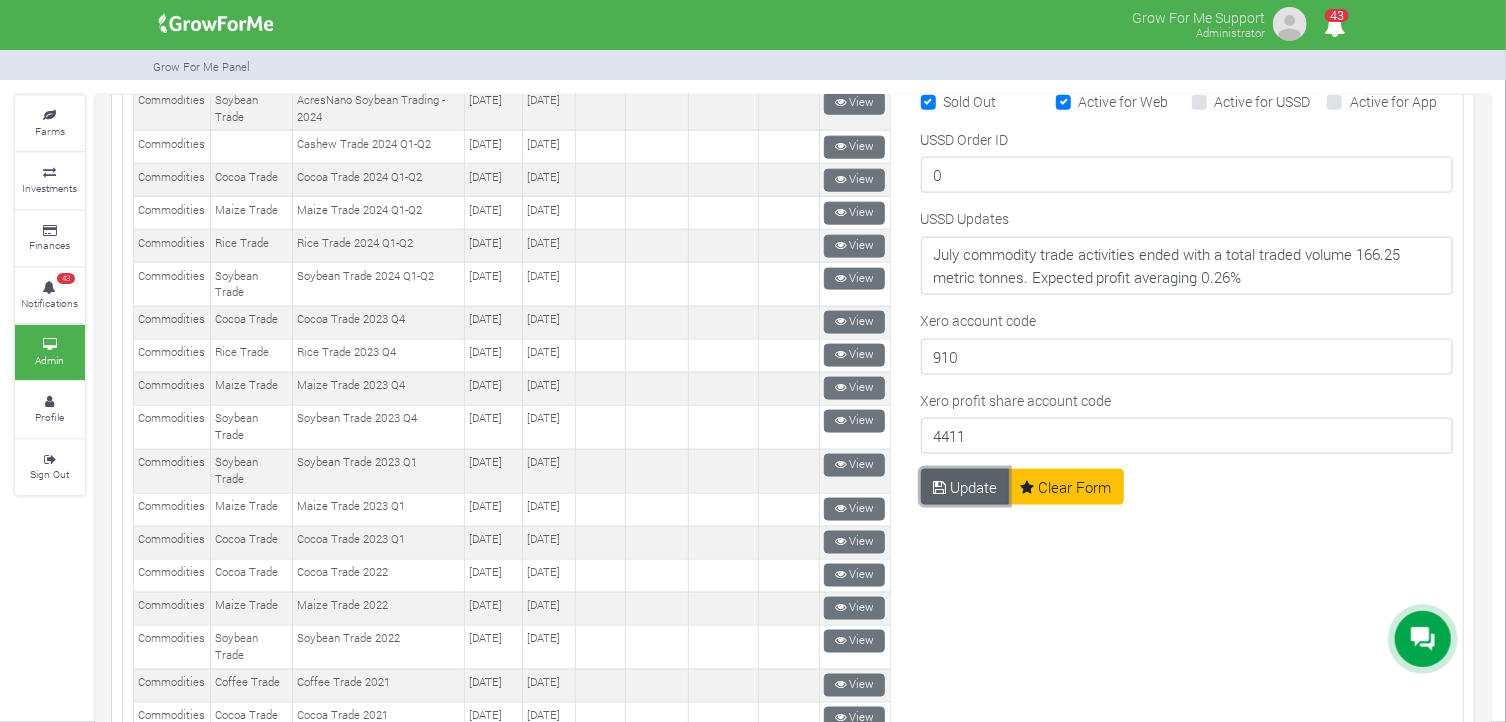 click on "Update" at bounding box center [965, 487] 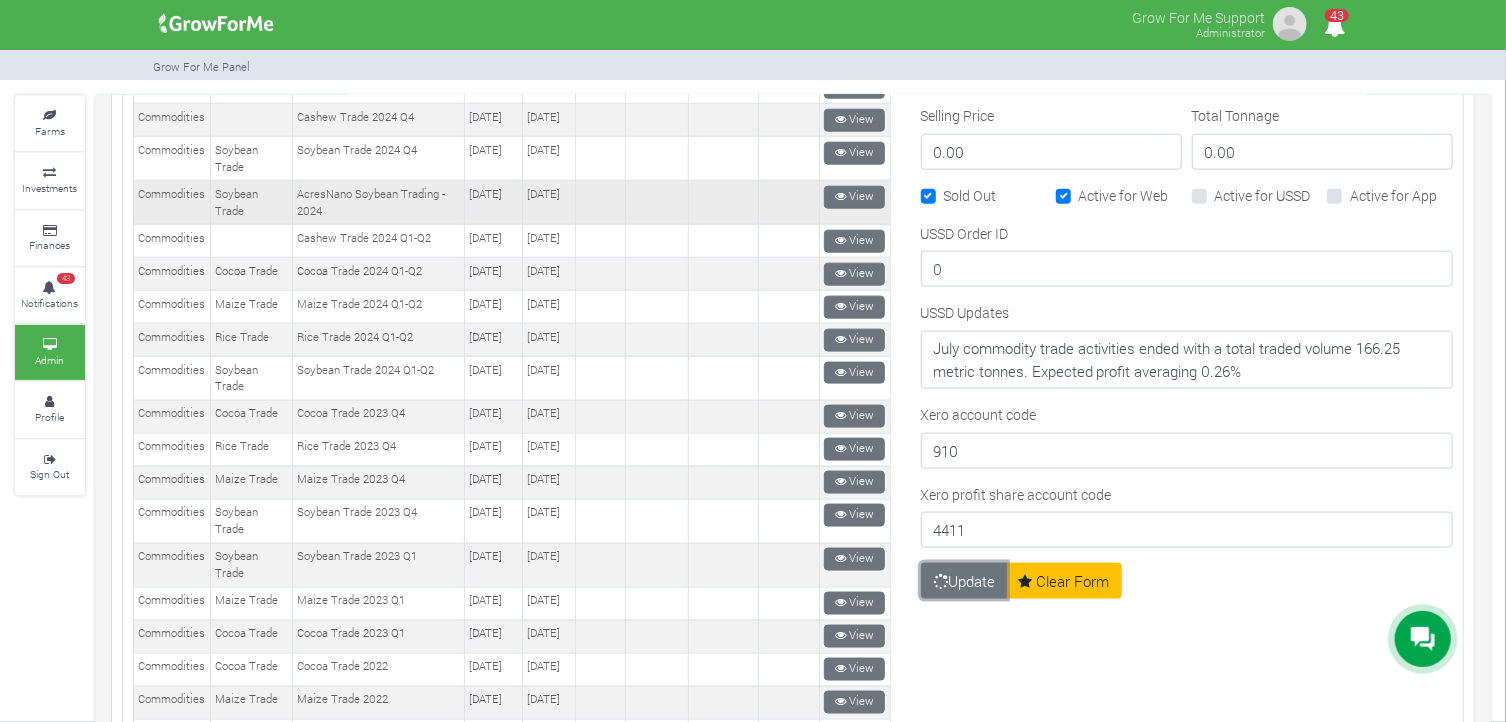 scroll, scrollTop: 1152, scrollLeft: 0, axis: vertical 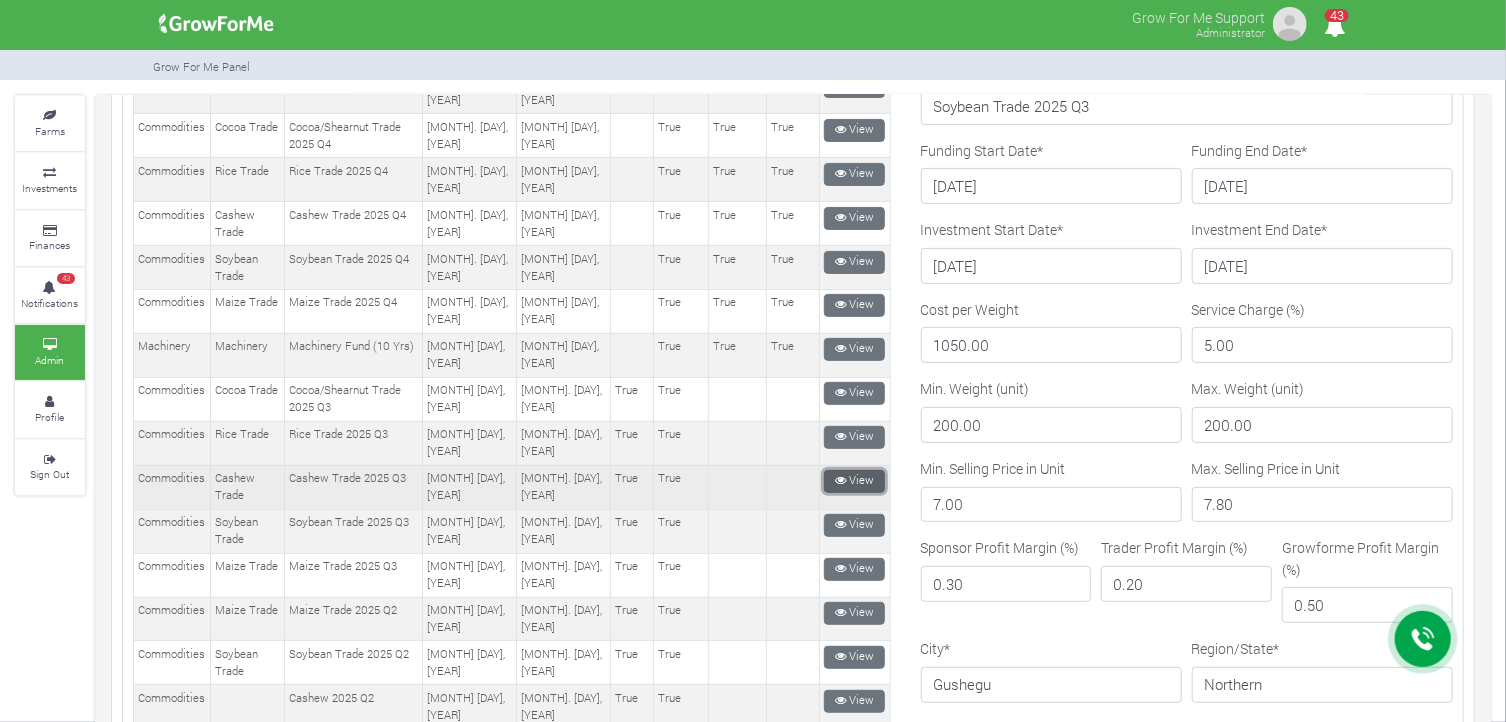 click on "View" at bounding box center [854, 481] 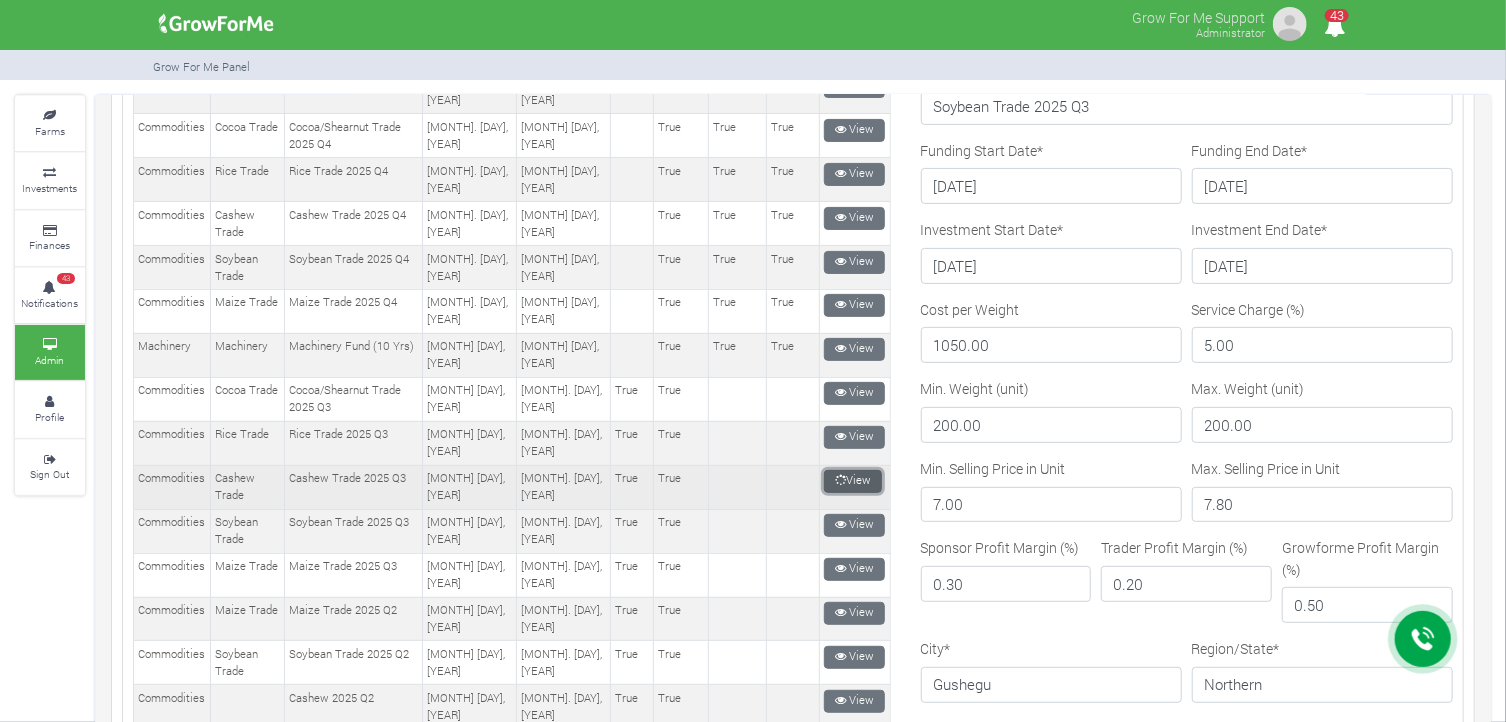 scroll, scrollTop: 308, scrollLeft: 0, axis: vertical 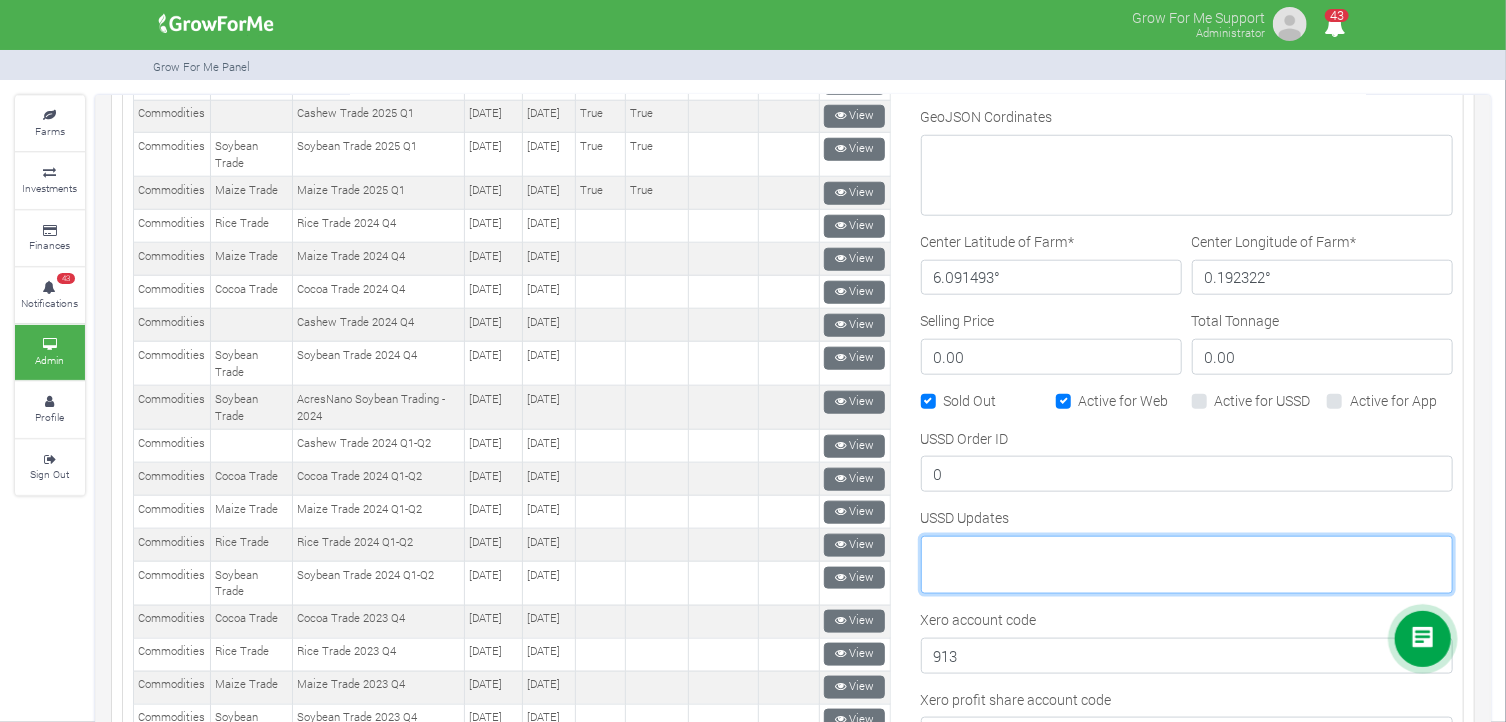 click on "USSD Updates" at bounding box center [1187, 565] 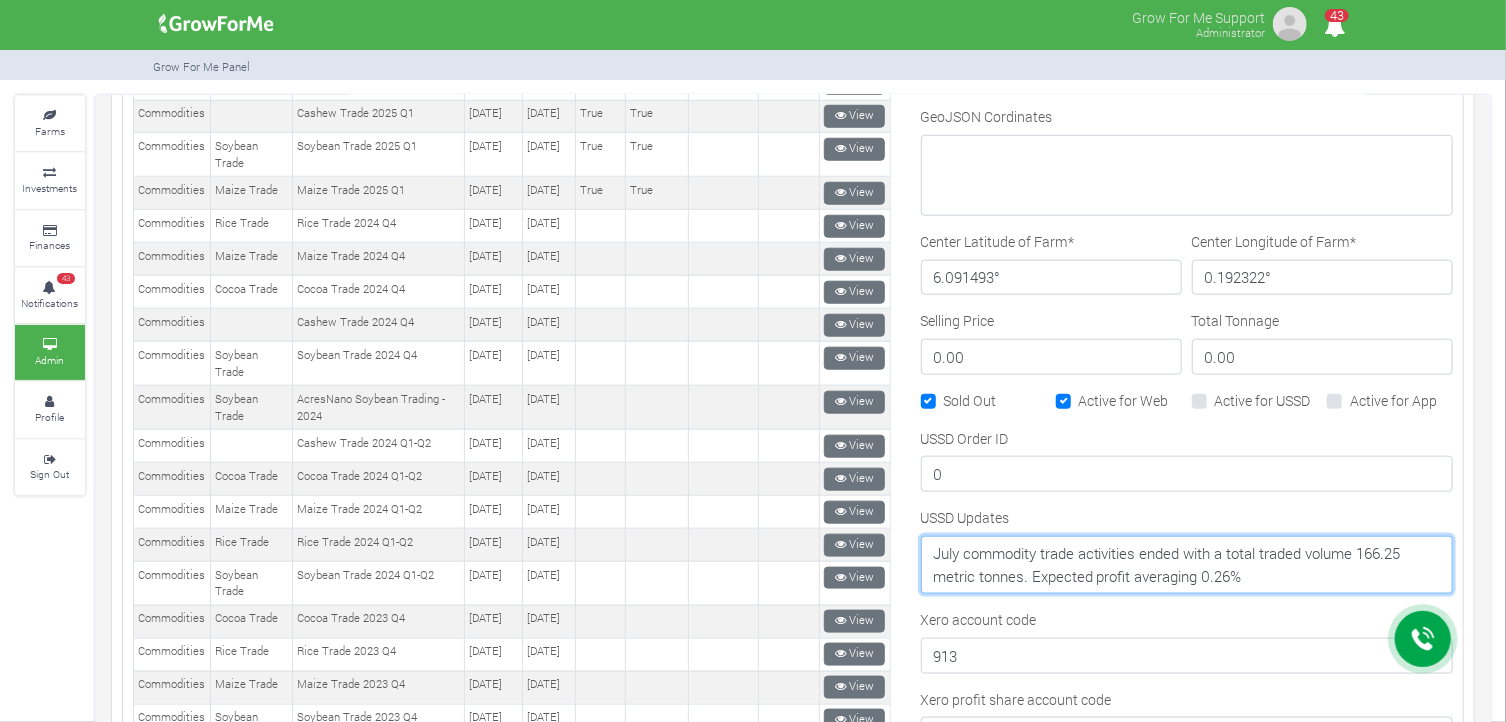 scroll, scrollTop: 1167, scrollLeft: 0, axis: vertical 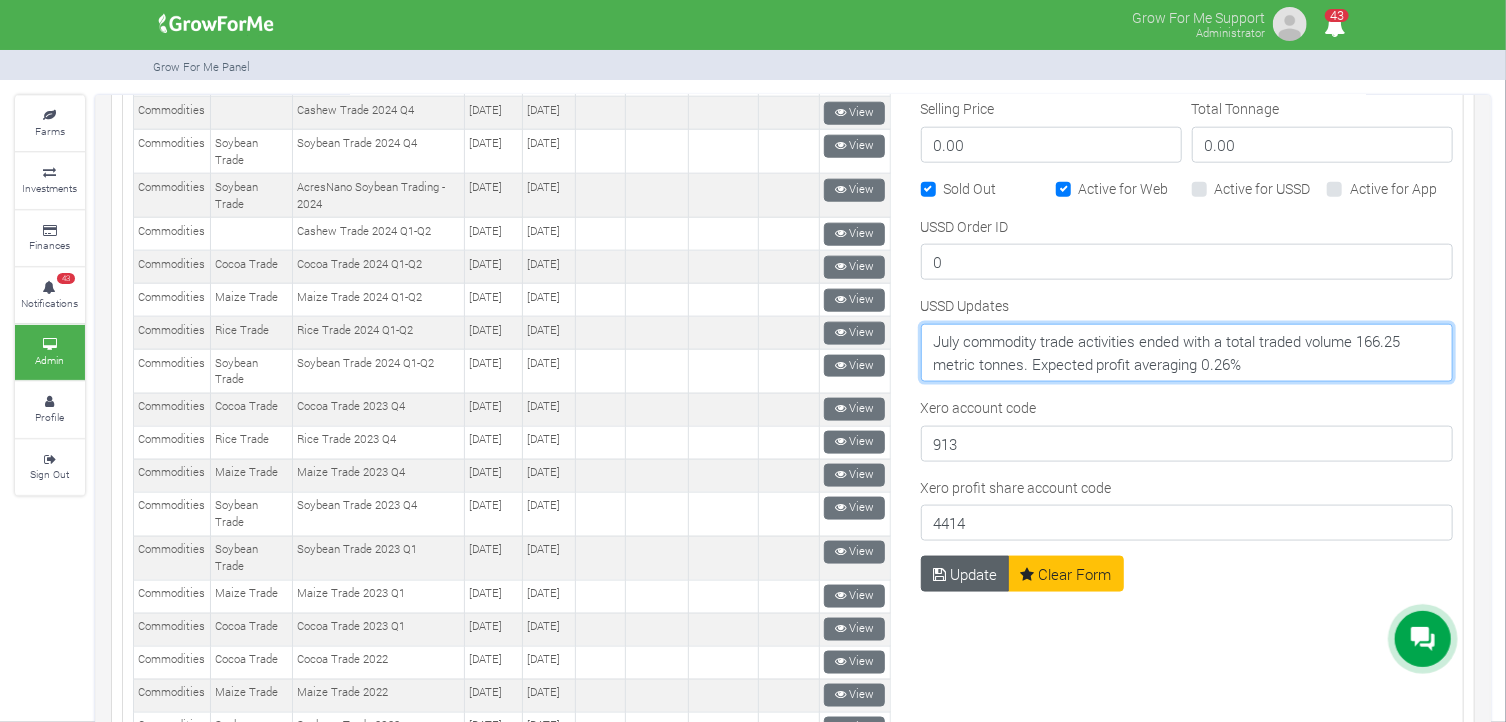 type on "July commodity trade activities ended with a total traded volume 166.25 metric tonnes. Expected profit averaging 0.26%" 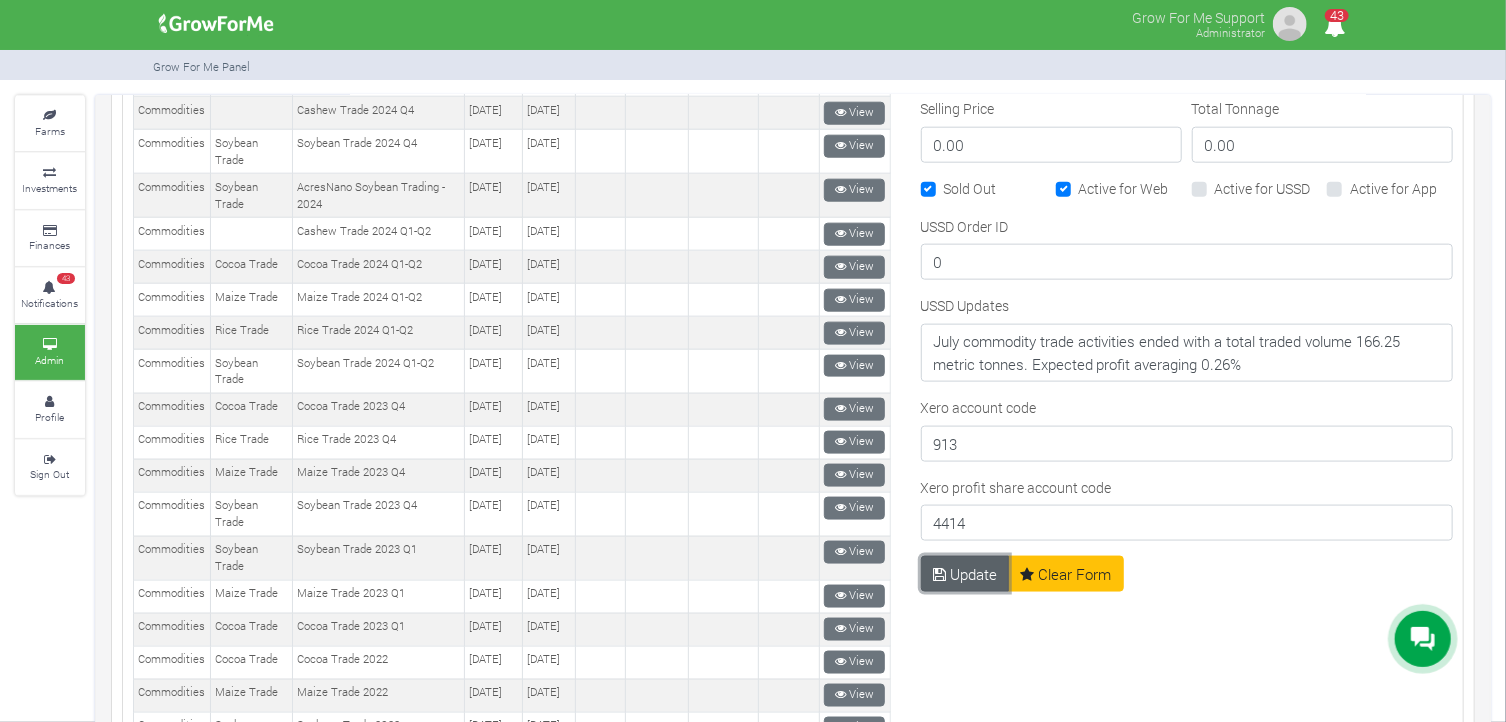 click on "Update" at bounding box center (965, 574) 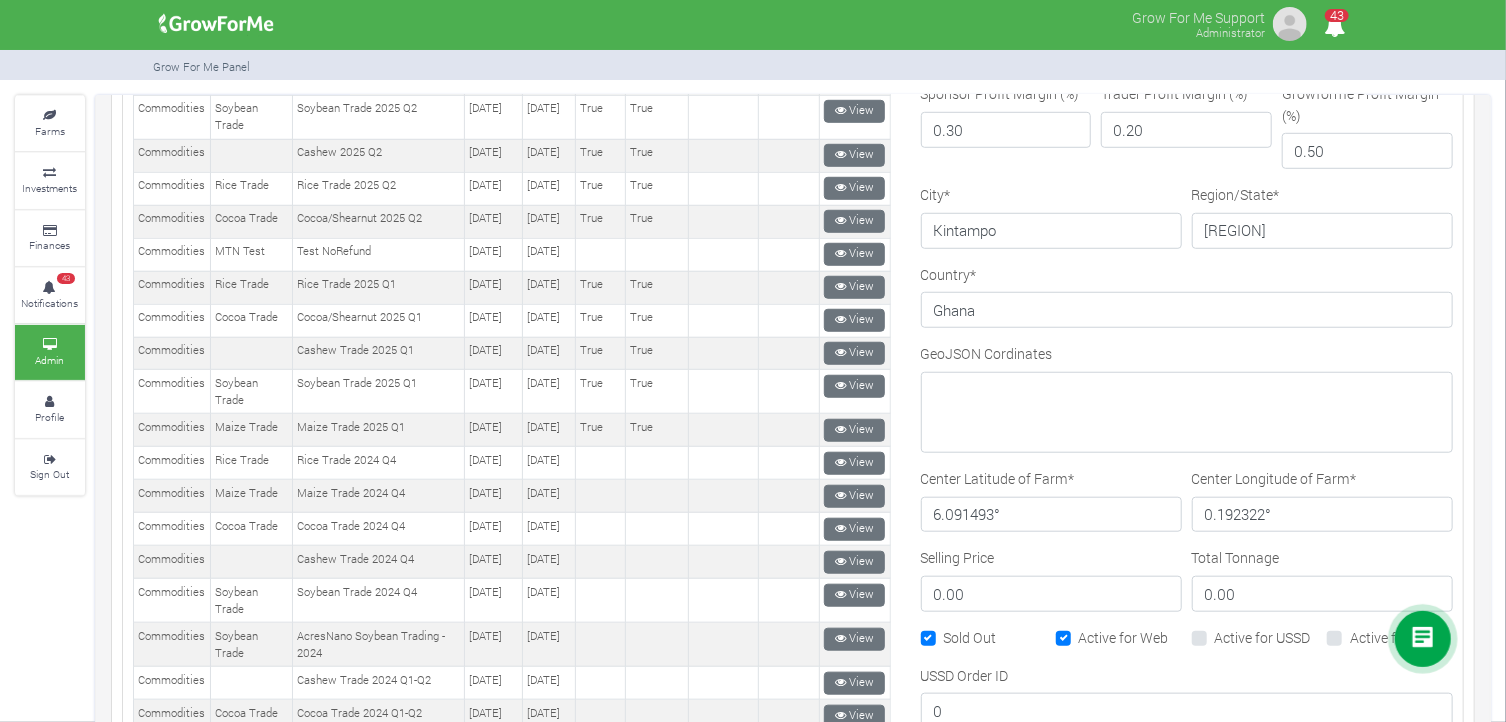 scroll, scrollTop: 716, scrollLeft: 0, axis: vertical 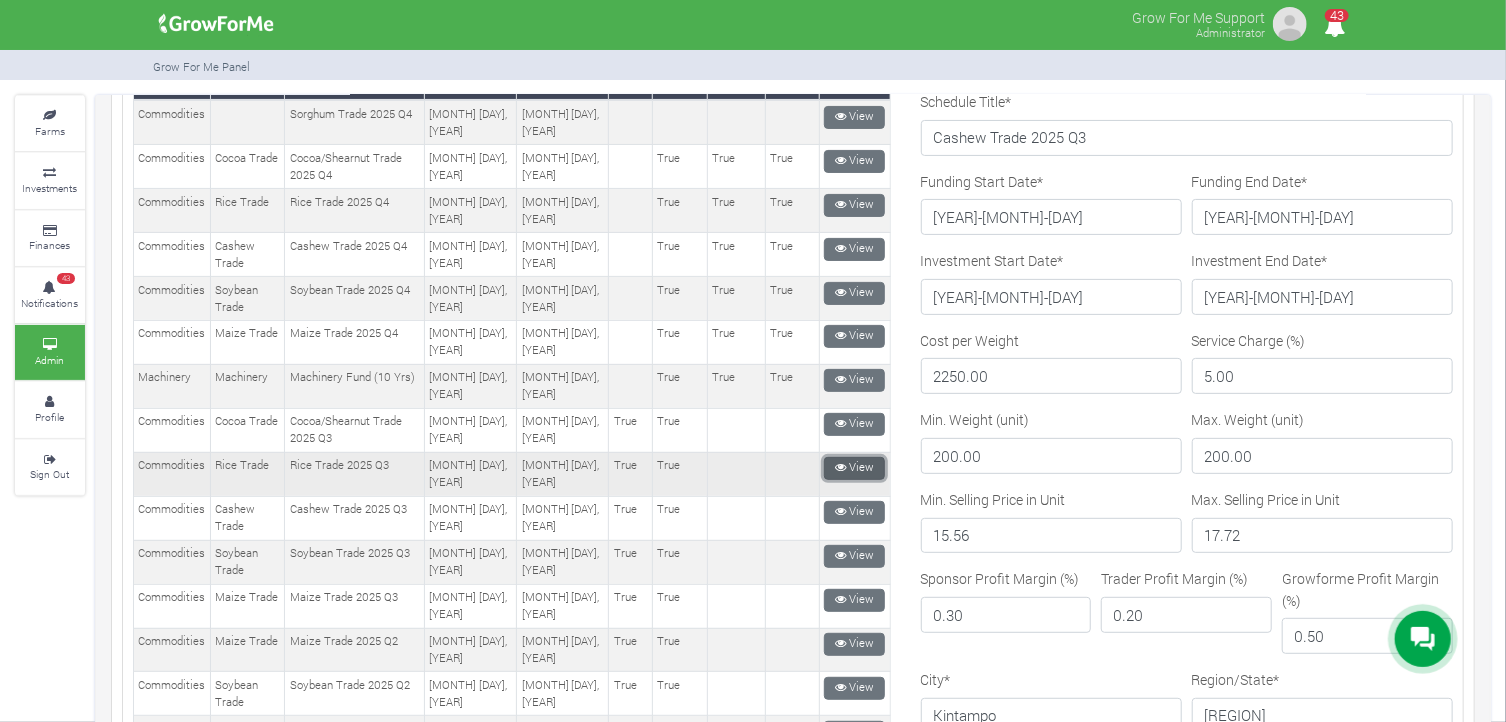 click on "View" at bounding box center [854, 468] 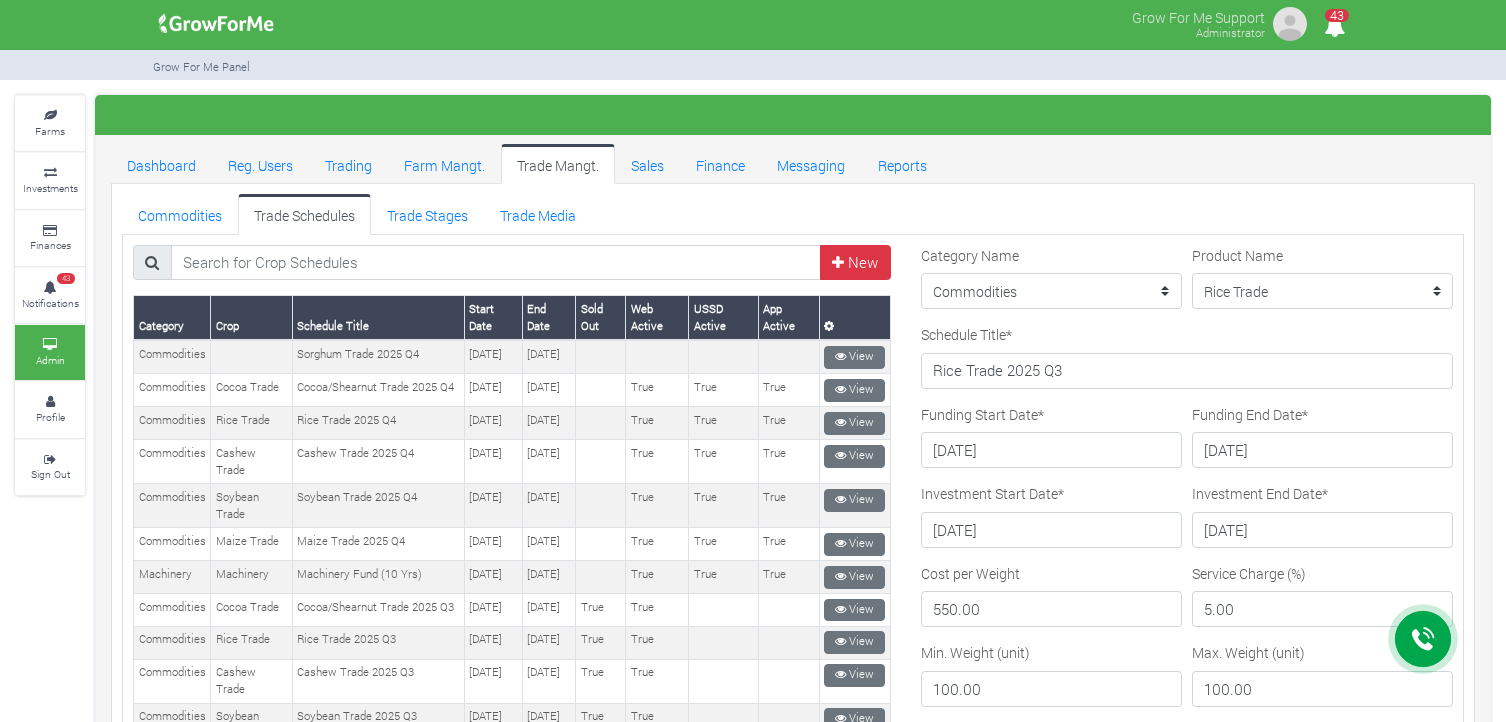 scroll, scrollTop: 0, scrollLeft: 0, axis: both 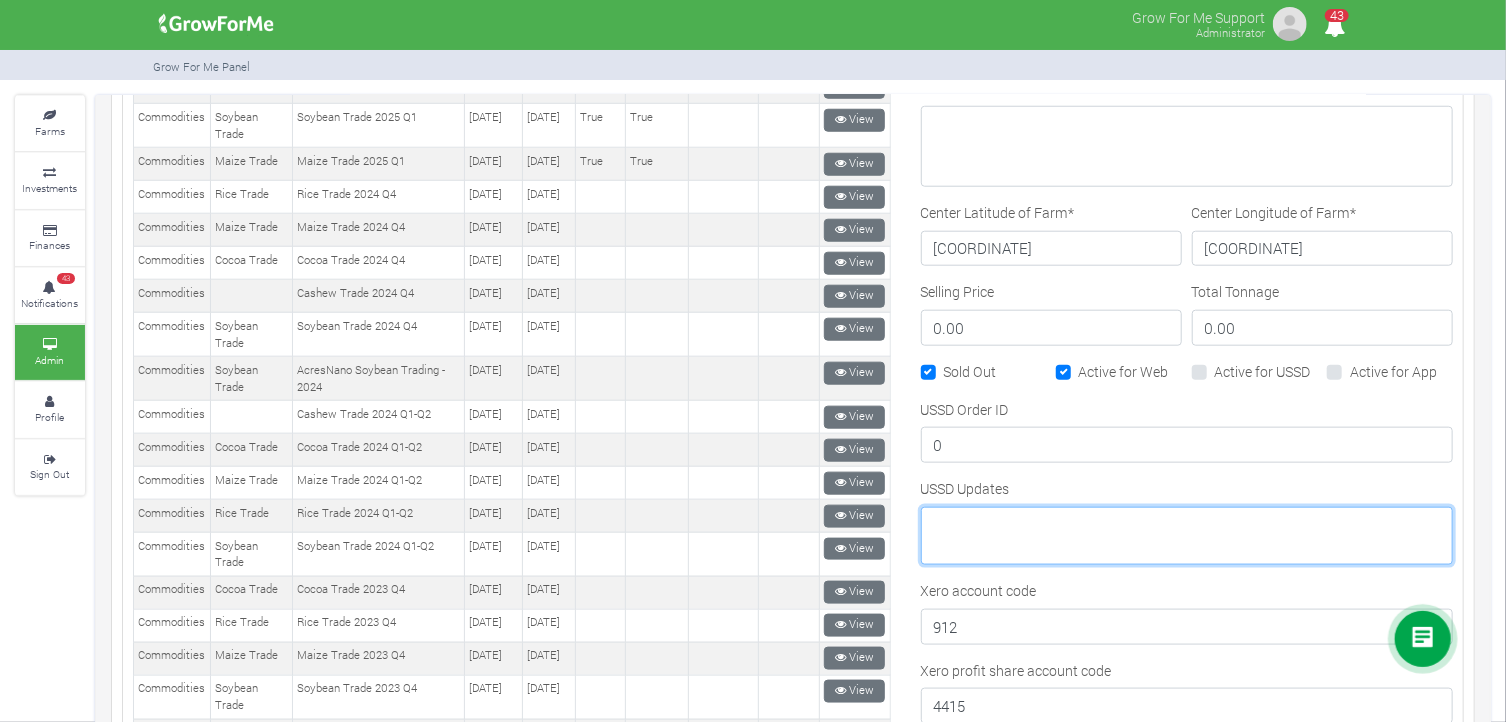 click on "USSD Updates" at bounding box center (1187, 536) 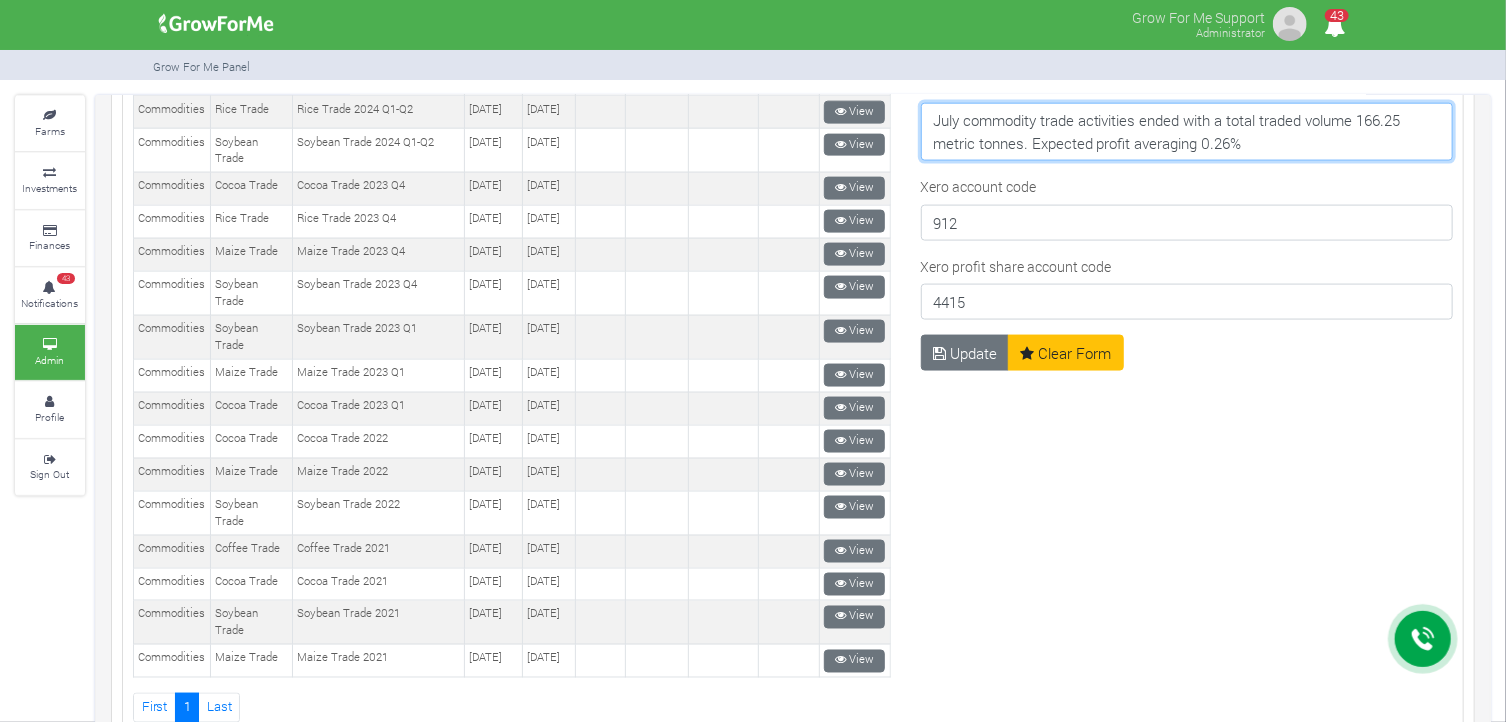 scroll, scrollTop: 1392, scrollLeft: 0, axis: vertical 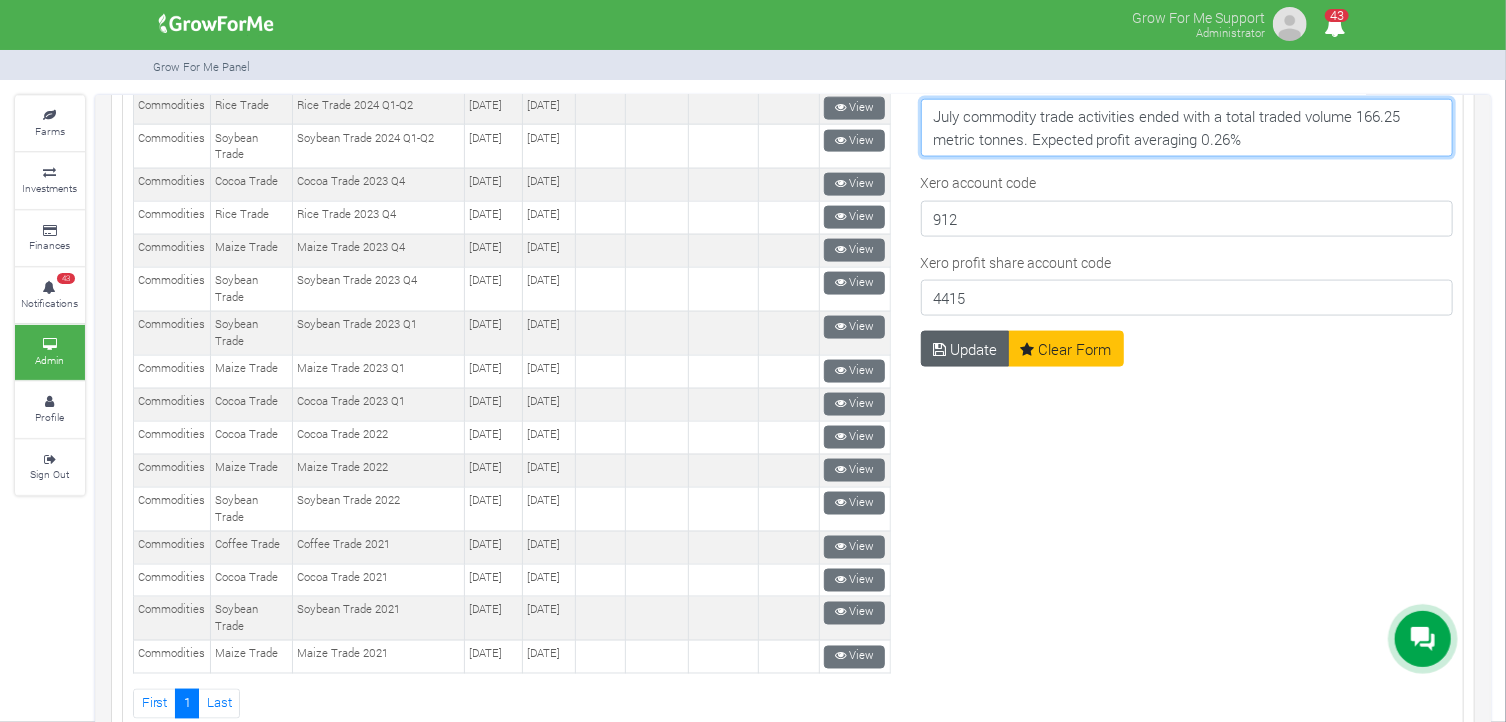 type on "July commodity trade activities ended with a total traded volume 166.25 metric tonnes. Expected profit averaging 0.26%" 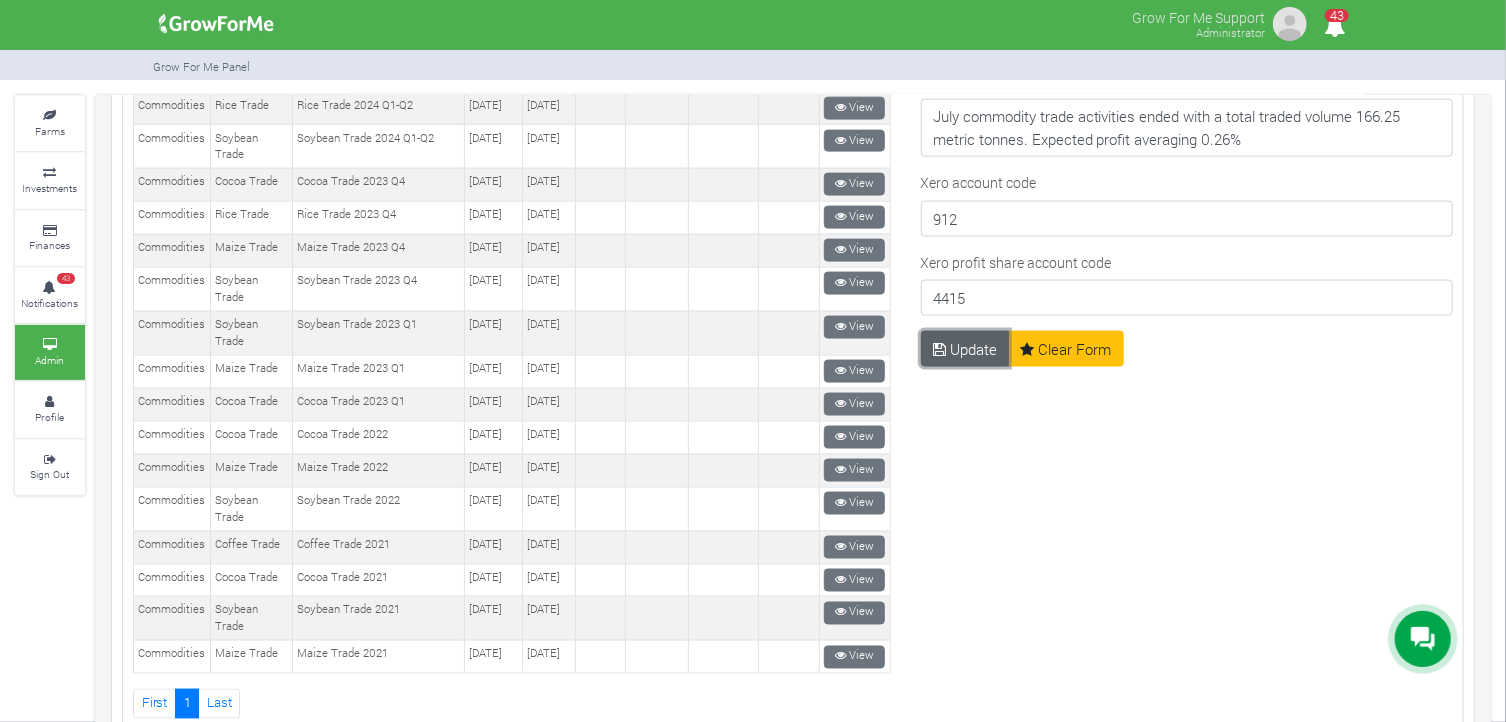 click on "Update" at bounding box center [965, 349] 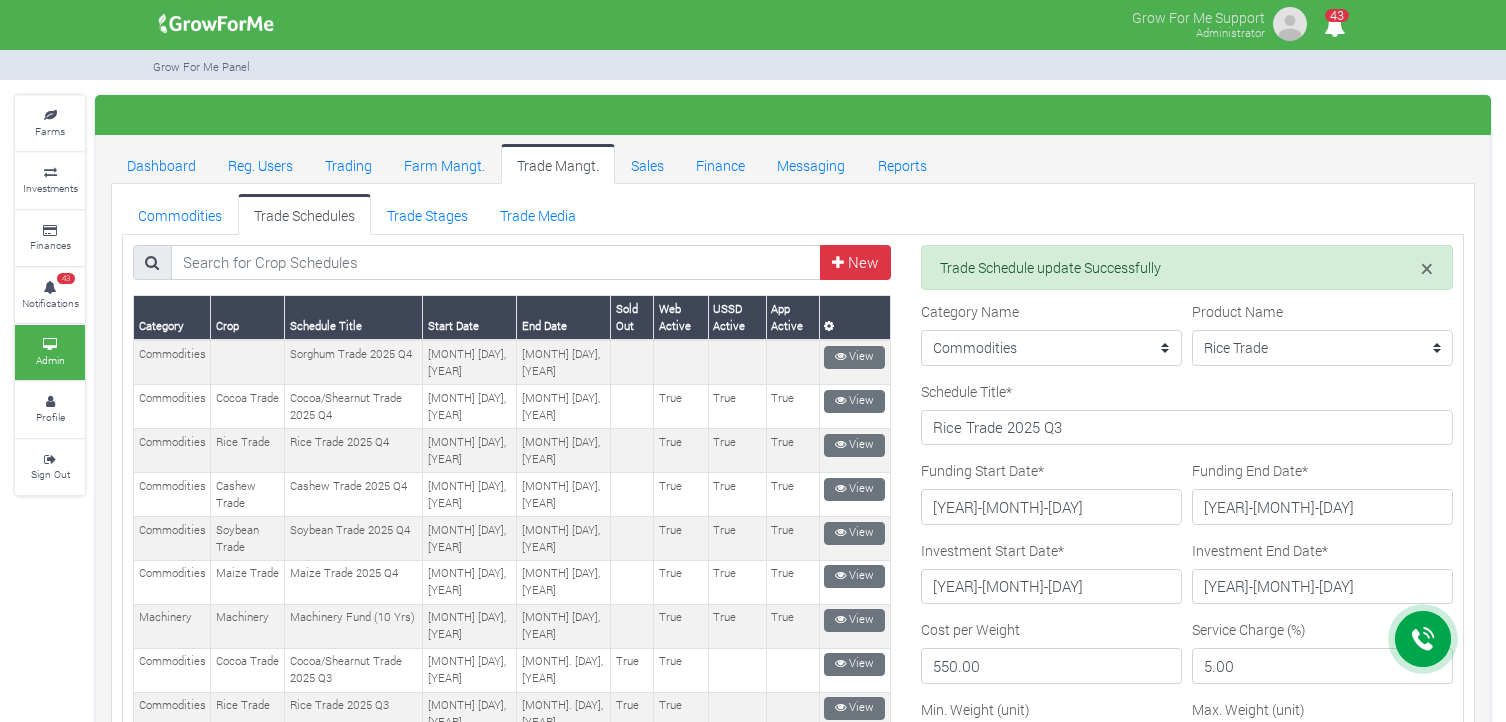 scroll, scrollTop: 0, scrollLeft: 0, axis: both 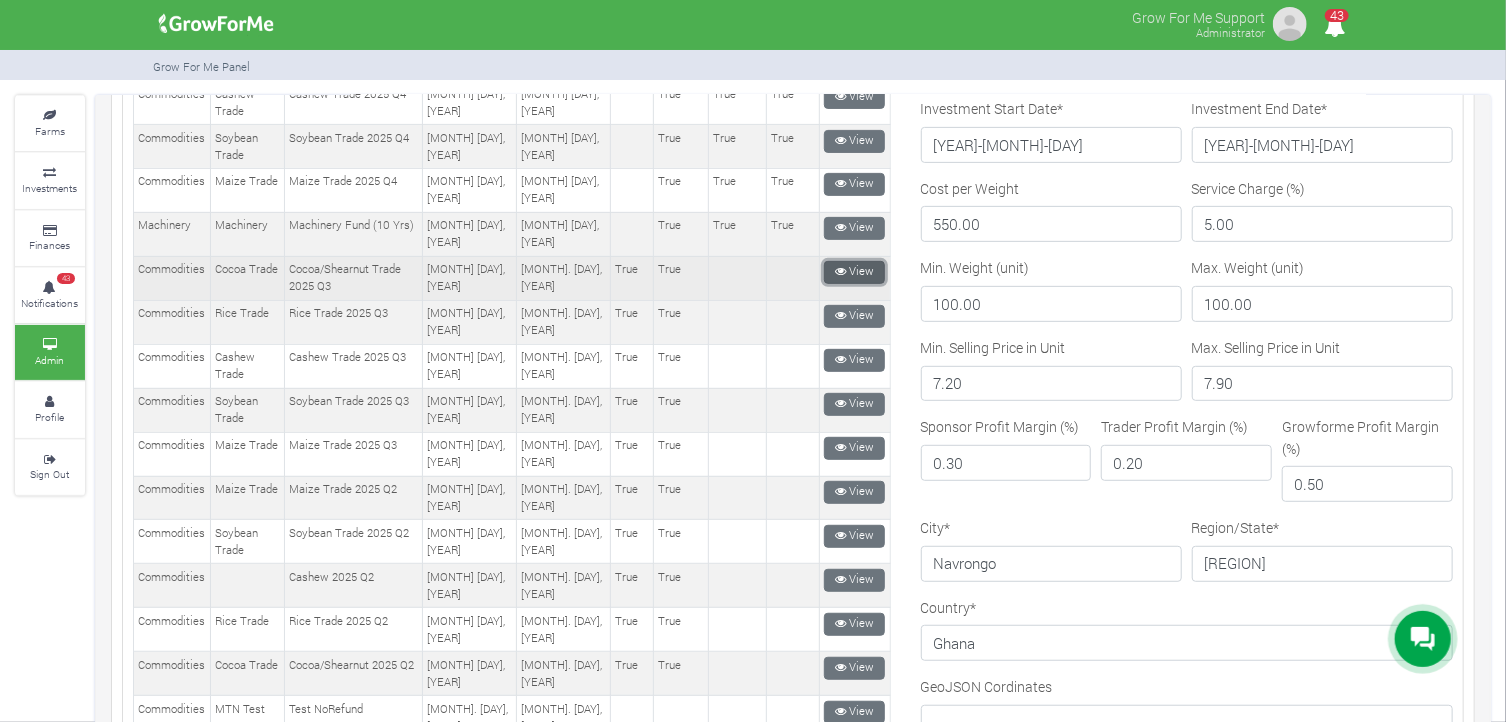 click on "View" at bounding box center [854, 272] 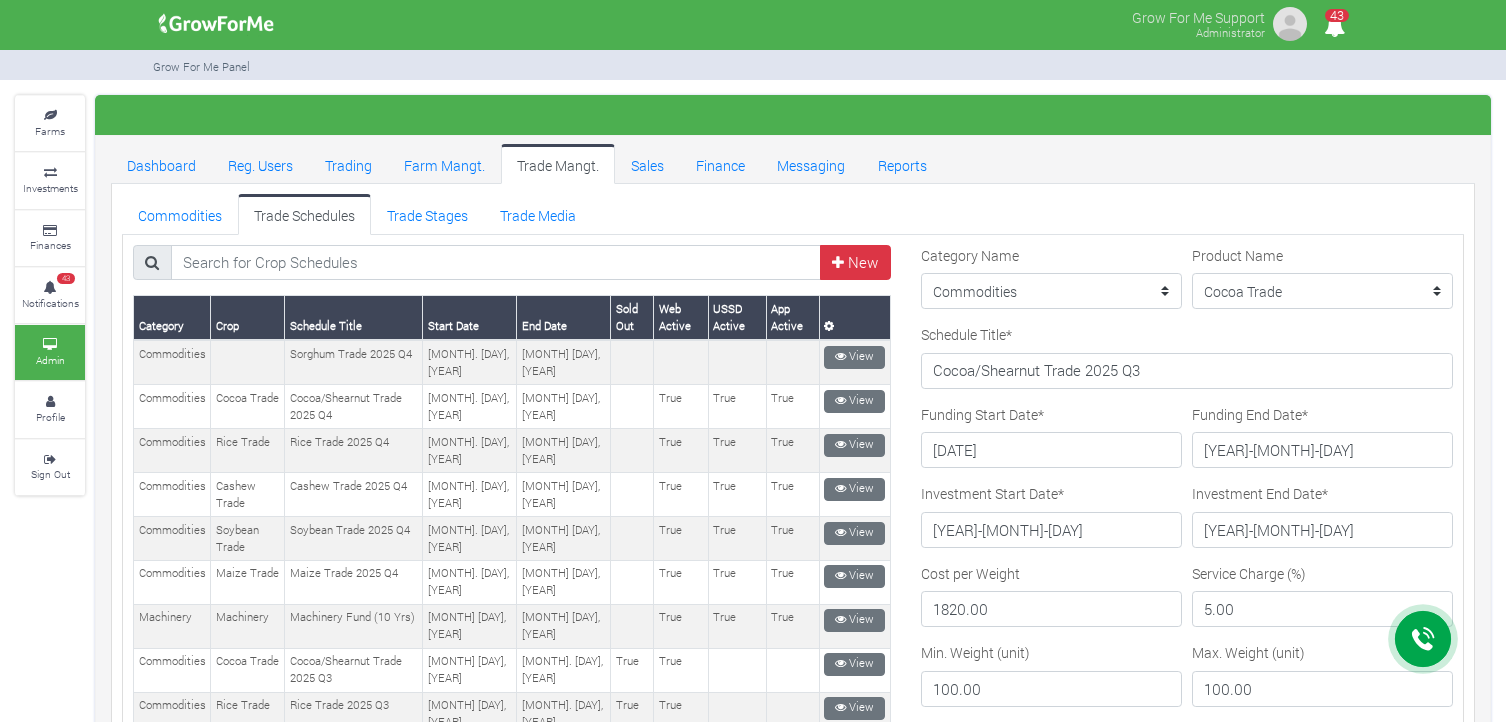 scroll, scrollTop: 0, scrollLeft: 0, axis: both 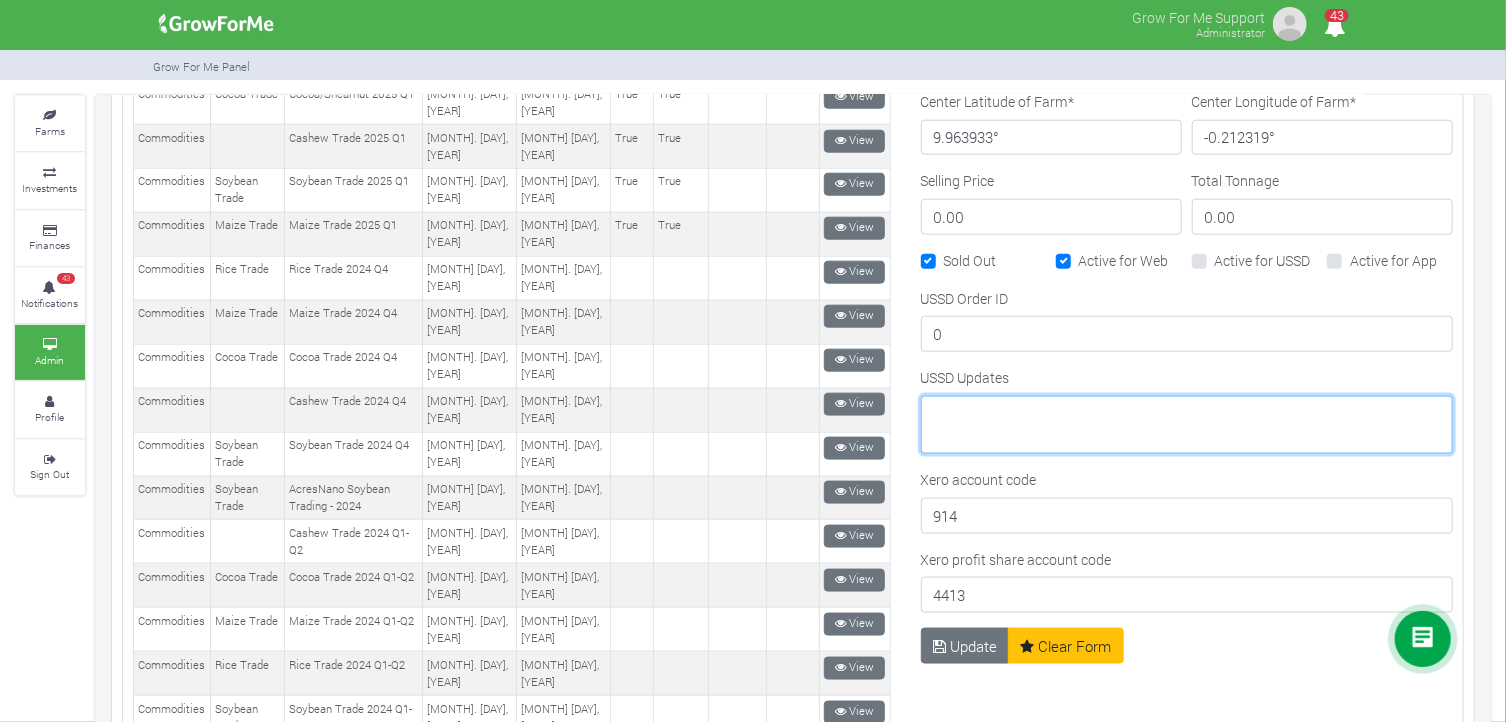 click on "USSD Updates" at bounding box center (1187, 425) 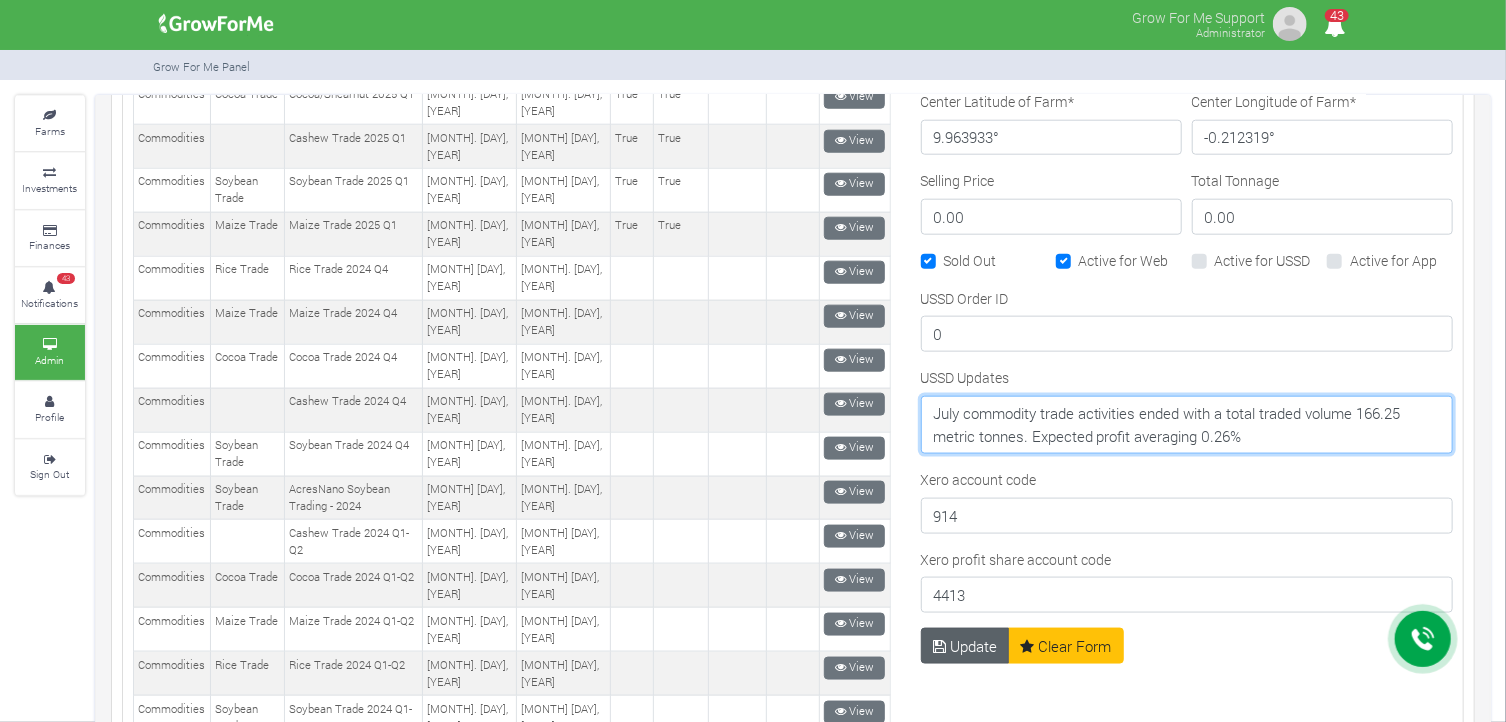 type on "July commodity trade activities ended with a total traded volume 166.25 metric tonnes. Expected profit averaging 0.26%" 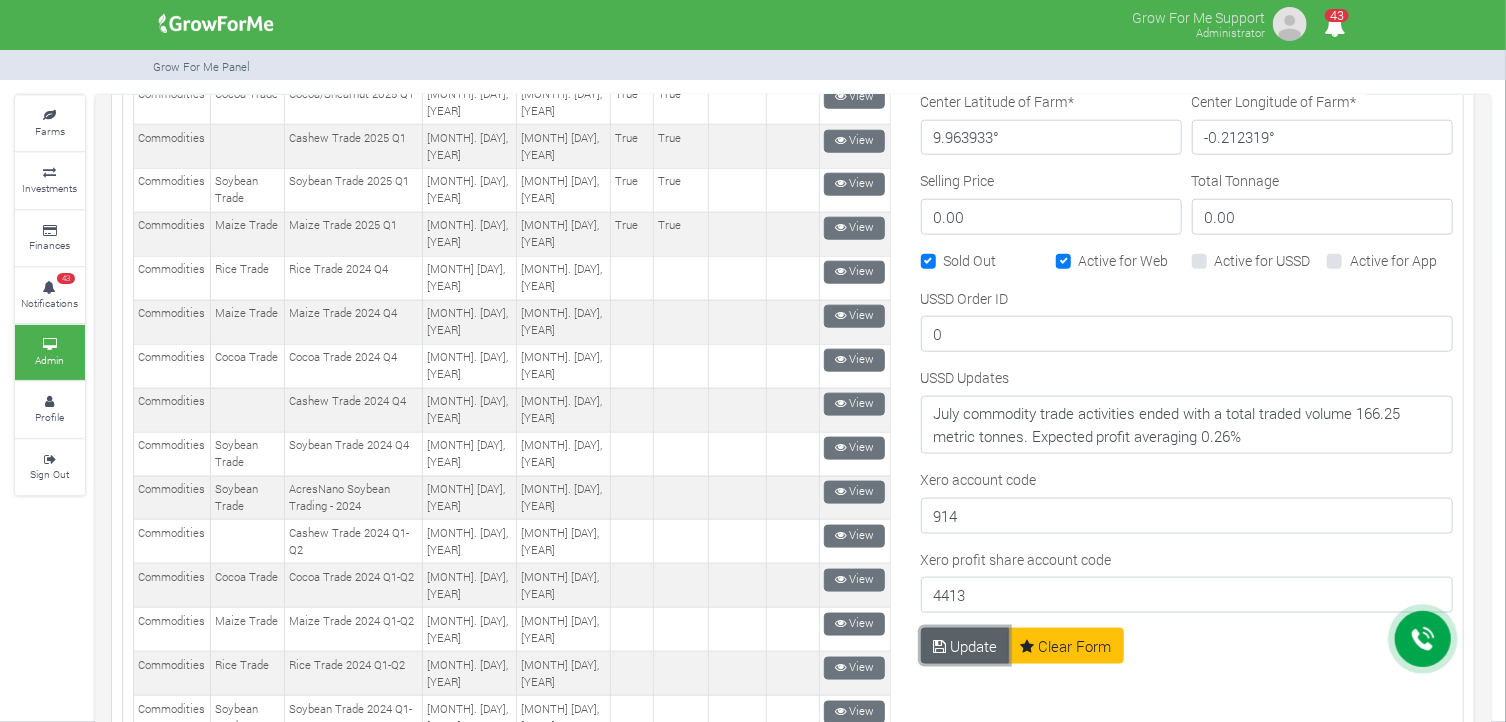 click on "Update" at bounding box center (965, 646) 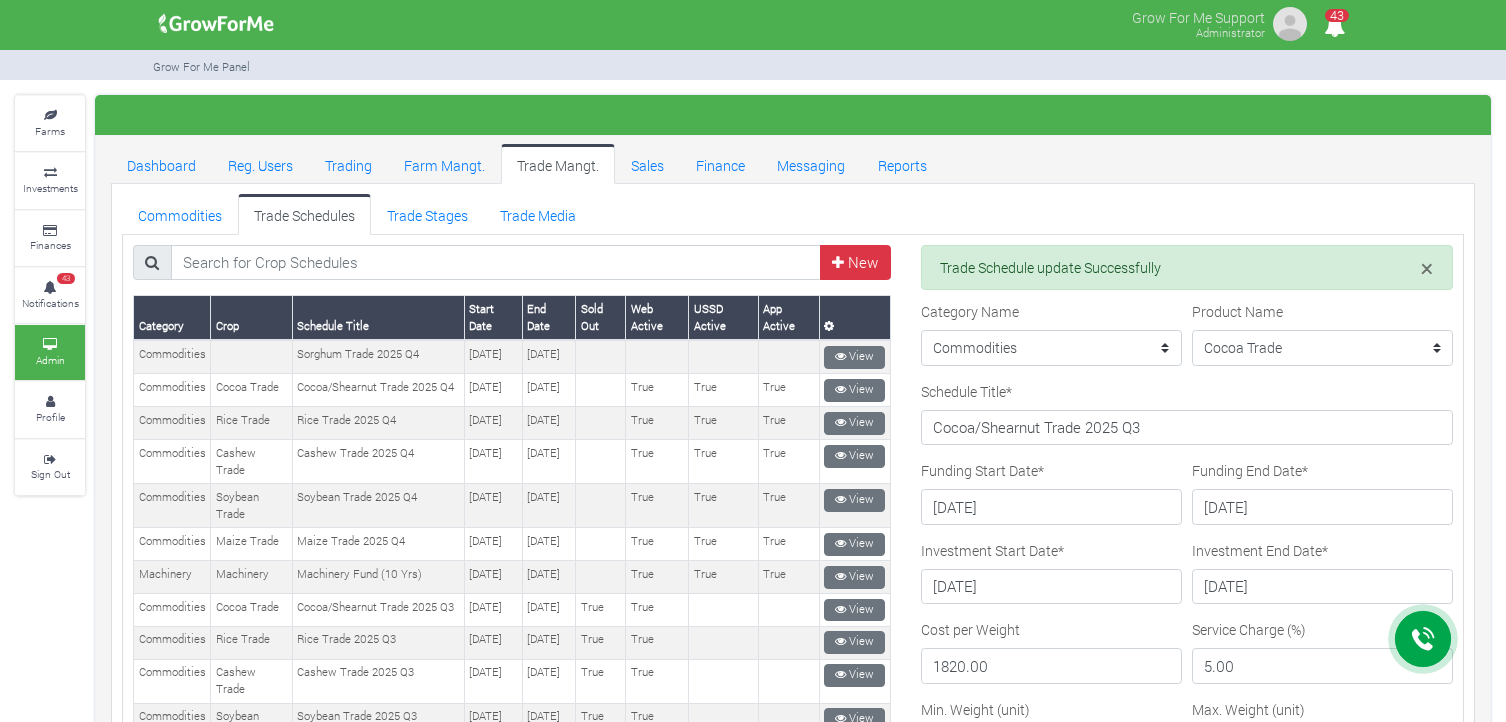 scroll, scrollTop: 0, scrollLeft: 0, axis: both 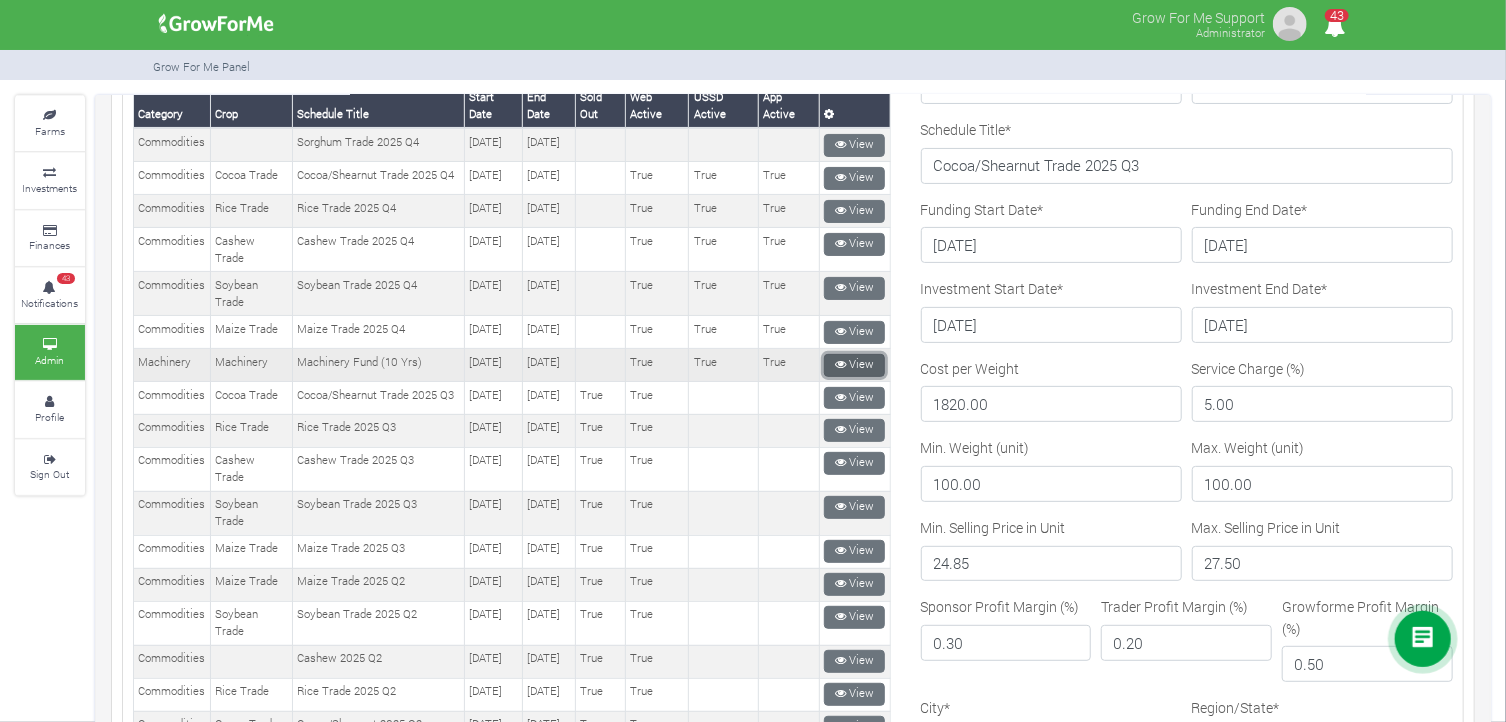 click on "View" at bounding box center [854, 365] 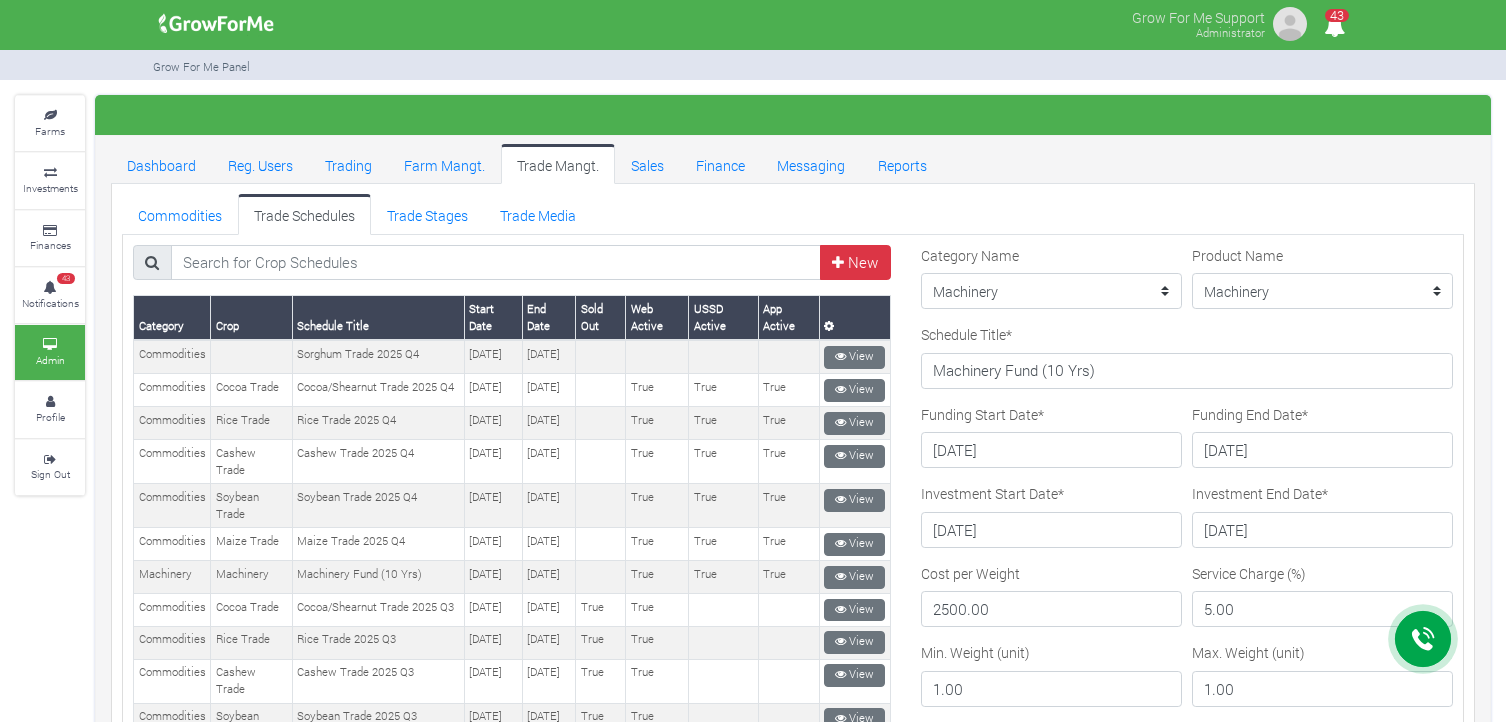 scroll, scrollTop: 0, scrollLeft: 0, axis: both 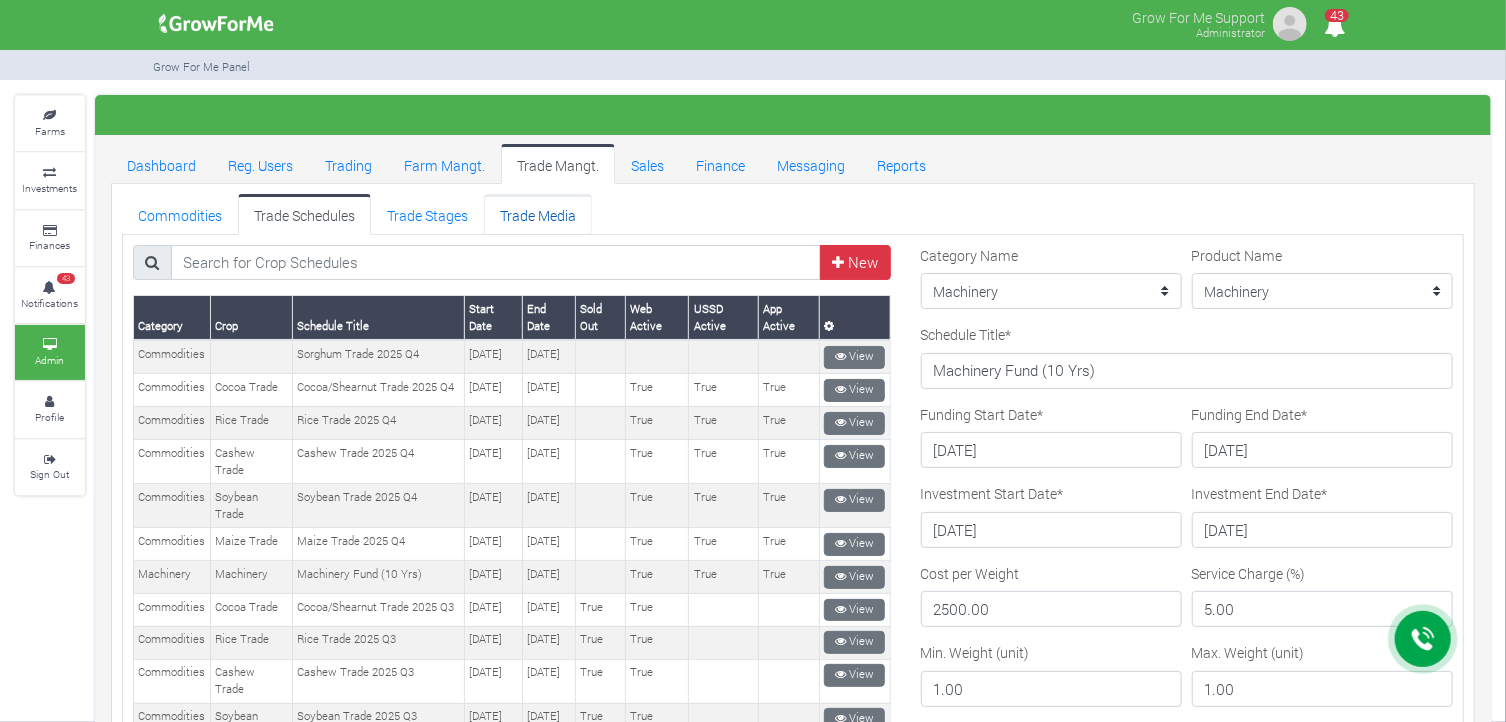 click on "Trade Media" at bounding box center [538, 214] 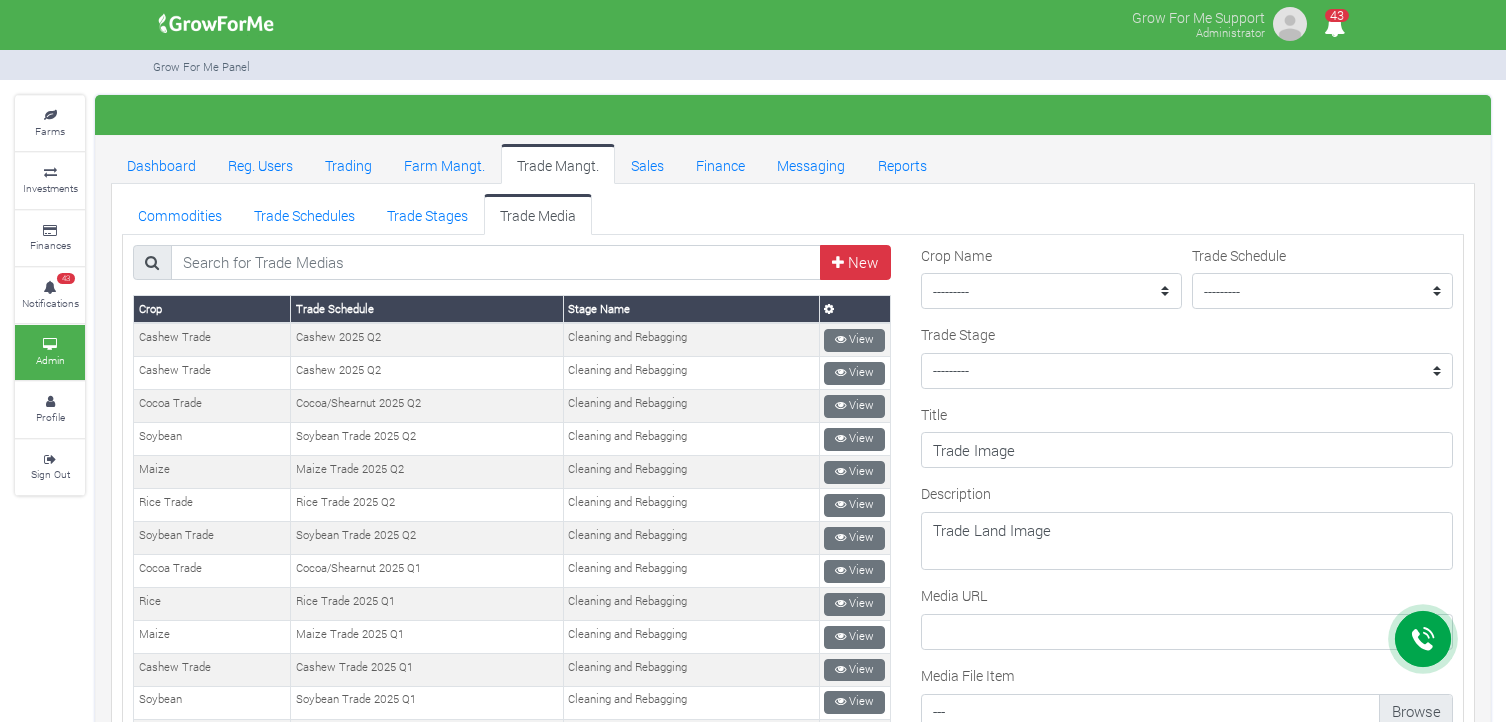 scroll, scrollTop: 0, scrollLeft: 0, axis: both 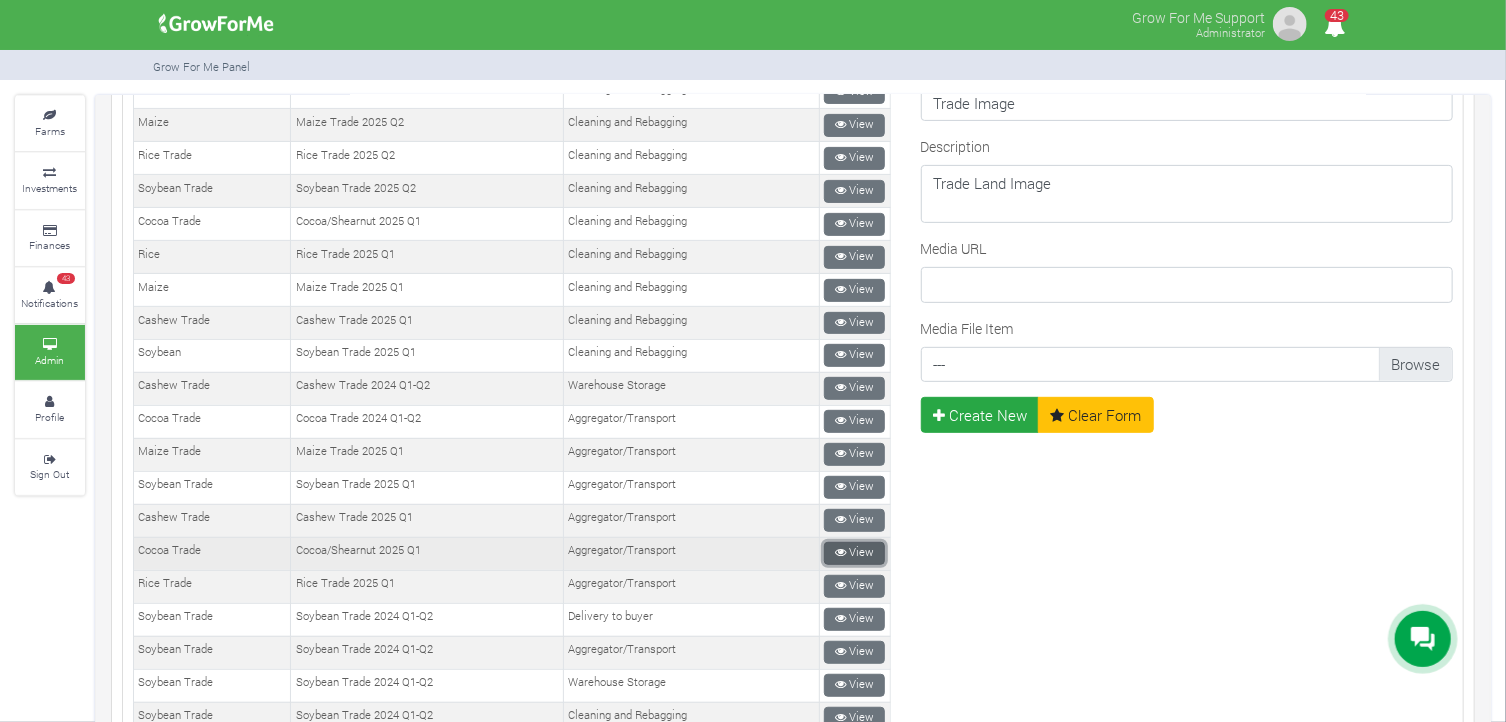 click on "View" at bounding box center (854, 553) 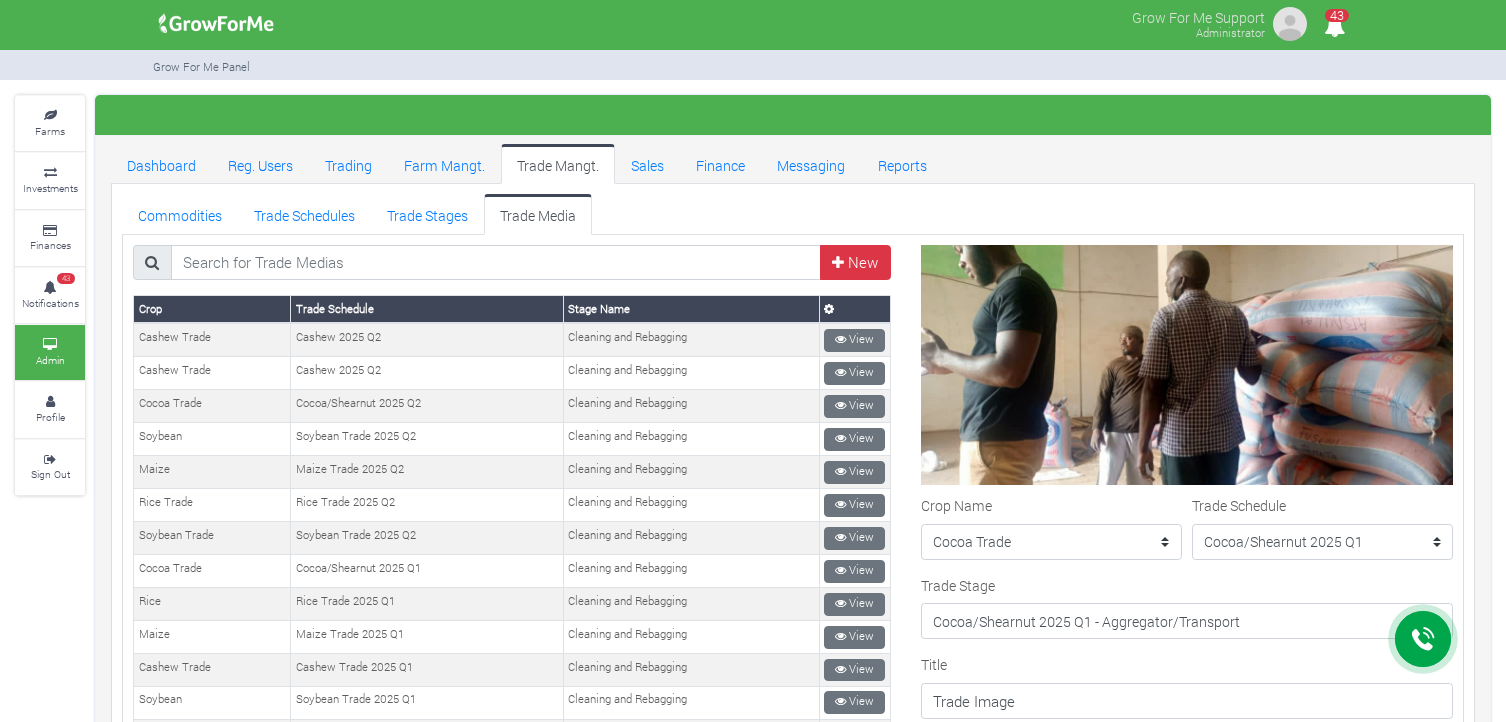 scroll, scrollTop: 0, scrollLeft: 0, axis: both 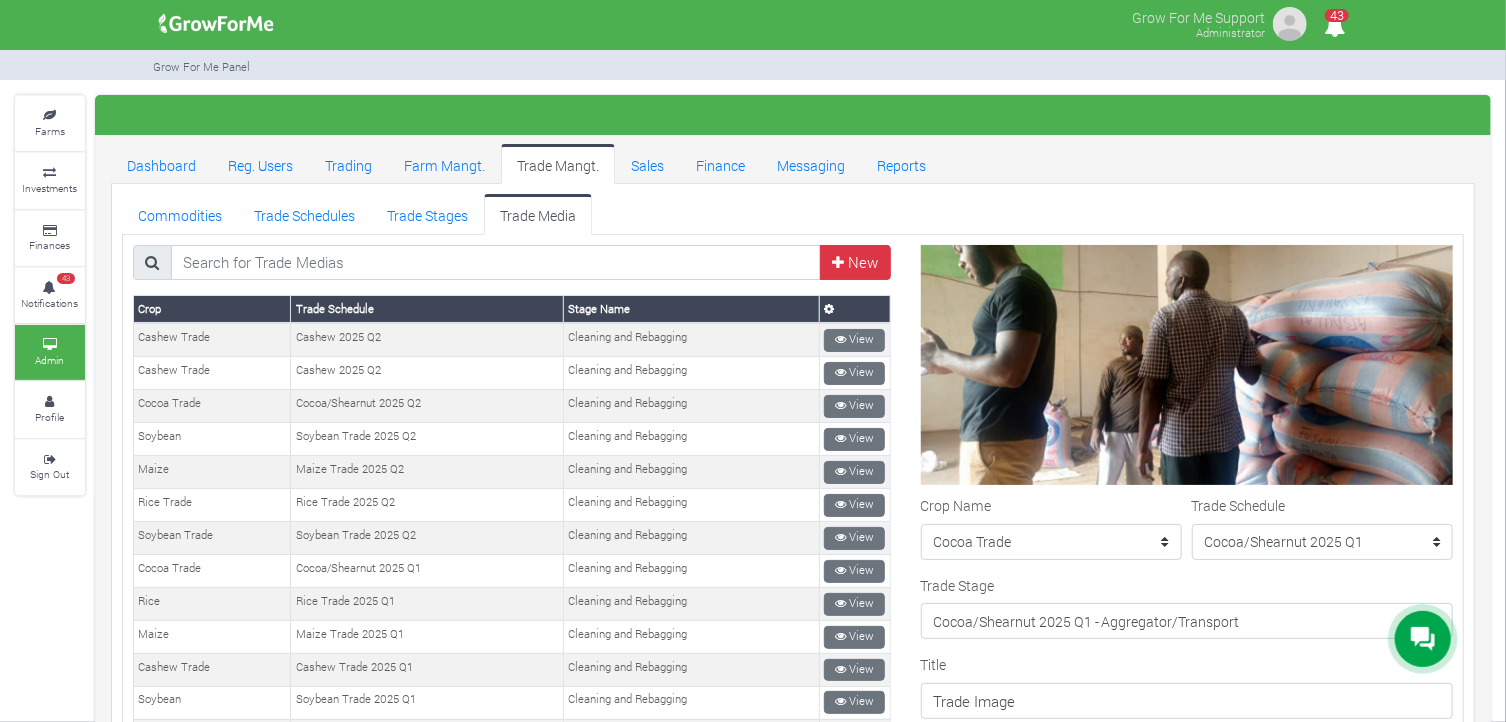 click on "Commodities
Trade Schedules
Trade Stages
Trade Media" at bounding box center (793, 214) 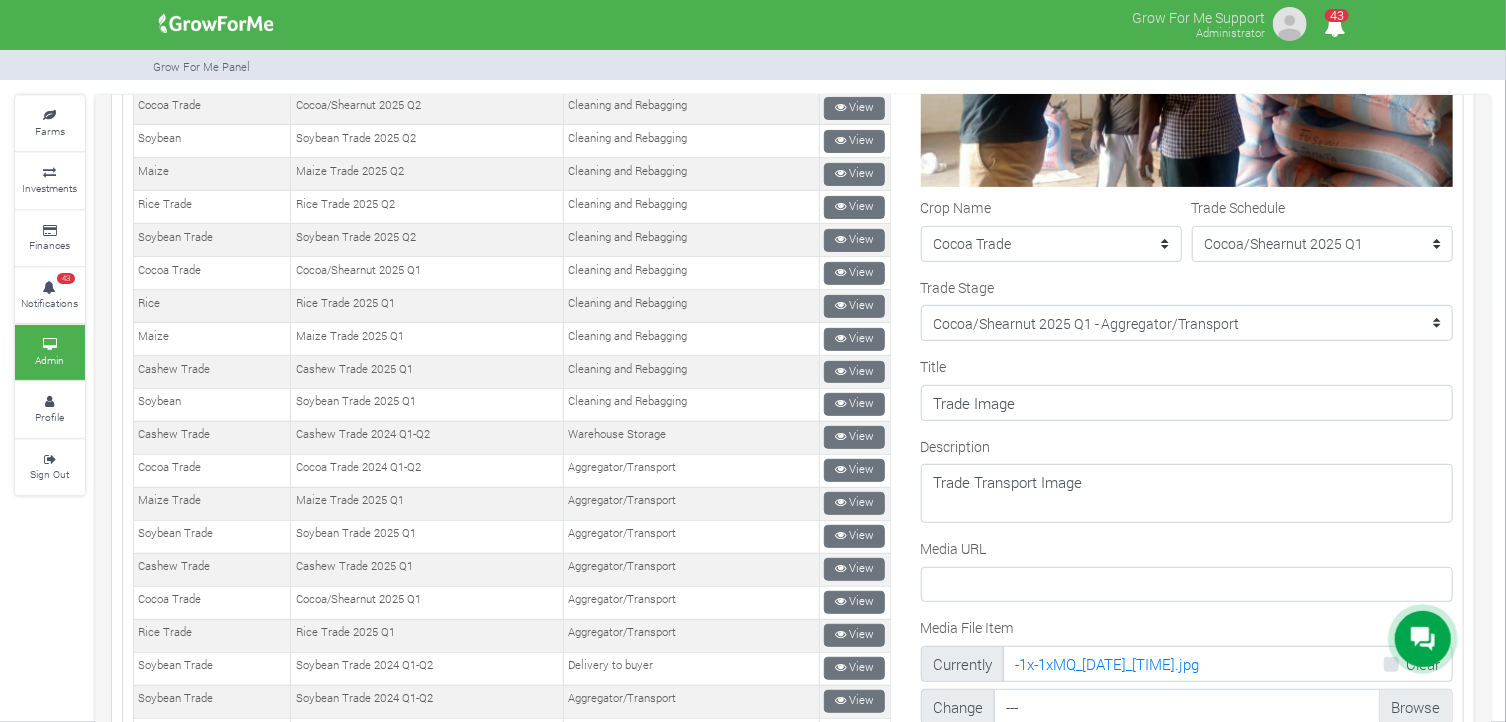 scroll, scrollTop: 296, scrollLeft: 0, axis: vertical 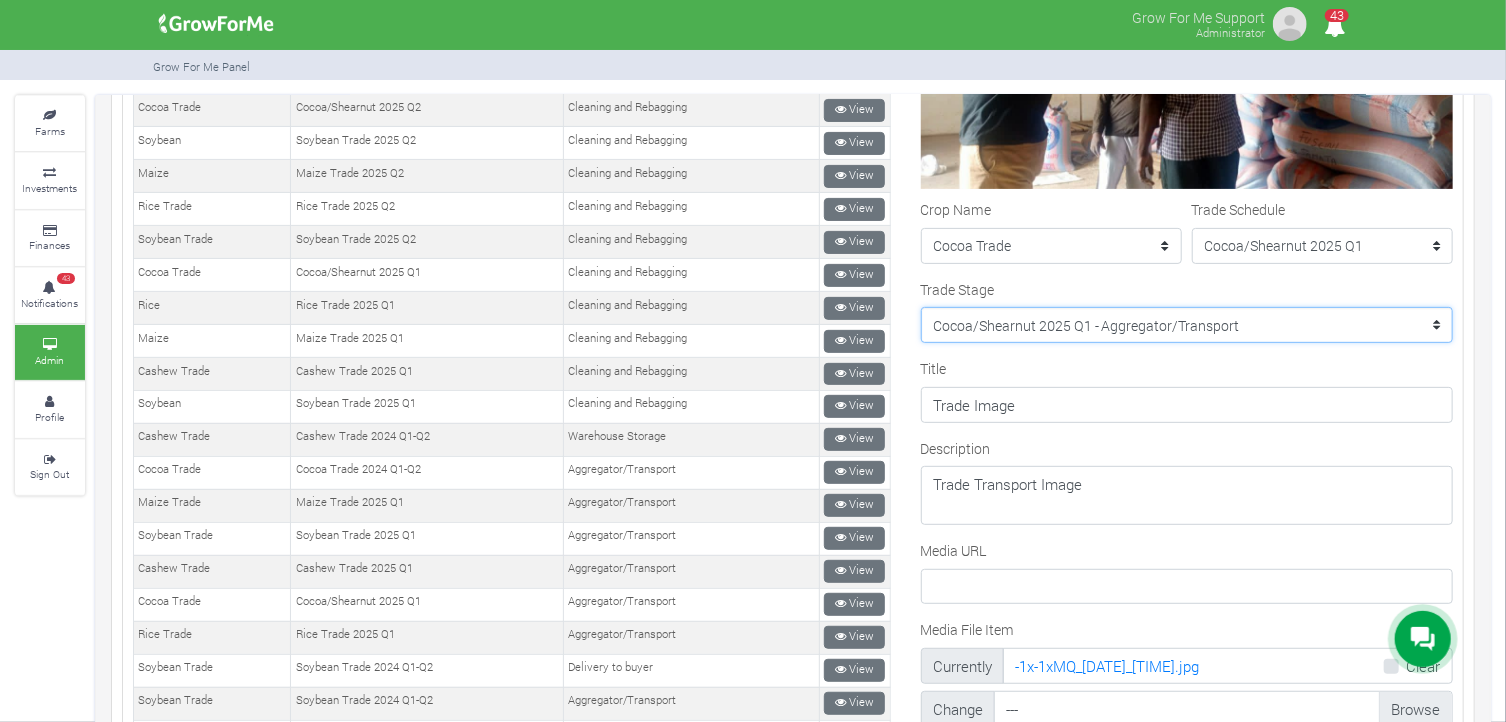 click on "---------   Cocoa Trade 2024 Q1-Q2 - Cleaning and Rebagging   Coffee Trade 2021 - Payback   Cocoa Trade 2021 - Payback   Cocoa Trade 2021 - Selling   Cocoa Trade 2021 - Financing   Cocoa Trade 2021 - Buying   Coffee Trade 2021 - Financing   Coffee Trade 2021 - Buying   Coffee Trade 2021 - Selling   Maize Trade 2021 - Finance Aggregator   Maize Trade 2021 - Aggregator/Transport   Maize Trade 2021 - Commodity Purchased   Maize Trade 2021 - Warehouse Storage   Maize Trade 2021 - Delivery to buyer   Maize Trade 2021 - Payment received   Maize Trade 2021 - Sponsor paid   Soybean Trade 2022 - Finance Aggregator   Soybean Trade 2022 - Aggregator/Transport   Soybean Trade 2022 - Warehouse Storage   Soybean Trade 2022 - Delivery to buyer   Cashew Trade 2024 Q1-Q2 - Finance Aggregator   Cashew Trade 2024 Q1-Q2 - Commodity Purchase   Soybean Trade 2022 - Commodity Purchase   Cashew Trade 2024 Q1-Q2 - Aggregator/Transport   Cashew Trade 2024 Q1-Q2 - Warehouse Storage   Cashew Trade 2024 Q1-Q2 - Delivery to buyer" at bounding box center [1187, 325] 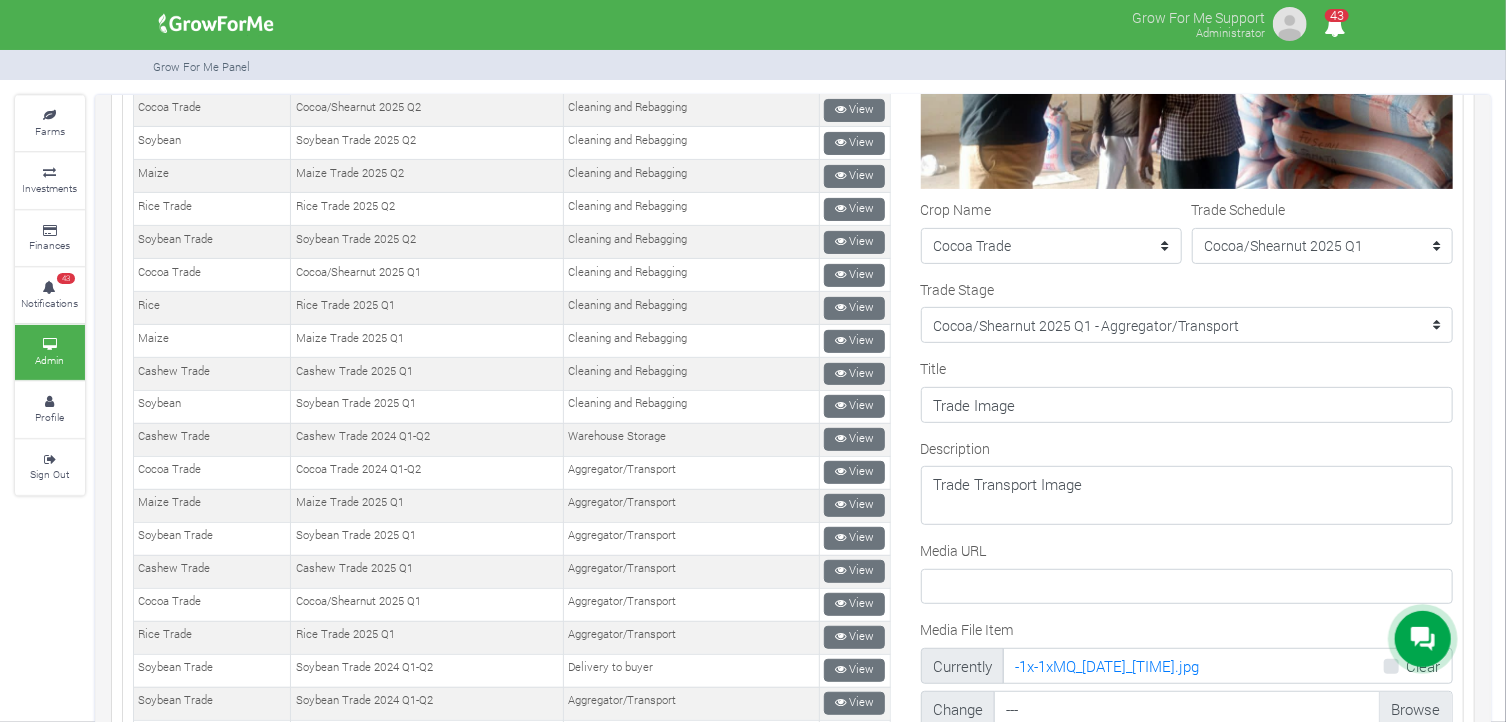 click on "Crop Name
---------   Maize II_2021   Maize Trade   Women in Sorghum Farming _ 2024   Cassava II_2025   Chilli   Soybean_2022   Maize I   Cabbage   Pineapple   Maize   Soybean Trade   Rice I_2023   Maize I_2022   Rice   Soybean   Soybean   Women in Maize V_2024   Rice I_2022   Rice II_2022   Maize II   Soybean II   Women in Soybean Farming_2023   Rice II_2023   Flood Victims Farm Input Campaign   Cassava II_2024   Coffee Trade   Machinery   Women in Maize VIII_2025   Women in Maize IV_2023   Cassava I_2025   Women in Maize Farming II_ 2022   Cassava _2024   Women in Organic Soybeans Farming_2025   Cashew Trade   Women in Maize Farming _ 2022     Pineapple II" at bounding box center [1187, 3308] 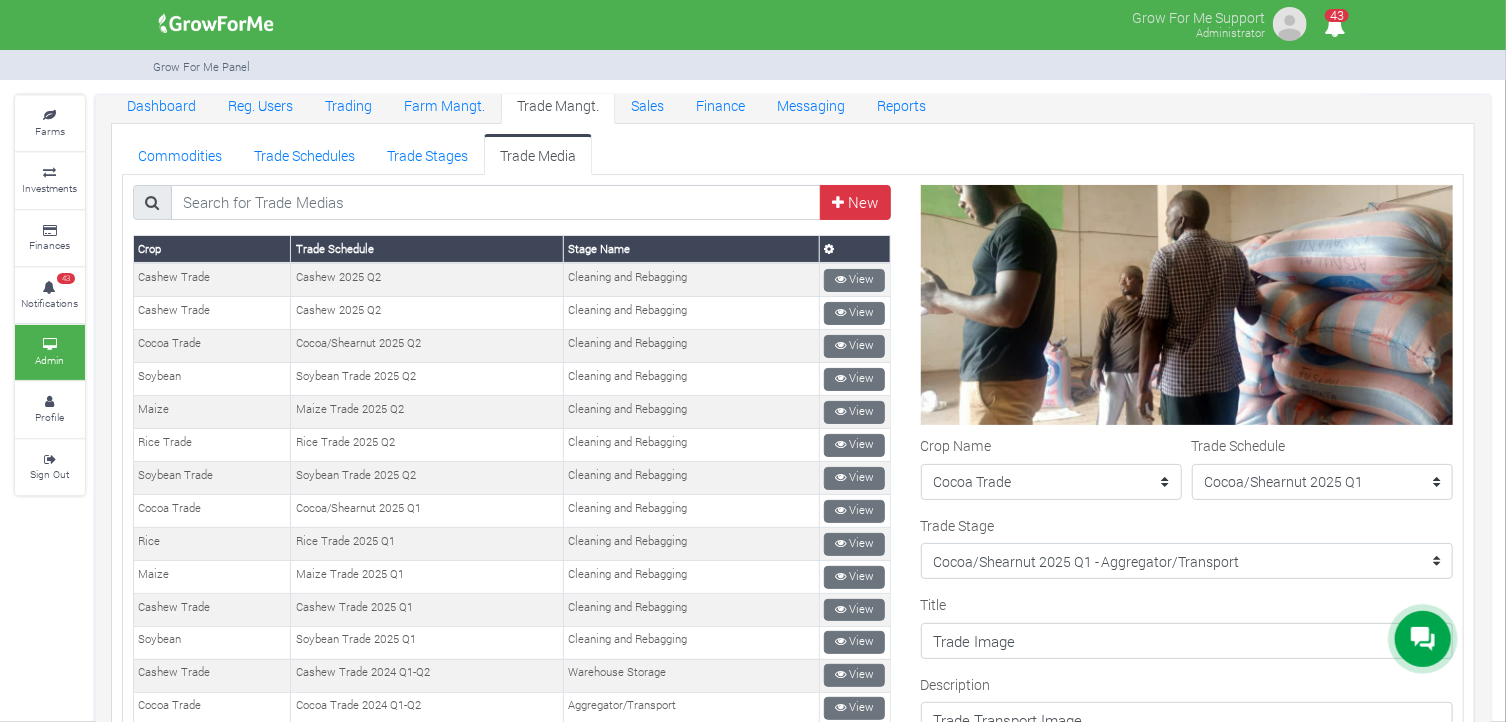 scroll, scrollTop: 0, scrollLeft: 0, axis: both 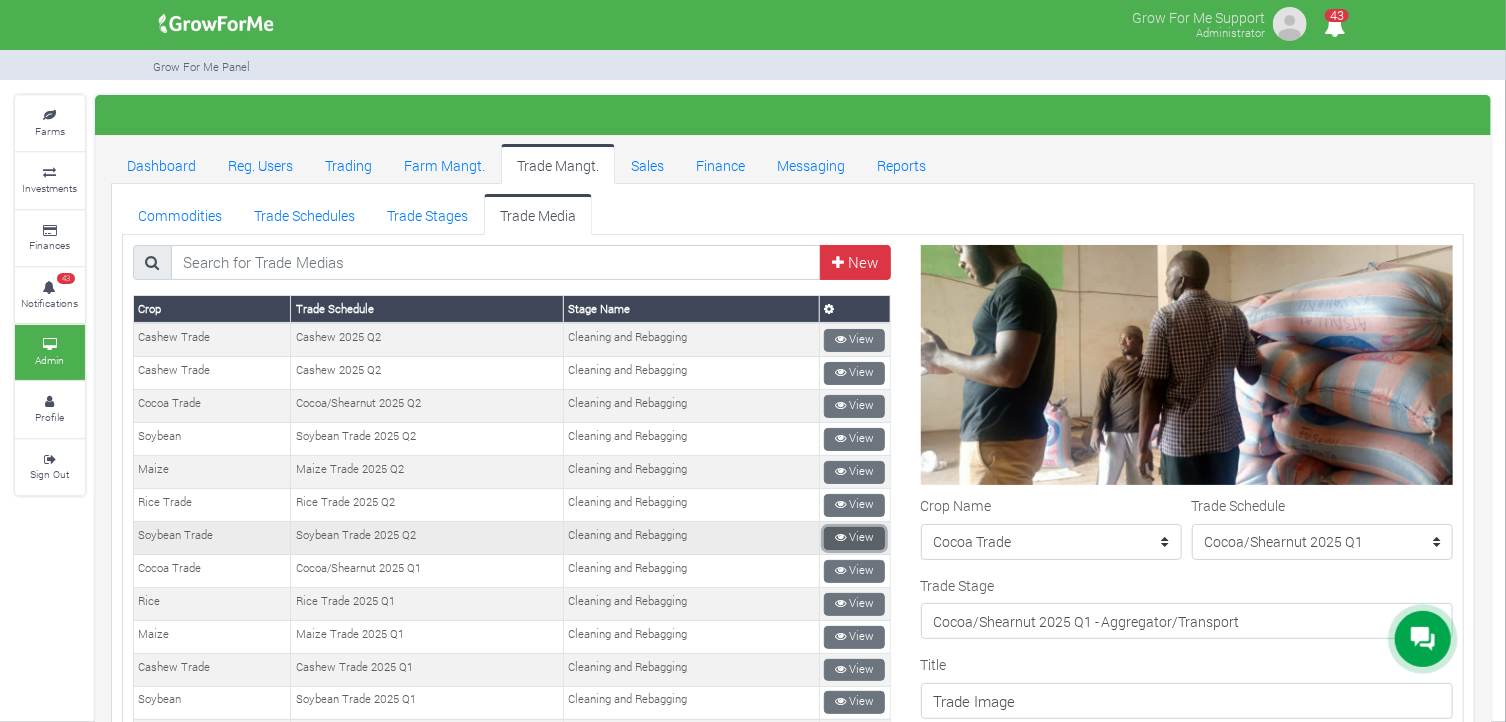 click on "View" at bounding box center (854, 538) 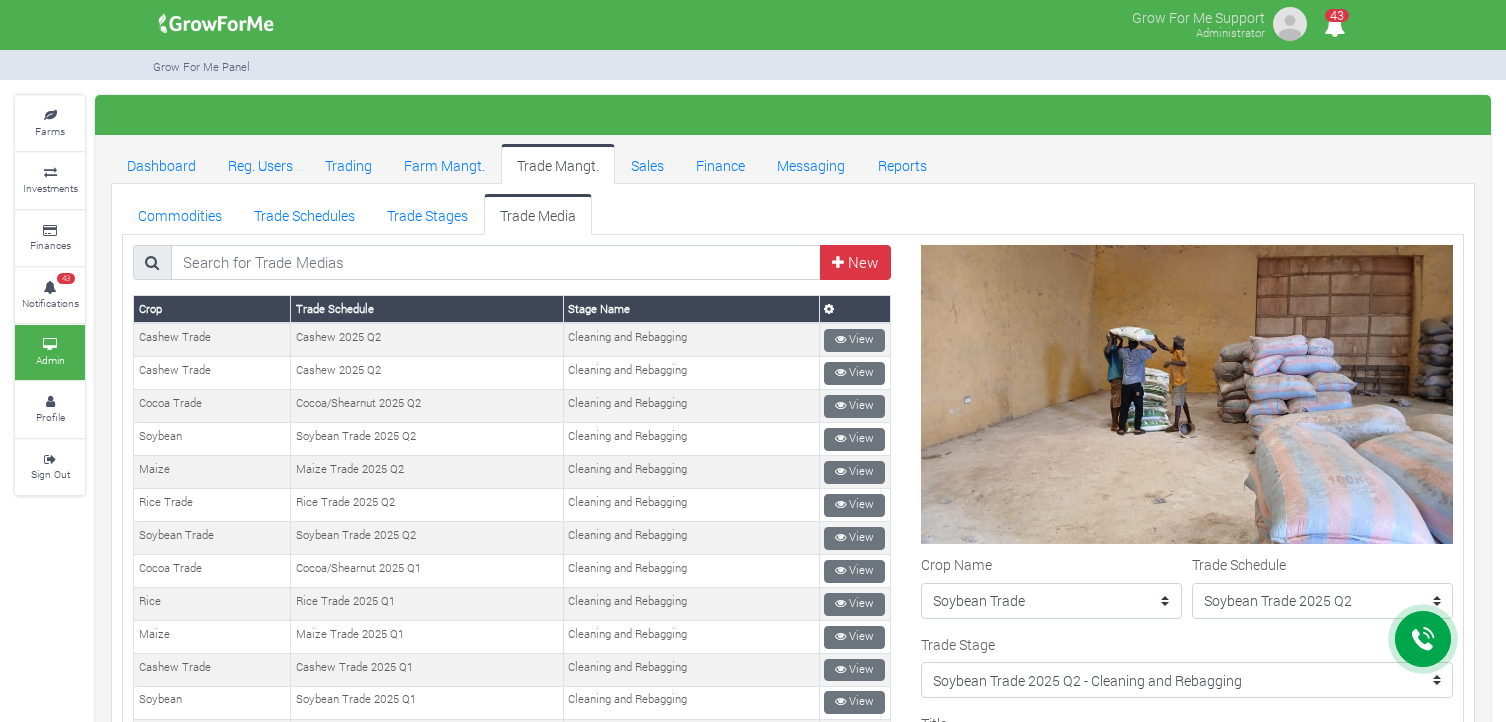 scroll, scrollTop: 0, scrollLeft: 0, axis: both 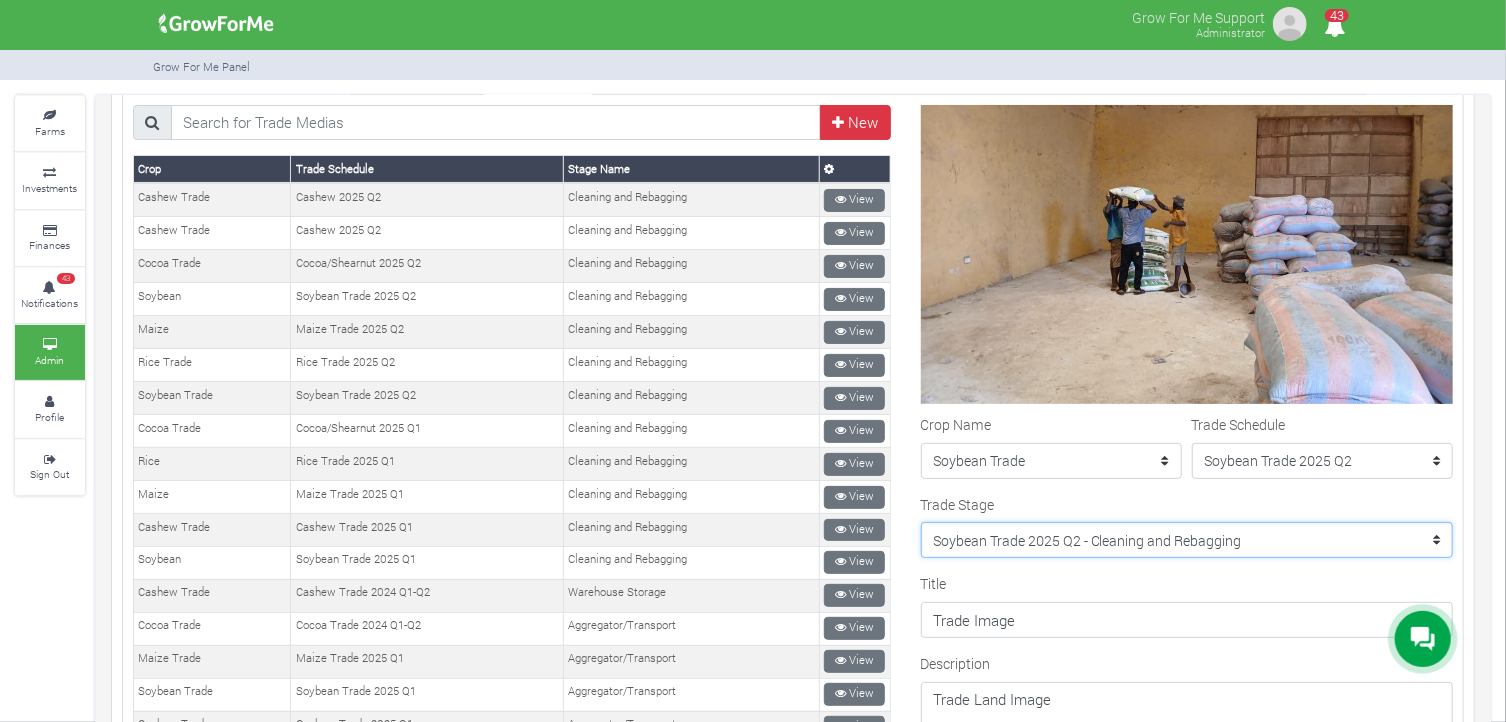 click on "---------   Cocoa Trade 2024 Q1-Q2 - Cleaning and Rebagging   Coffee Trade 2021 - Payback   Cocoa Trade 2021 - Payback   Cocoa Trade 2021 - Selling   Cocoa Trade 2021 - Financing   Cocoa Trade 2021 - Buying   Coffee Trade 2021 - Financing   Coffee Trade 2021 - Buying   Coffee Trade 2021 - Selling   Maize Trade 2021 - Finance Aggregator   Maize Trade 2021 - Aggregator/Transport   Maize Trade 2021 - Commodity Purchased   Maize Trade 2021 - Warehouse Storage   Maize Trade 2021 - Delivery to buyer   Maize Trade 2021 - Payment received   Maize Trade 2021 - Sponsor paid   Soybean Trade 2022 - Finance Aggregator   Soybean Trade 2022 - Aggregator/Transport   Soybean Trade 2022 - Warehouse Storage   Soybean Trade 2022 - Delivery to buyer   Cashew Trade 2024 Q1-Q2 - Finance Aggregator   Cashew Trade 2024 Q1-Q2 - Commodity Purchase   Soybean Trade 2022 - Commodity Purchase   Cashew Trade 2024 Q1-Q2 - Aggregator/Transport   Cashew Trade 2024 Q1-Q2 - Warehouse Storage   Cashew Trade 2024 Q1-Q2 - Delivery to buyer" at bounding box center [1187, 540] 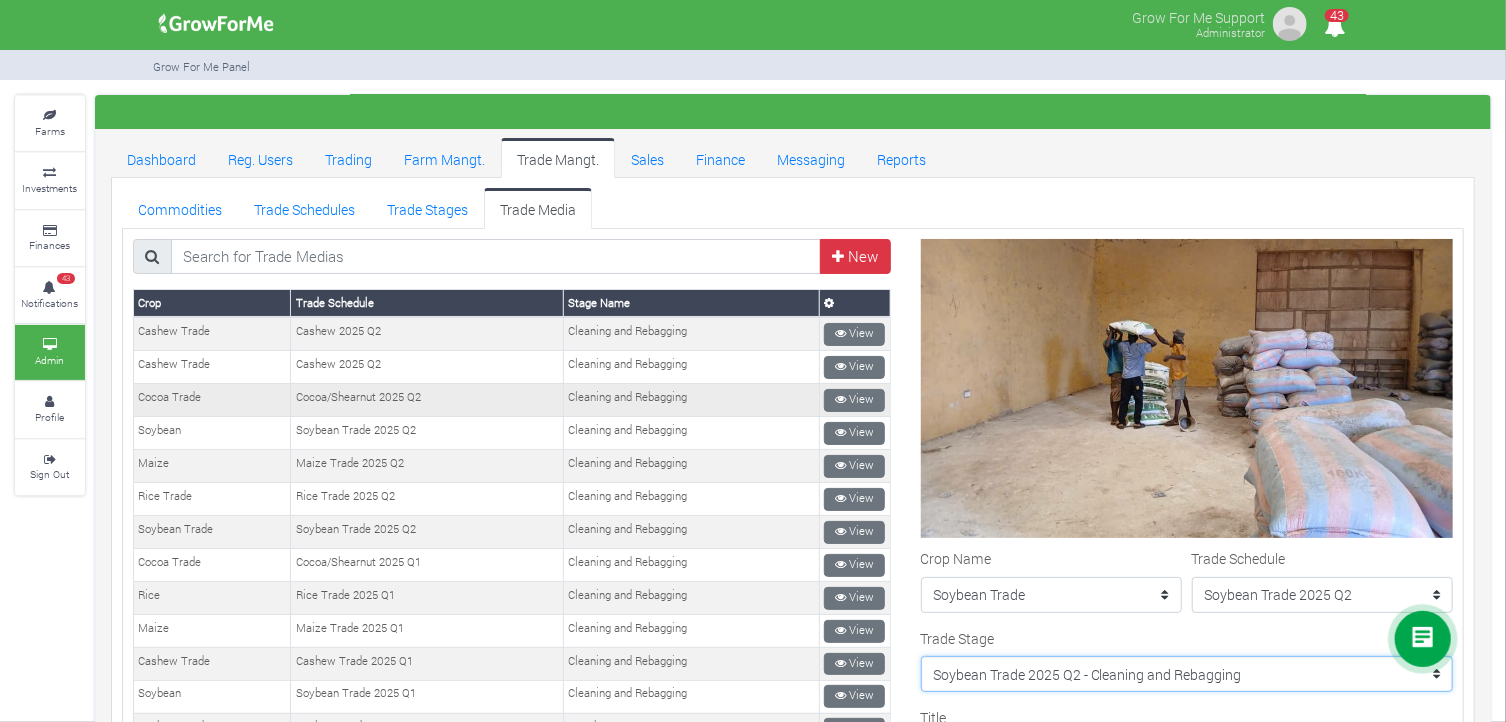 scroll, scrollTop: 0, scrollLeft: 0, axis: both 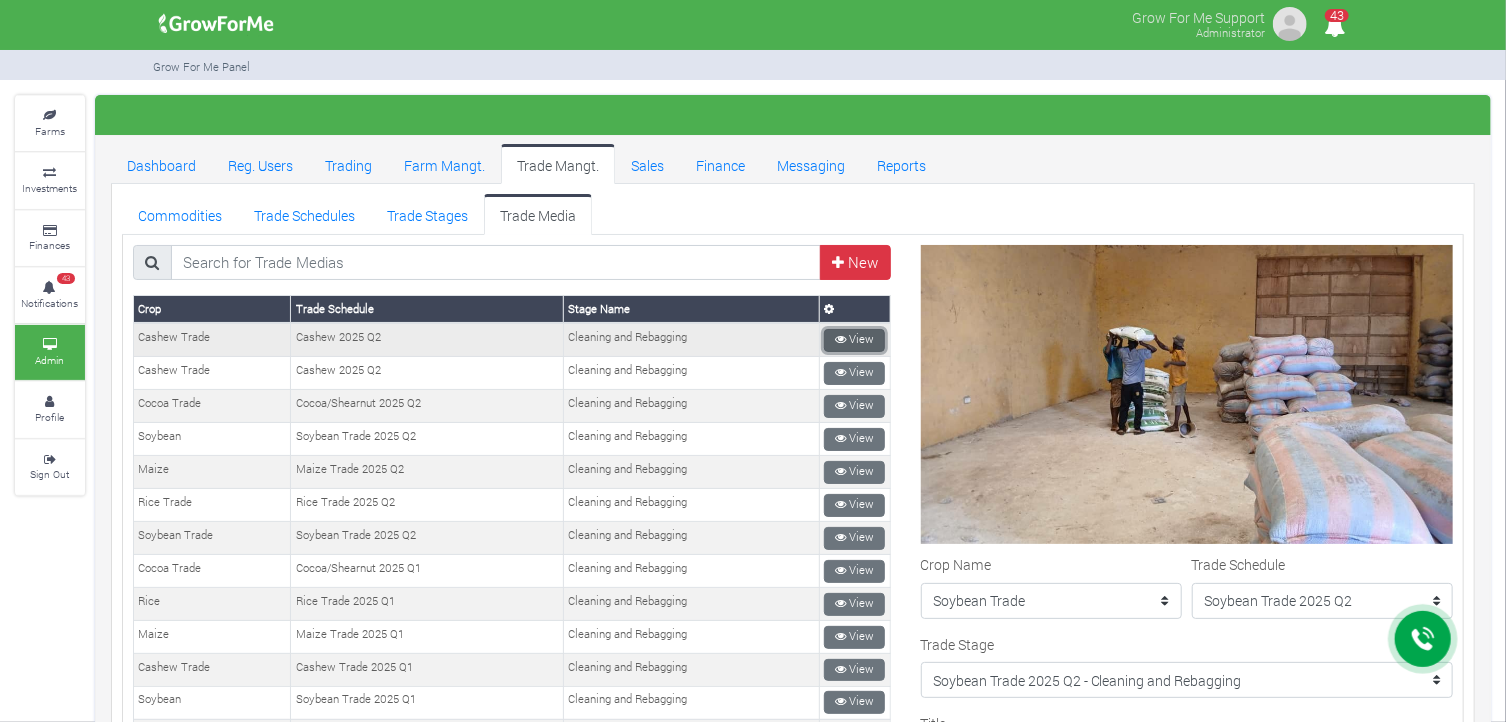 click on "View" at bounding box center [854, 340] 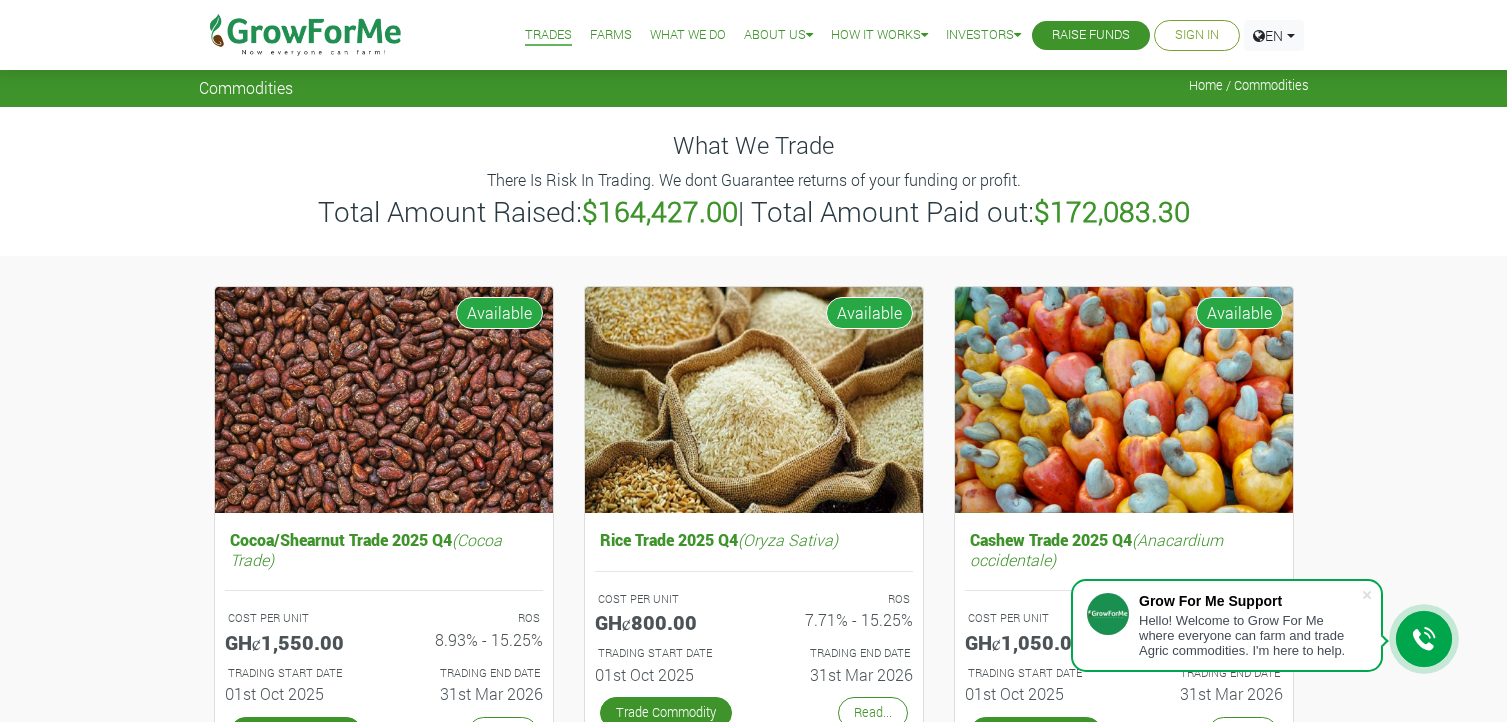 scroll, scrollTop: 0, scrollLeft: 0, axis: both 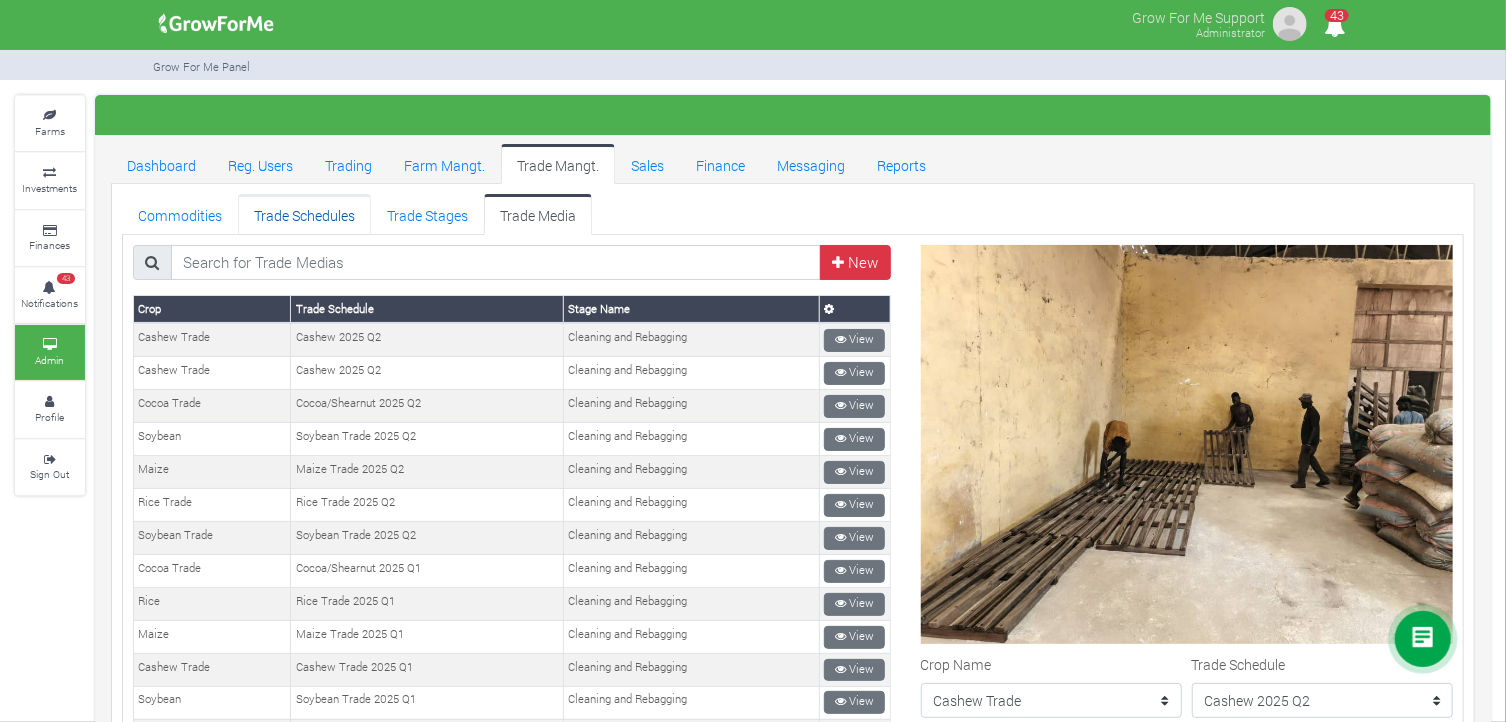 click on "Trade Schedules" at bounding box center [304, 214] 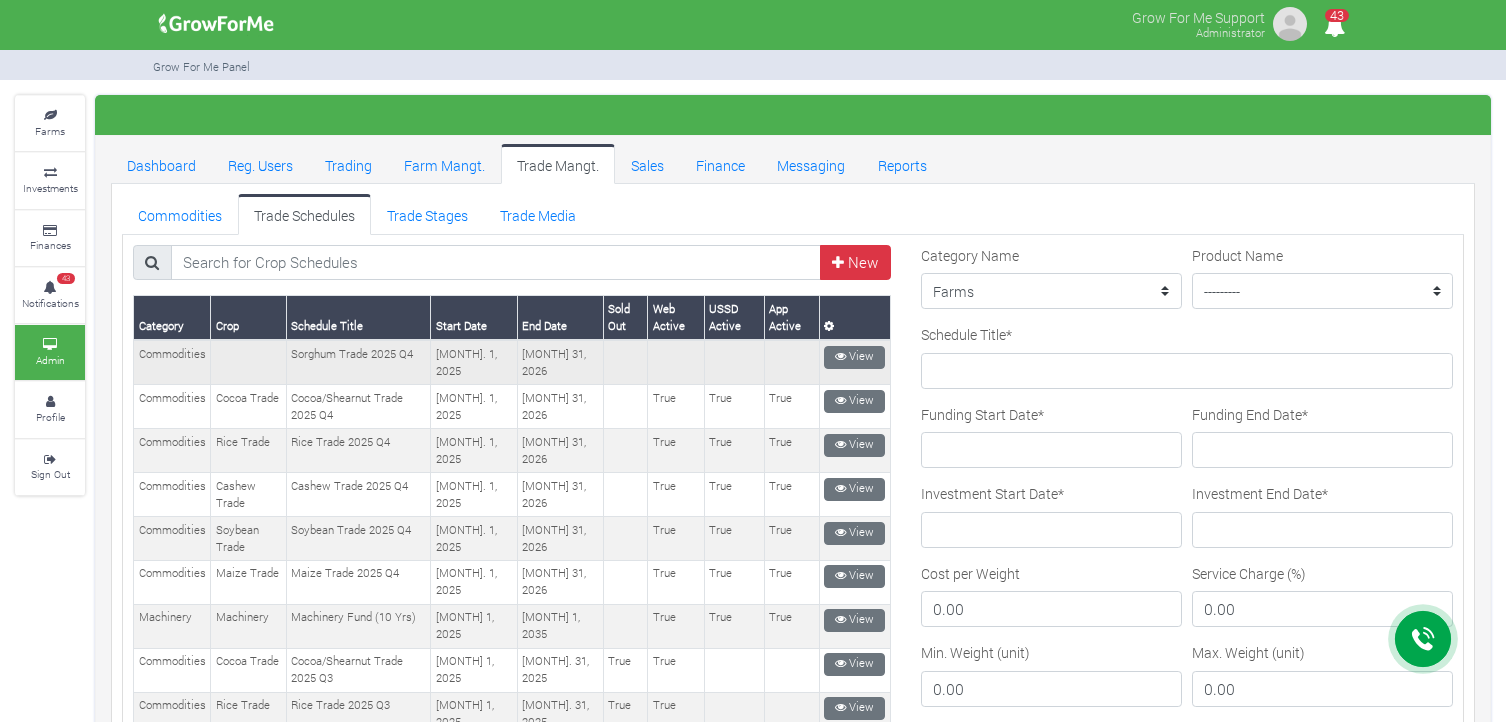 scroll, scrollTop: 0, scrollLeft: 0, axis: both 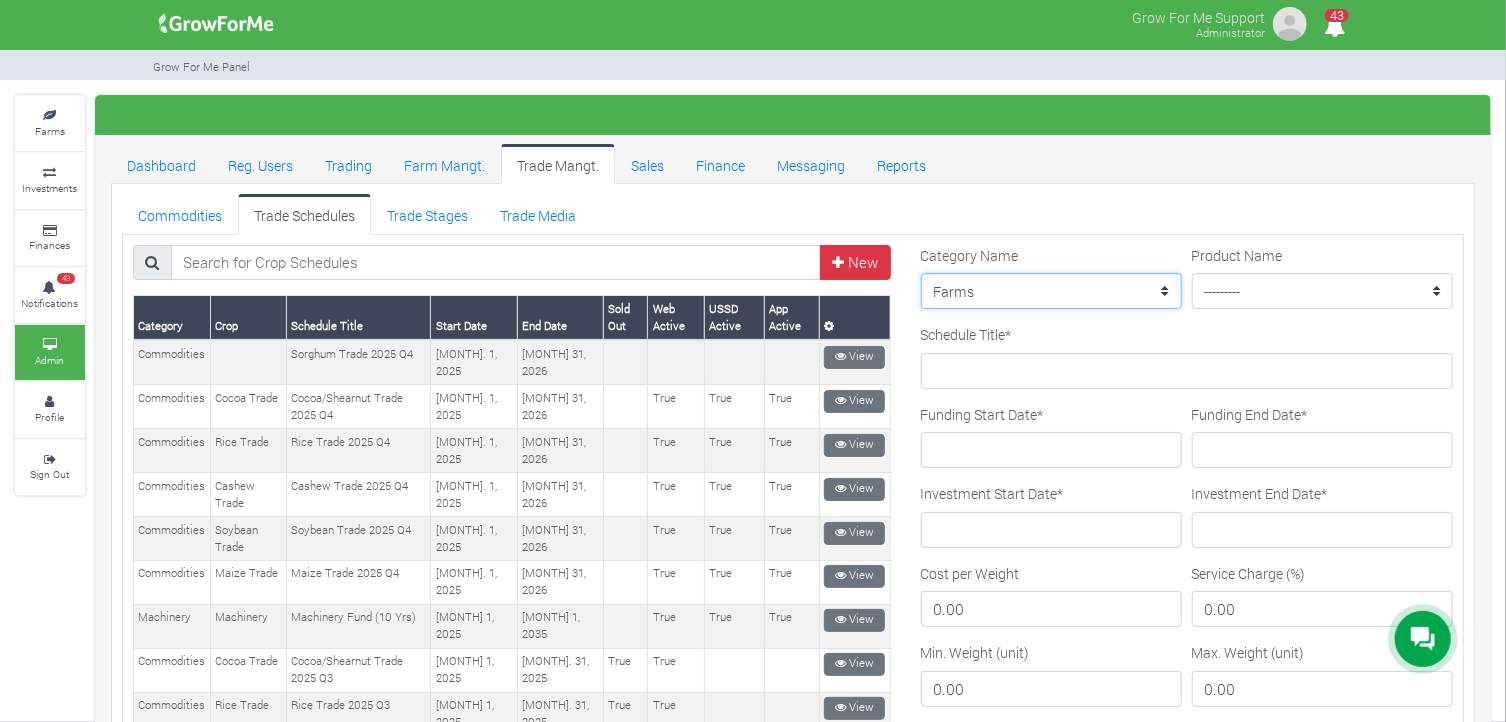 click on "---------   Farms   Commodities   Real Estate   Finance   Equity   Machinery   Technology   Impact   Energy   Stocks" at bounding box center (1051, 291) 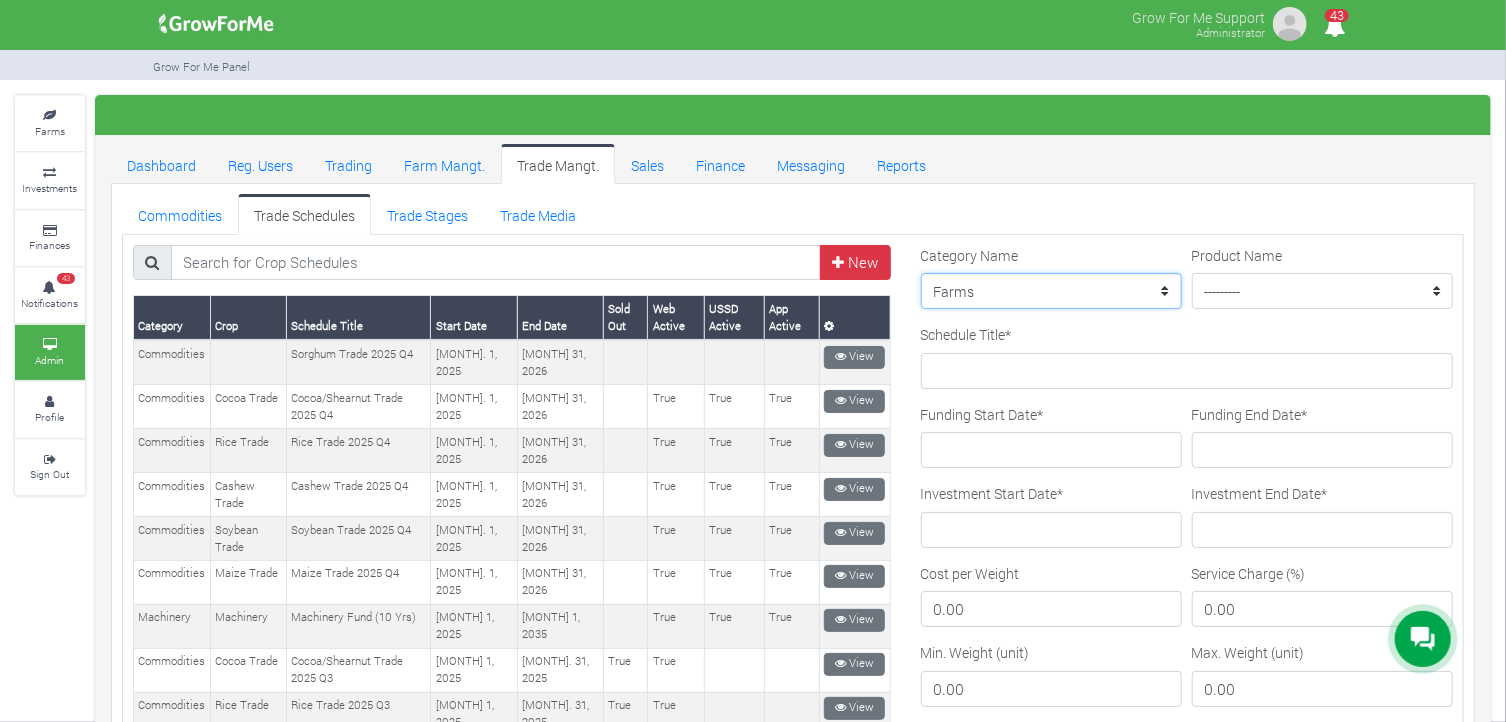 select on "3" 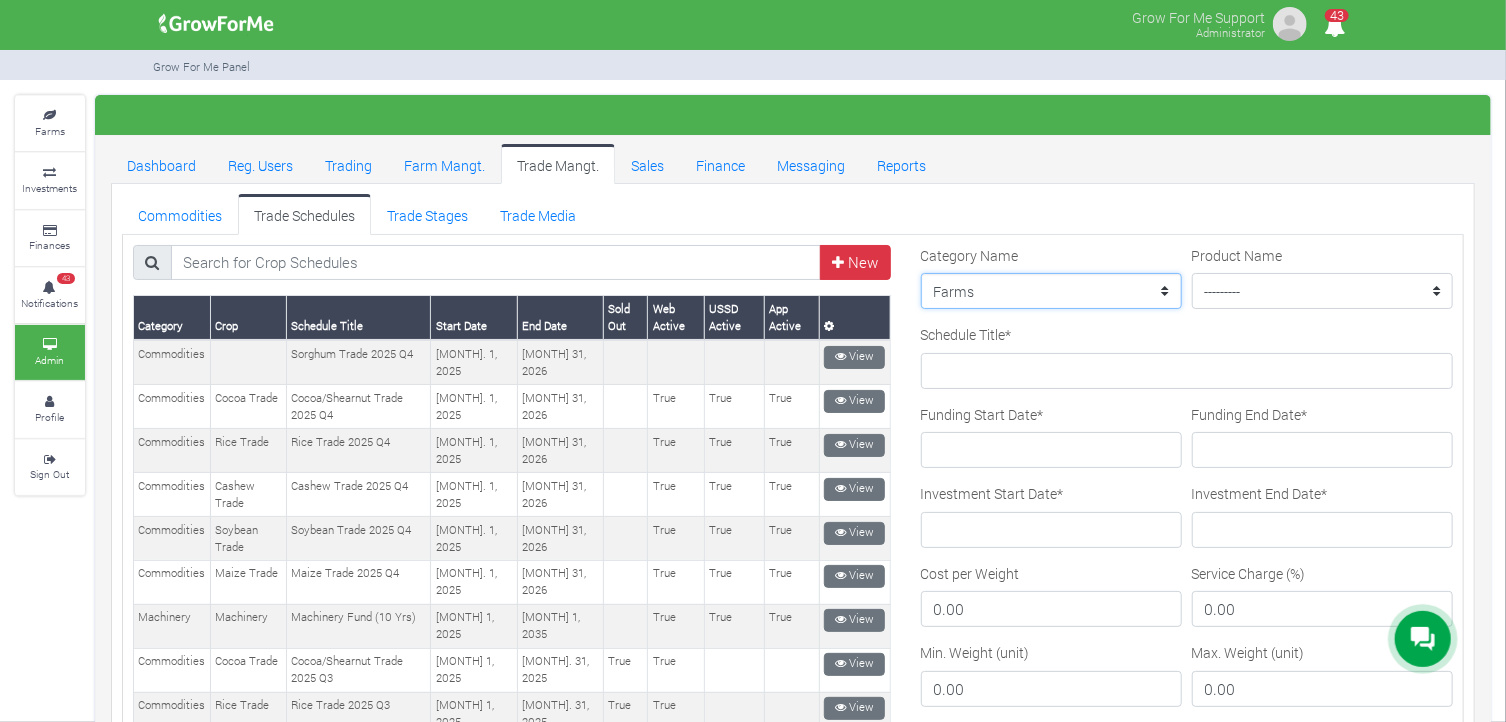 click on "---------   Farms   Commodities   Real Estate   Finance   Equity   Machinery   Technology   Impact   Energy   Stocks" at bounding box center (1051, 291) 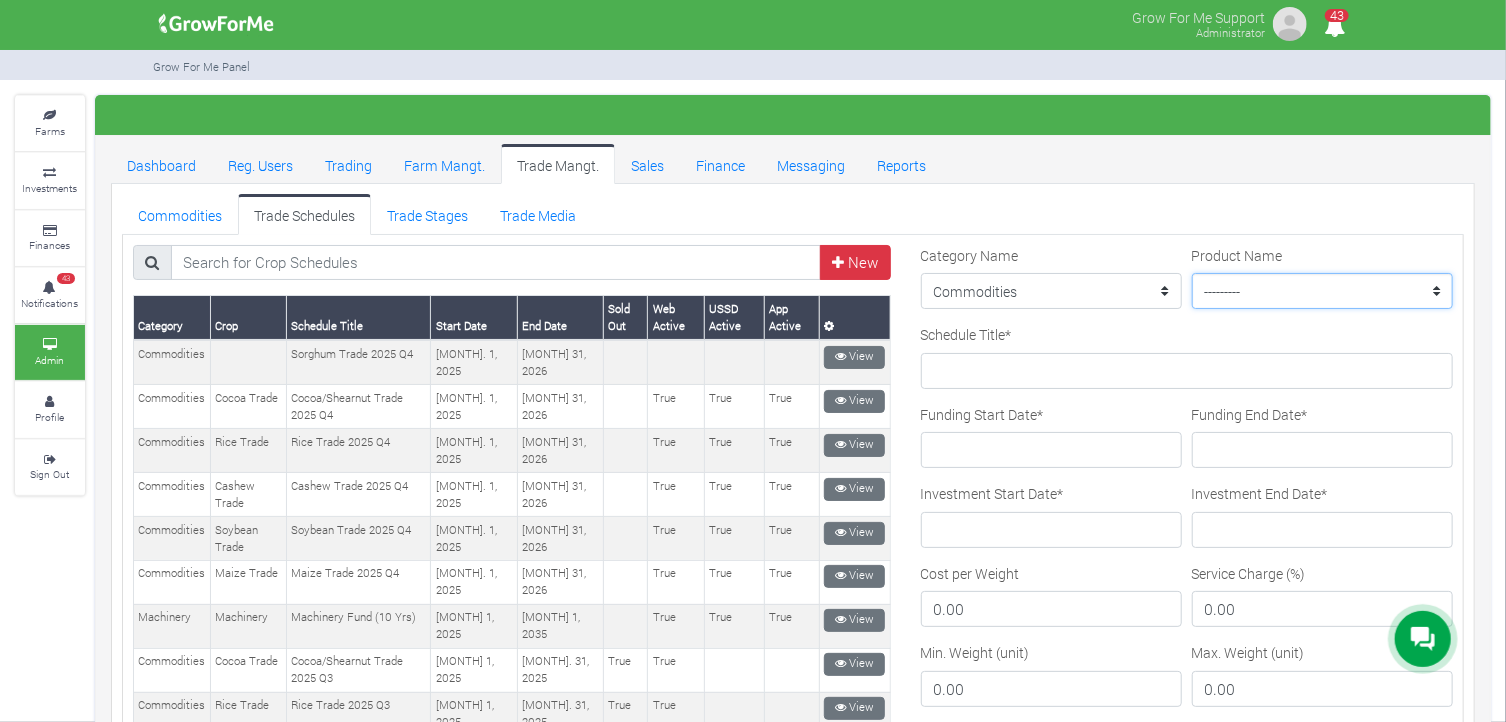 click on "---------   Maize Trade   Soybean Trade   Coffee Trade   Machinery   Cashew Trade   Cocoa Trade   Rice Trade   MTN Test" at bounding box center (1322, 291) 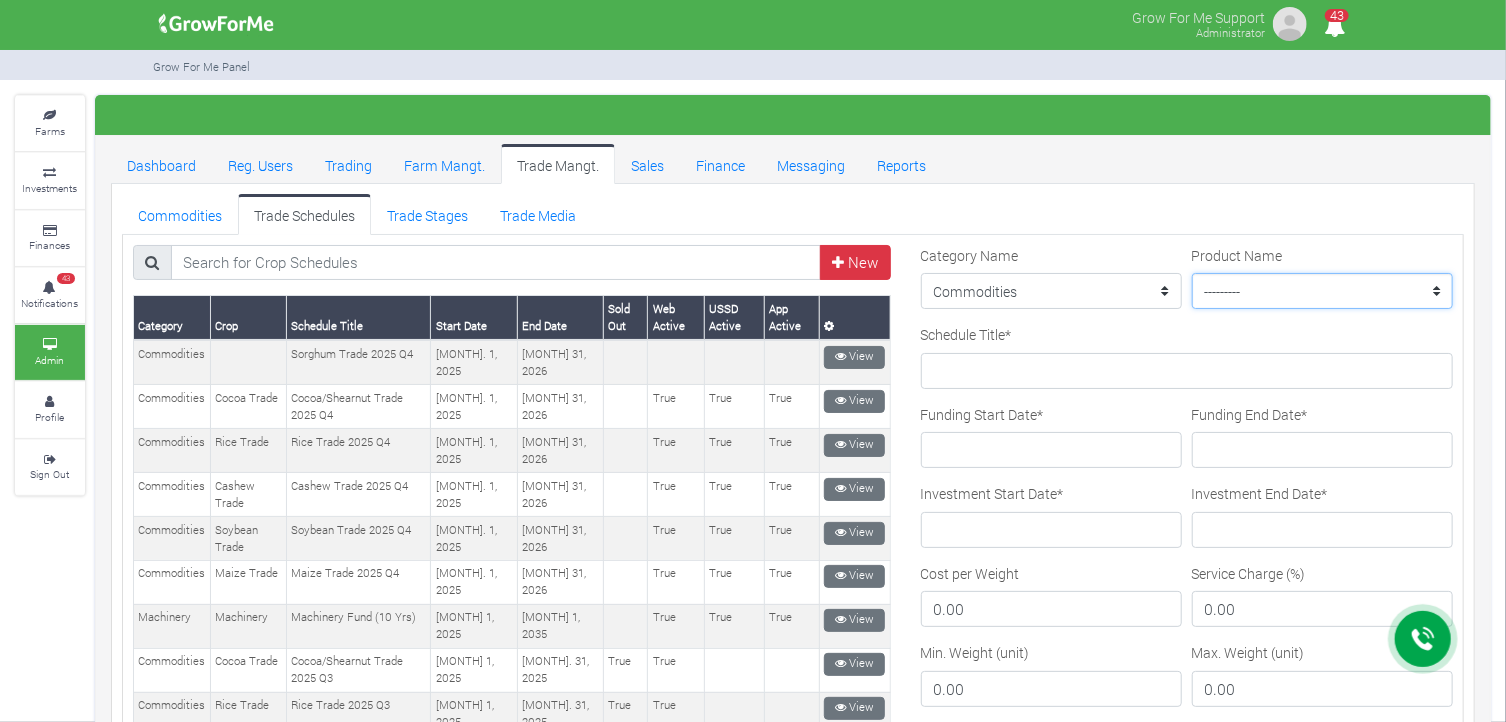 select on "18" 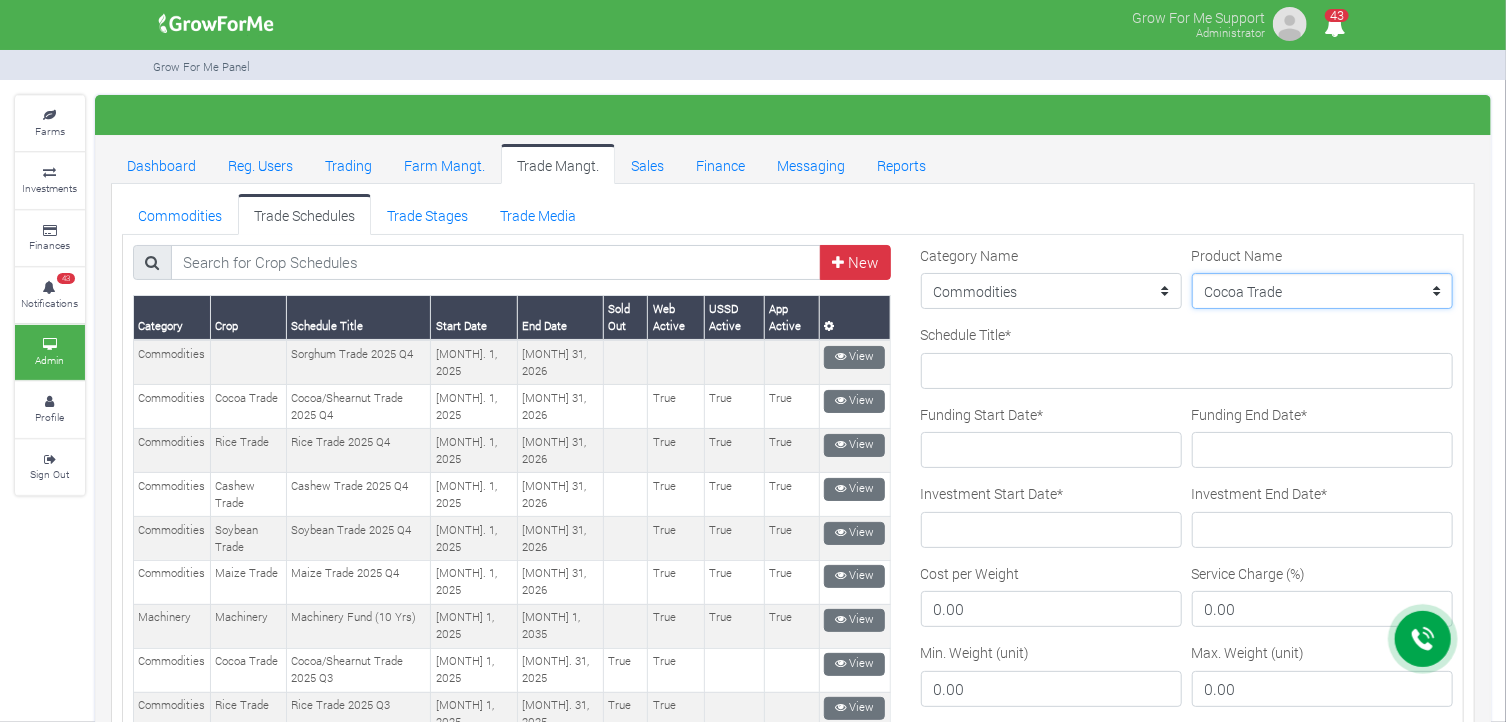 click on "---------   Maize Trade   Soybean Trade   Coffee Trade   Machinery   Cashew Trade   Cocoa Trade   Rice Trade   MTN Test" at bounding box center [1322, 291] 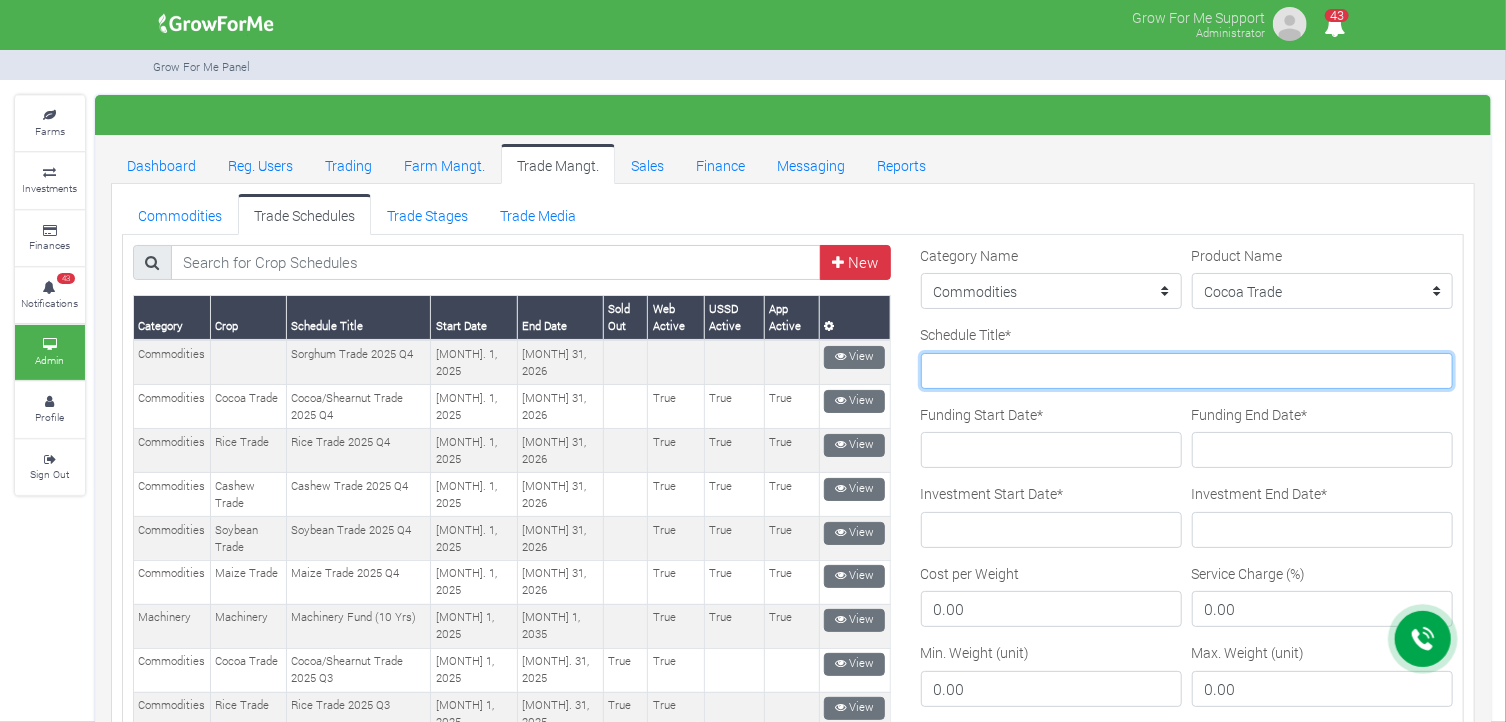 click on "Schedule Title *" at bounding box center [1187, 371] 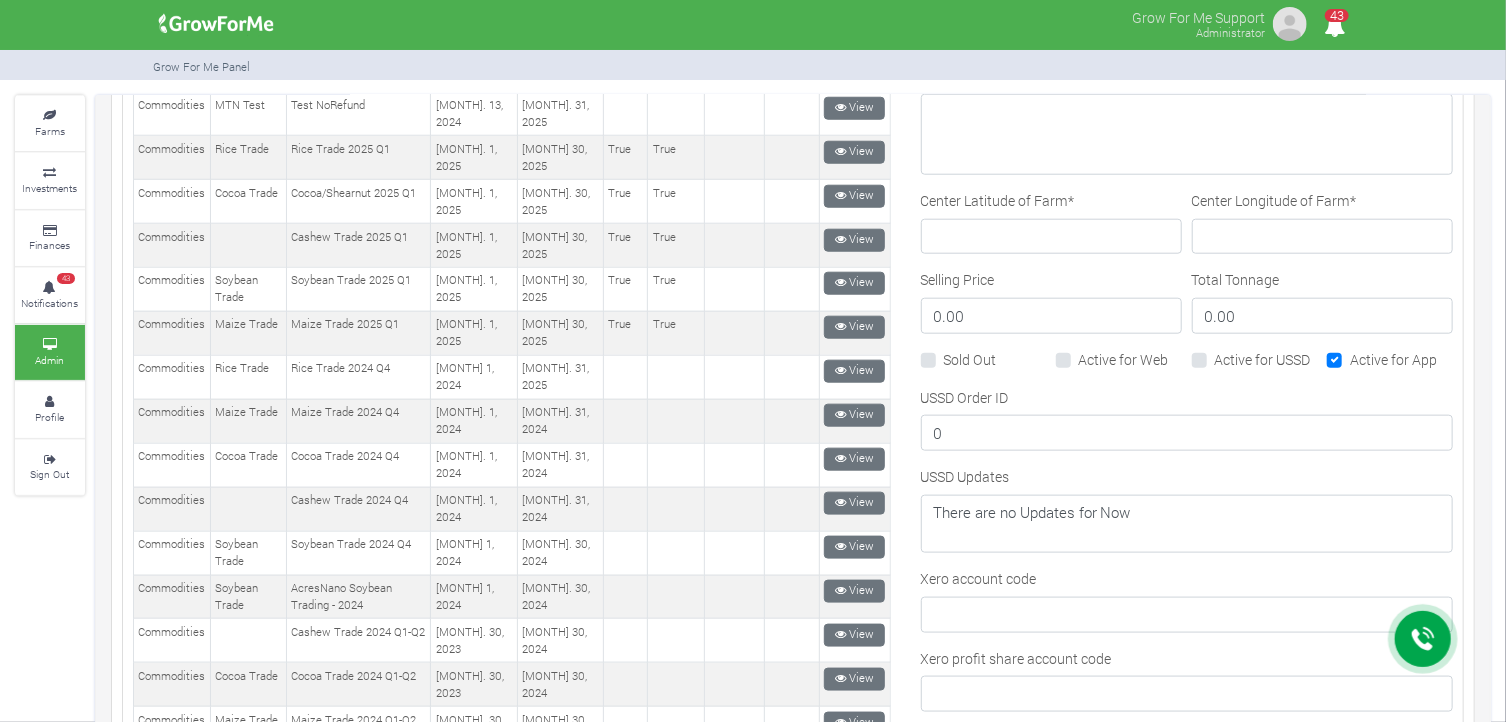 scroll, scrollTop: 999, scrollLeft: 0, axis: vertical 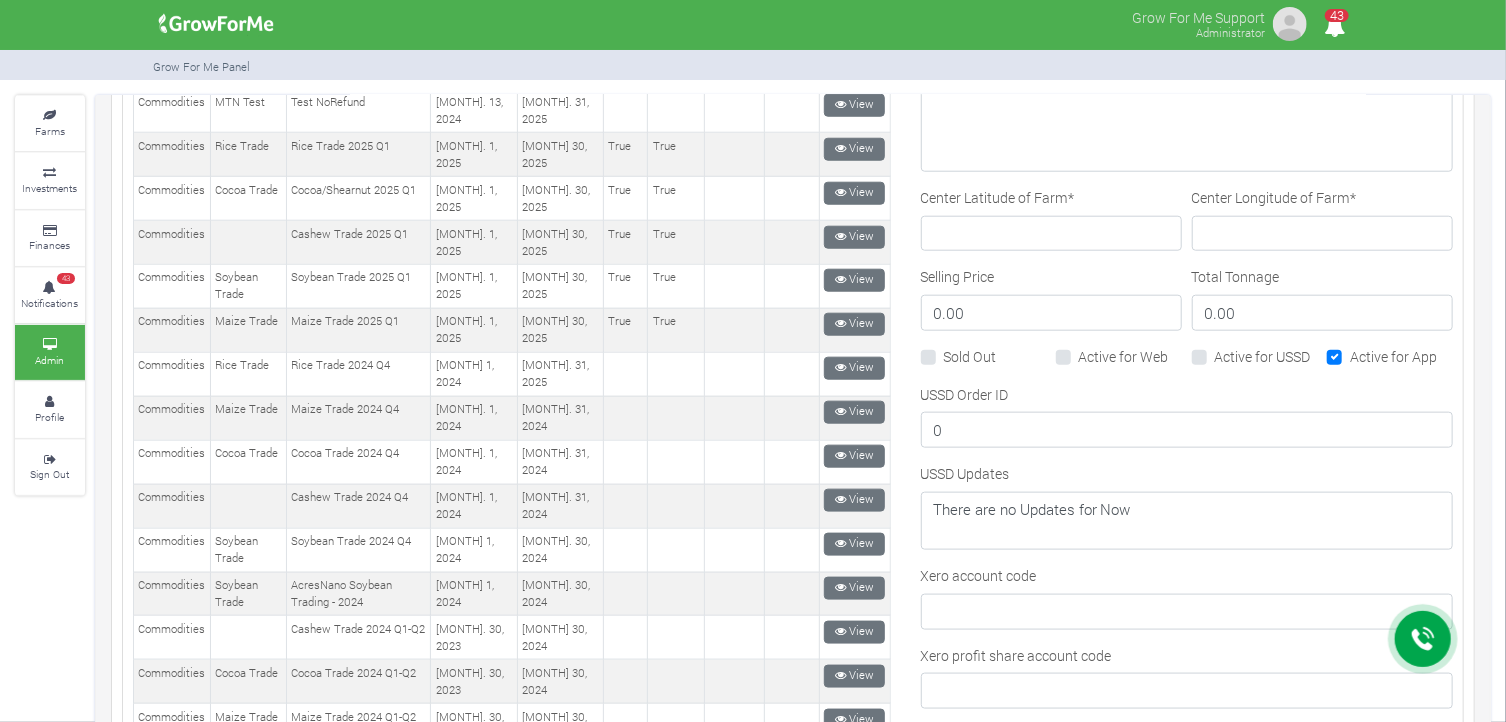 type on "Cocoa/Shearnut Trade 2025 Q3" 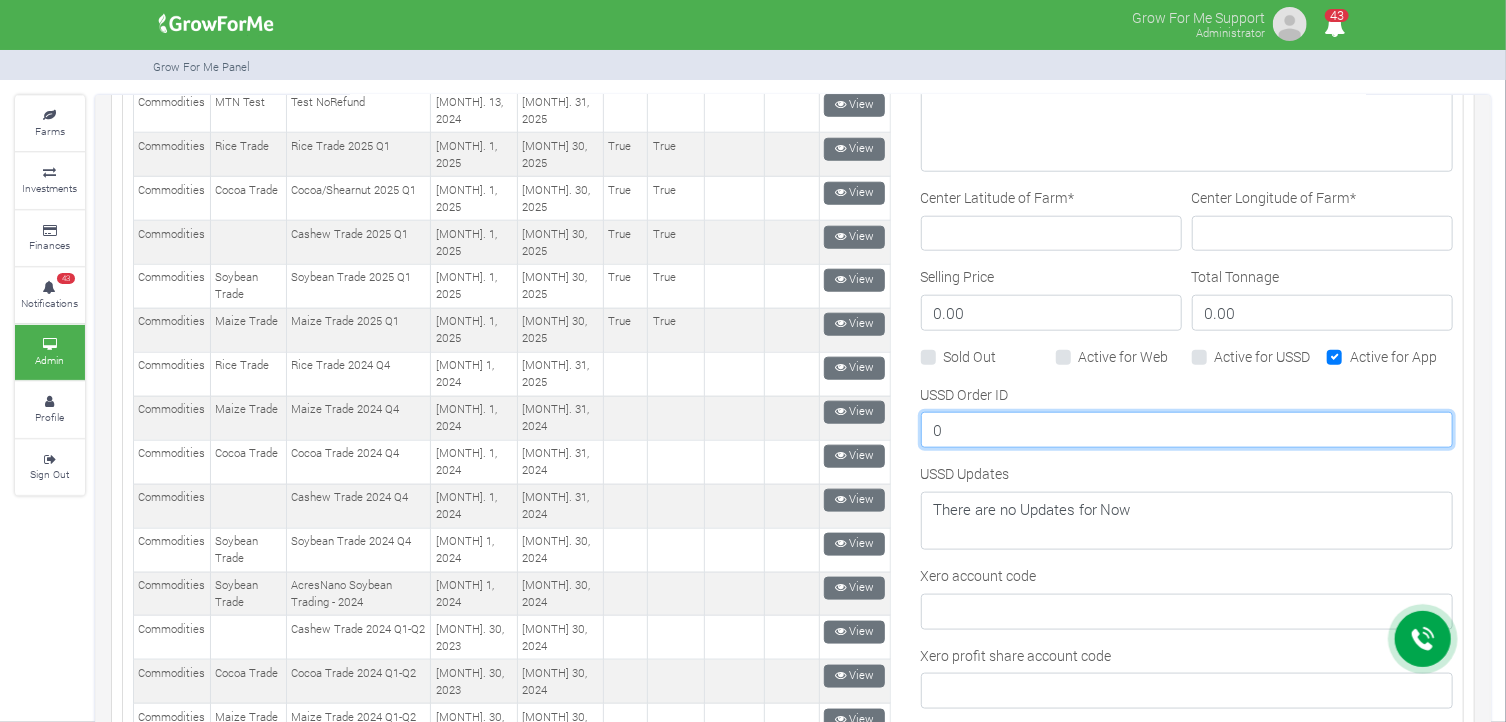 click on "0" at bounding box center [1187, 430] 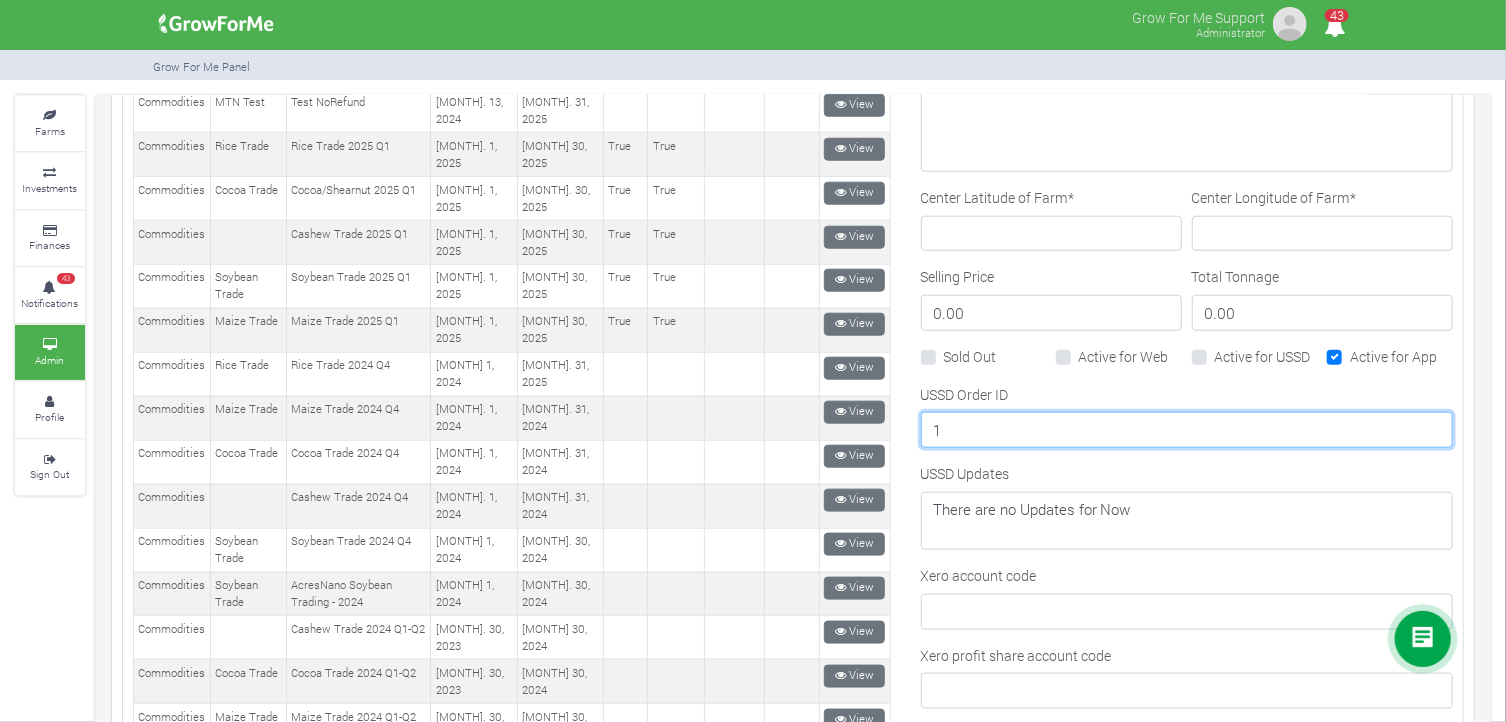 type on "1" 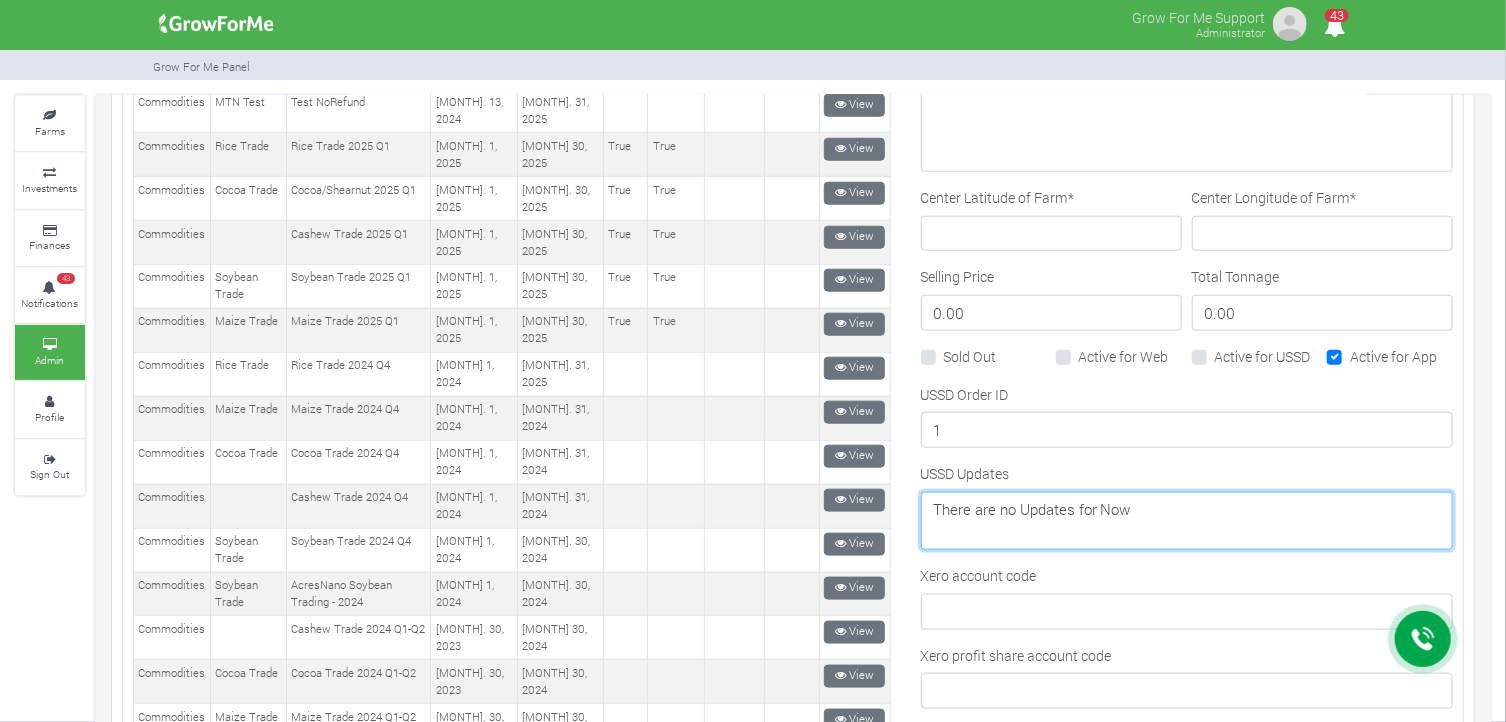 click on "There are no Updates for Now" at bounding box center (1187, 521) 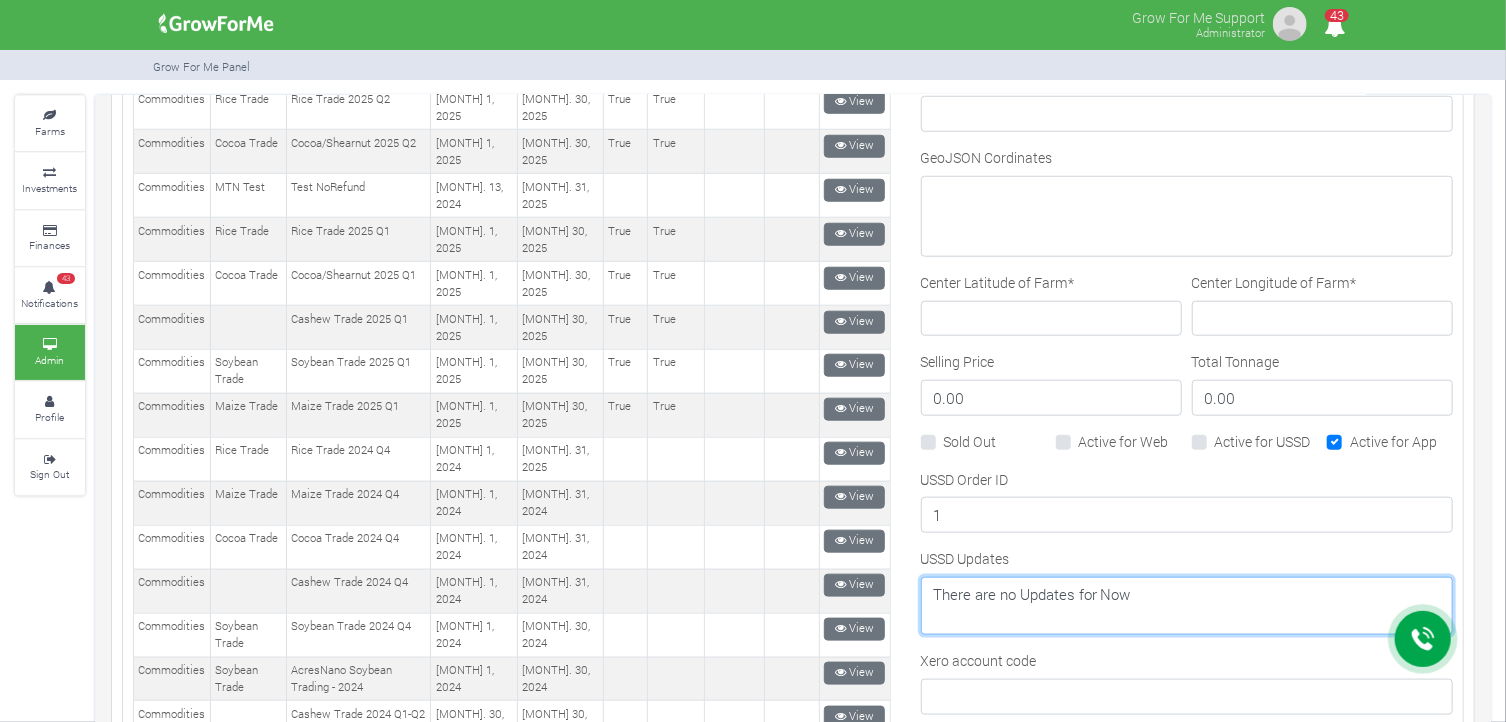 scroll, scrollTop: 1344, scrollLeft: 0, axis: vertical 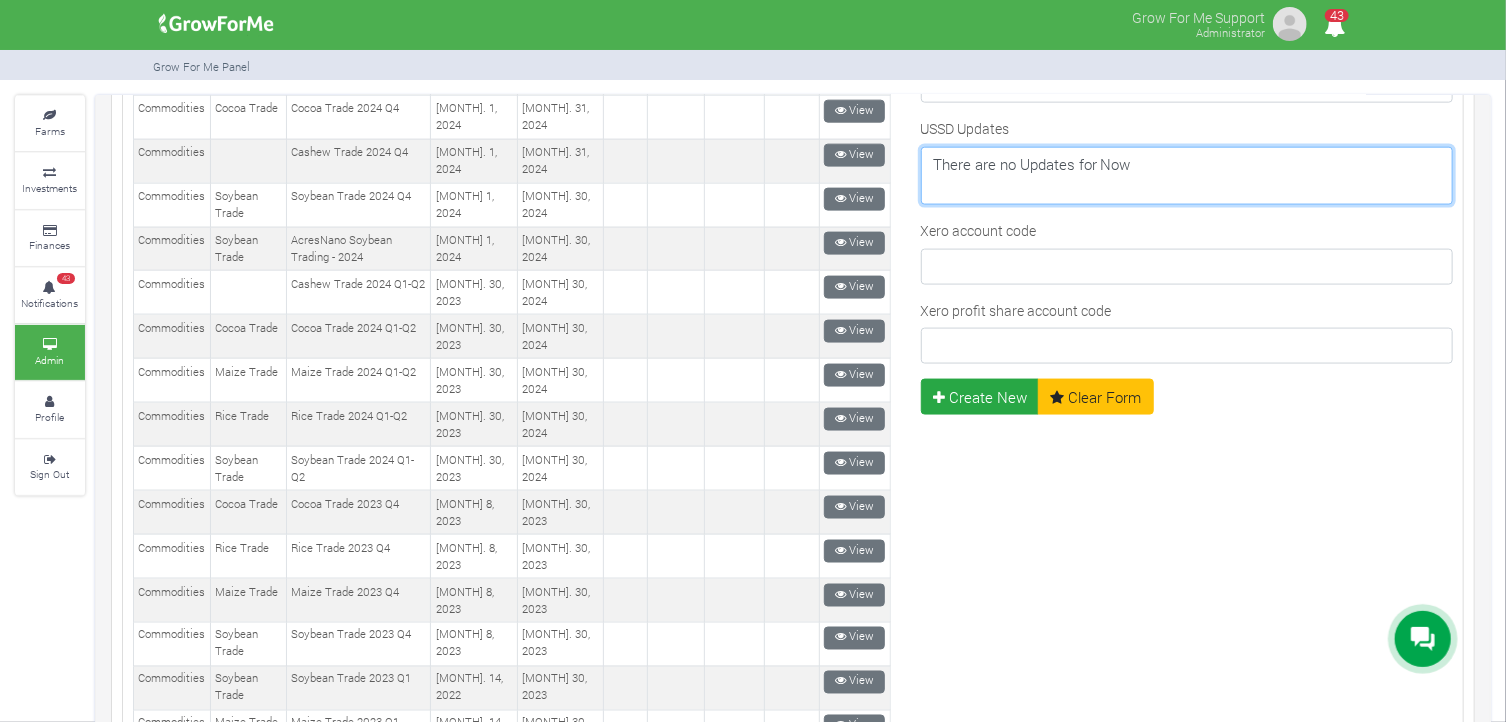 drag, startPoint x: 1192, startPoint y: 157, endPoint x: 903, endPoint y: 187, distance: 290.55292 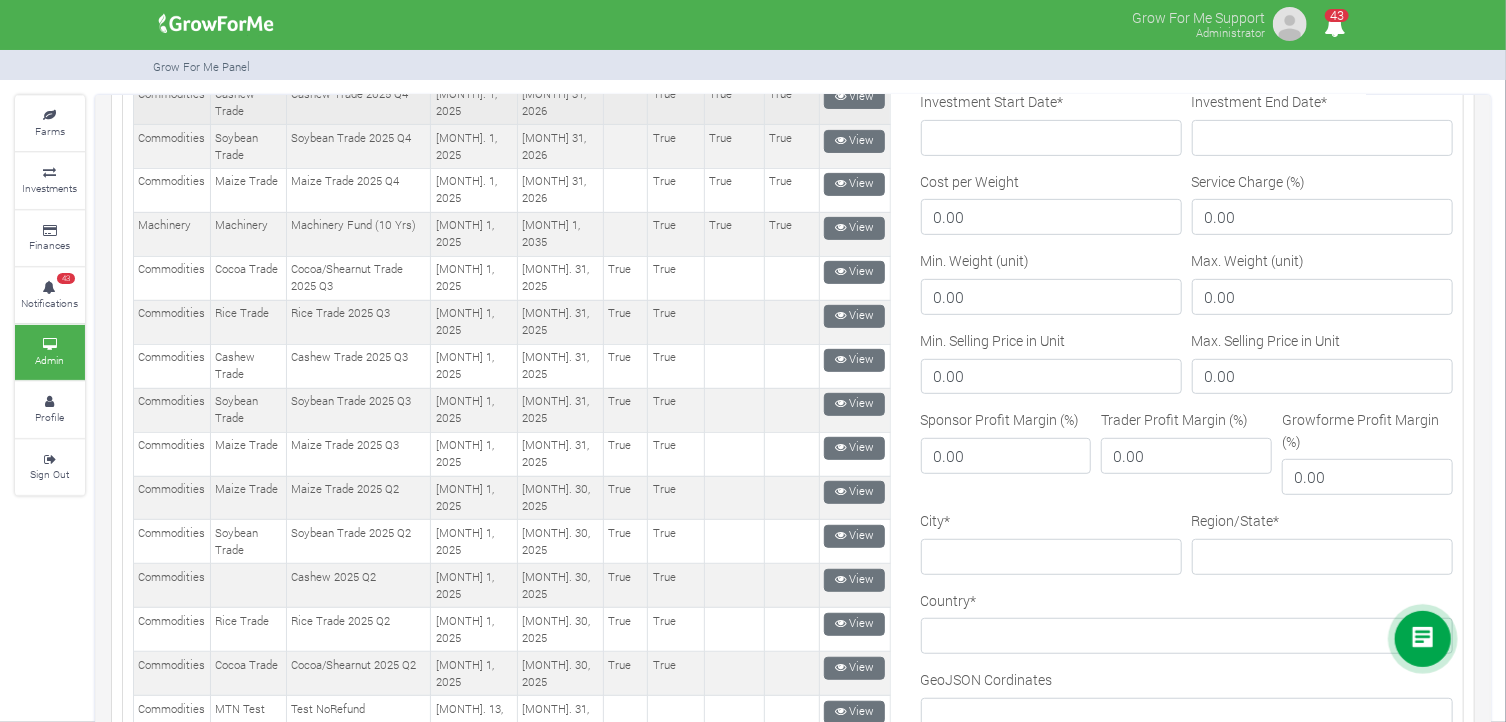 scroll, scrollTop: 436, scrollLeft: 0, axis: vertical 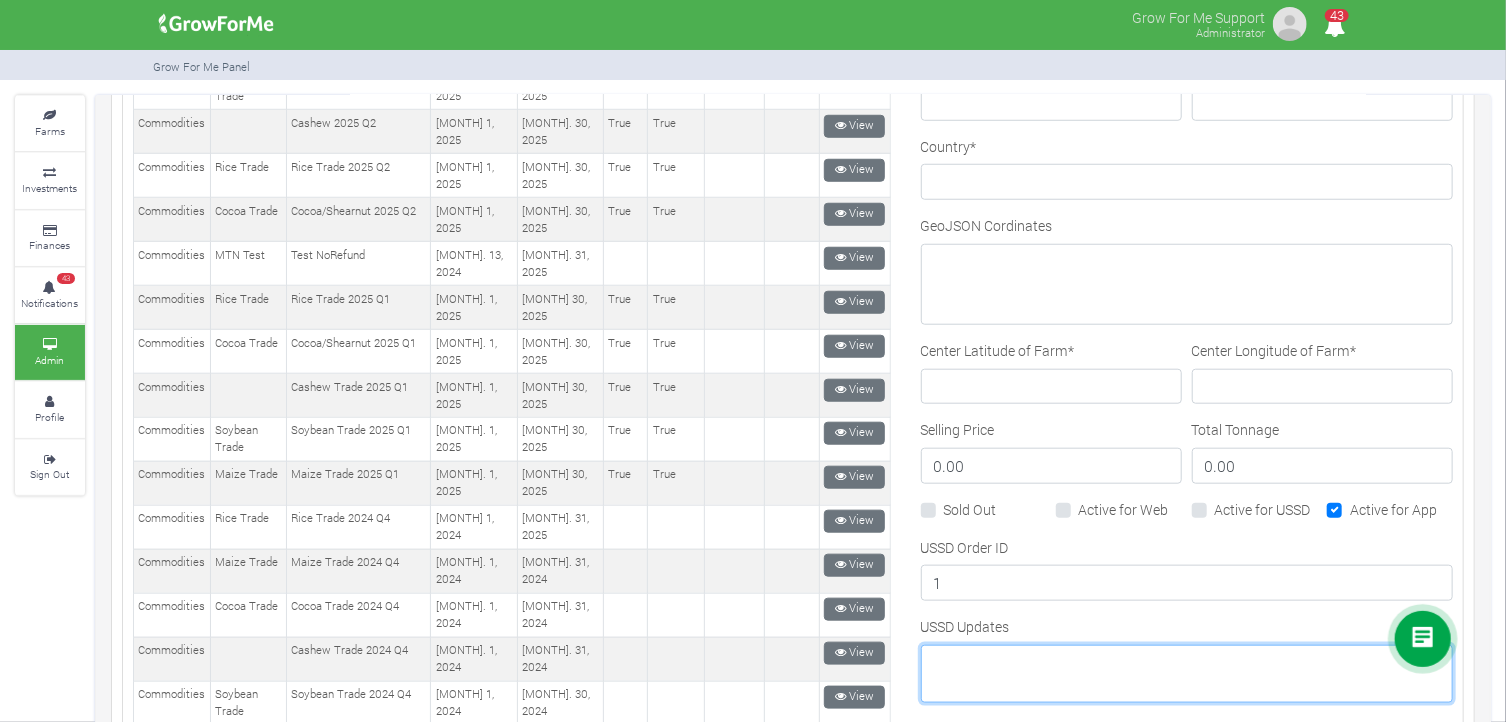 paste on "July commodity trade activities ended with a total traded volume 166.25 metric tonnes. Expected profit averaging 0.26%" 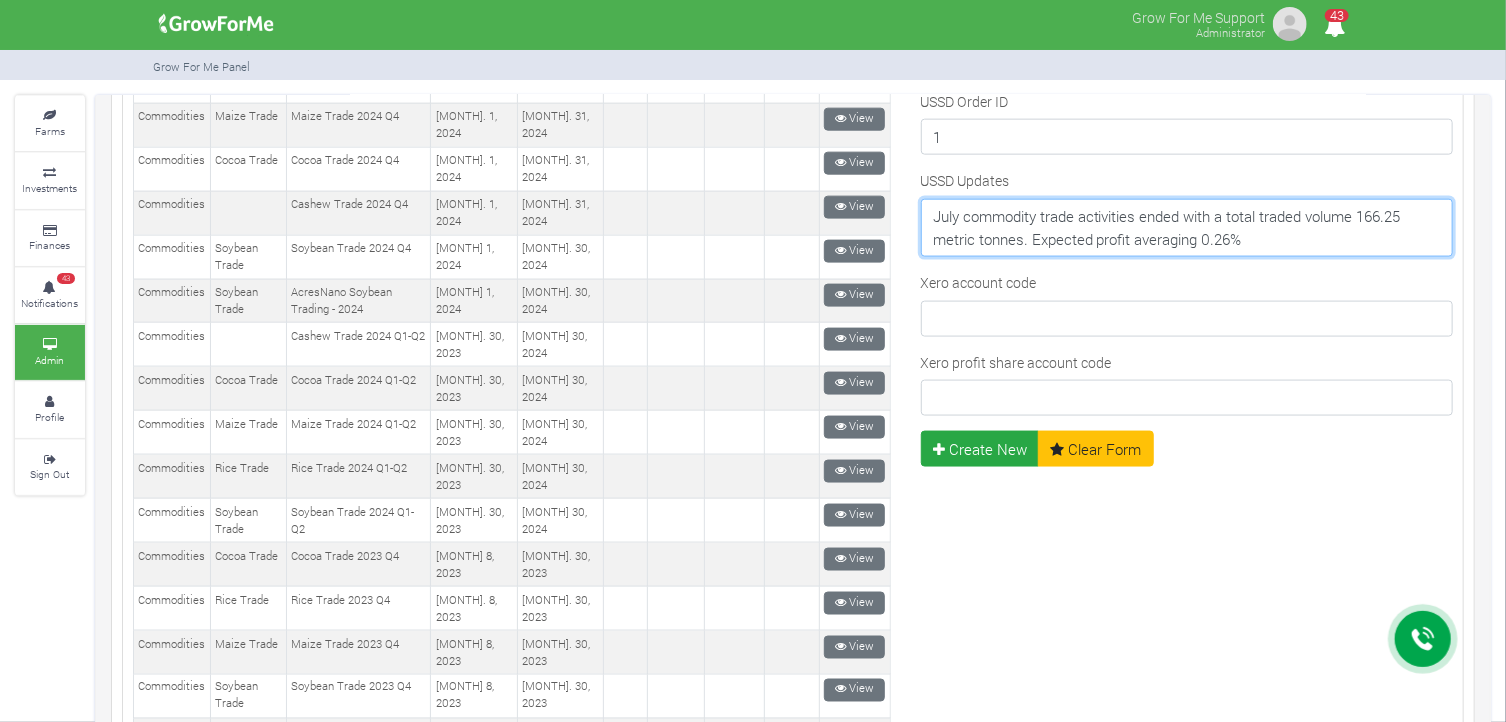 scroll, scrollTop: 1294, scrollLeft: 0, axis: vertical 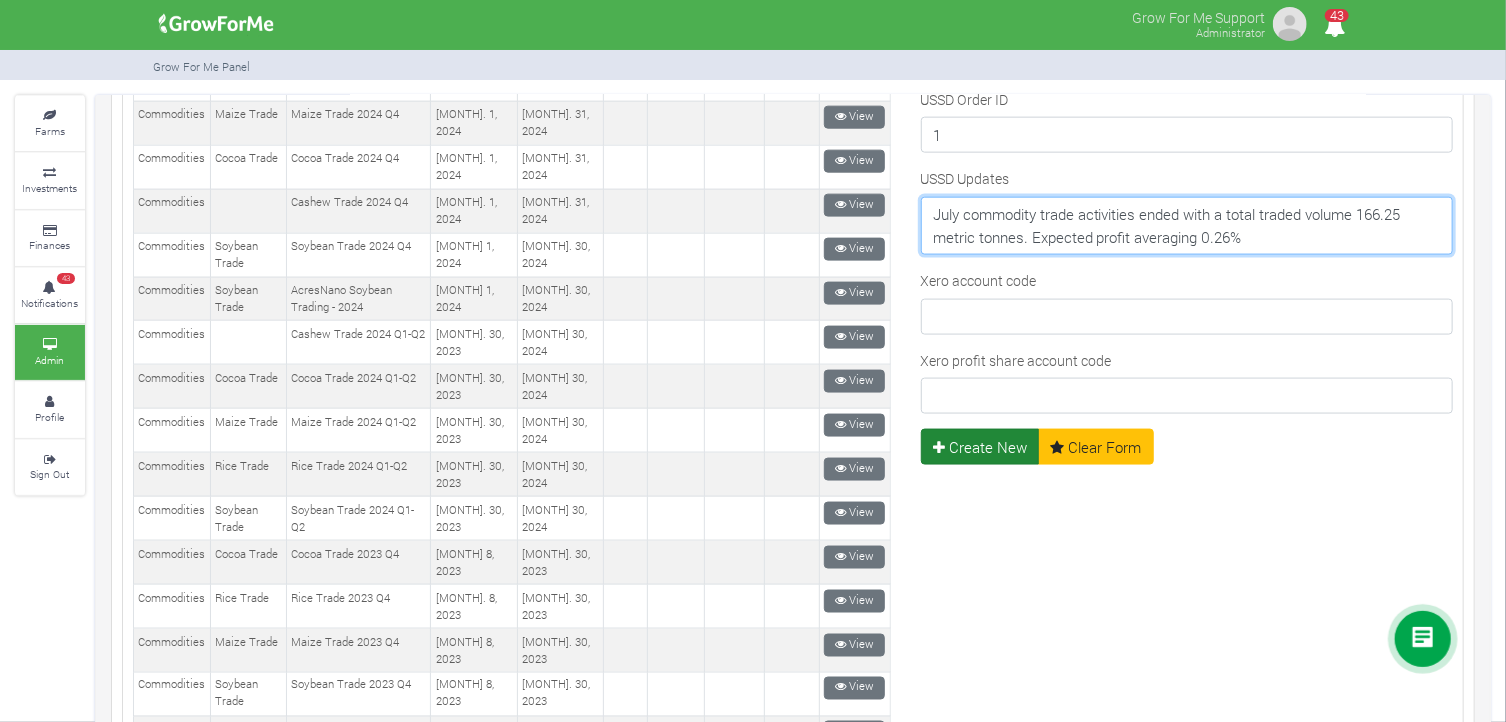 type on "July commodity trade activities ended with a total traded volume 166.25 metric tonnes. Expected profit averaging 0.26%" 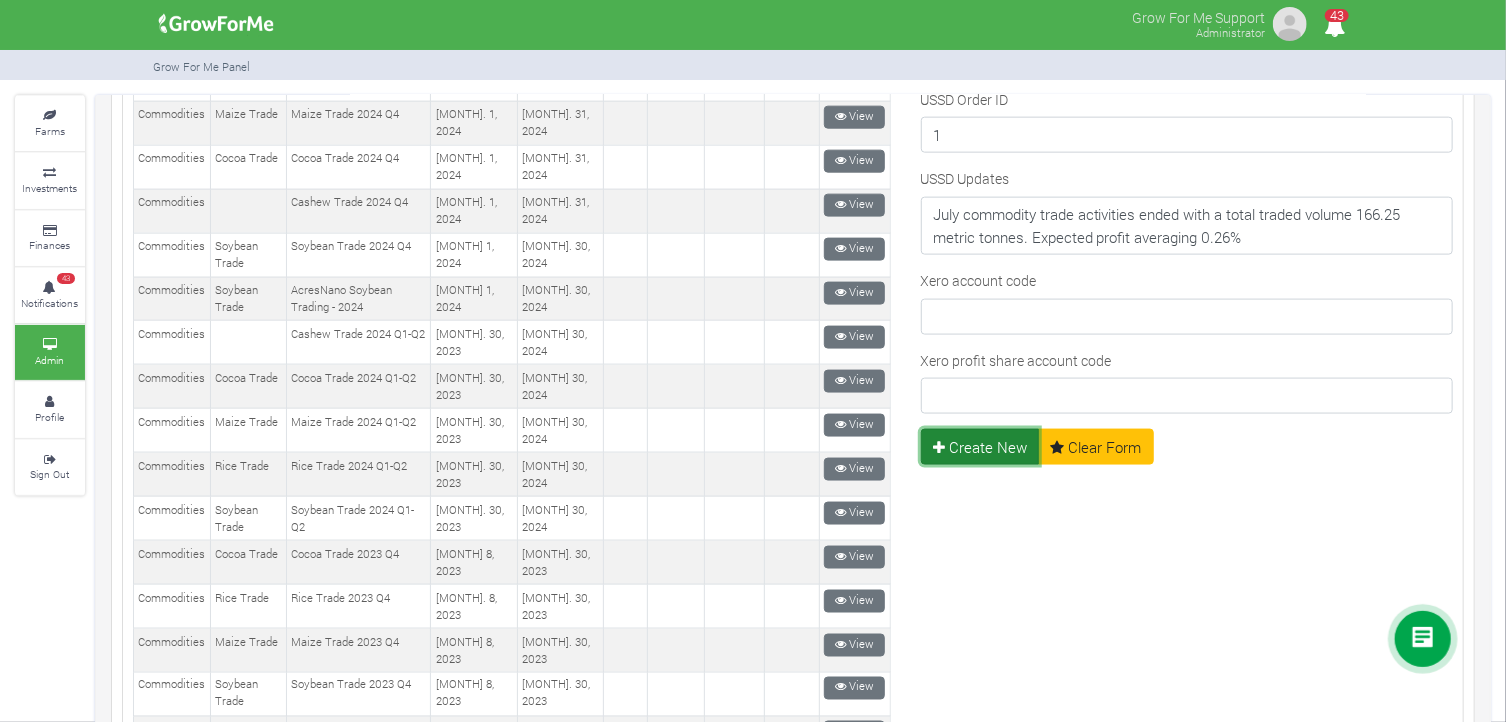 click on "Create New" at bounding box center [980, 447] 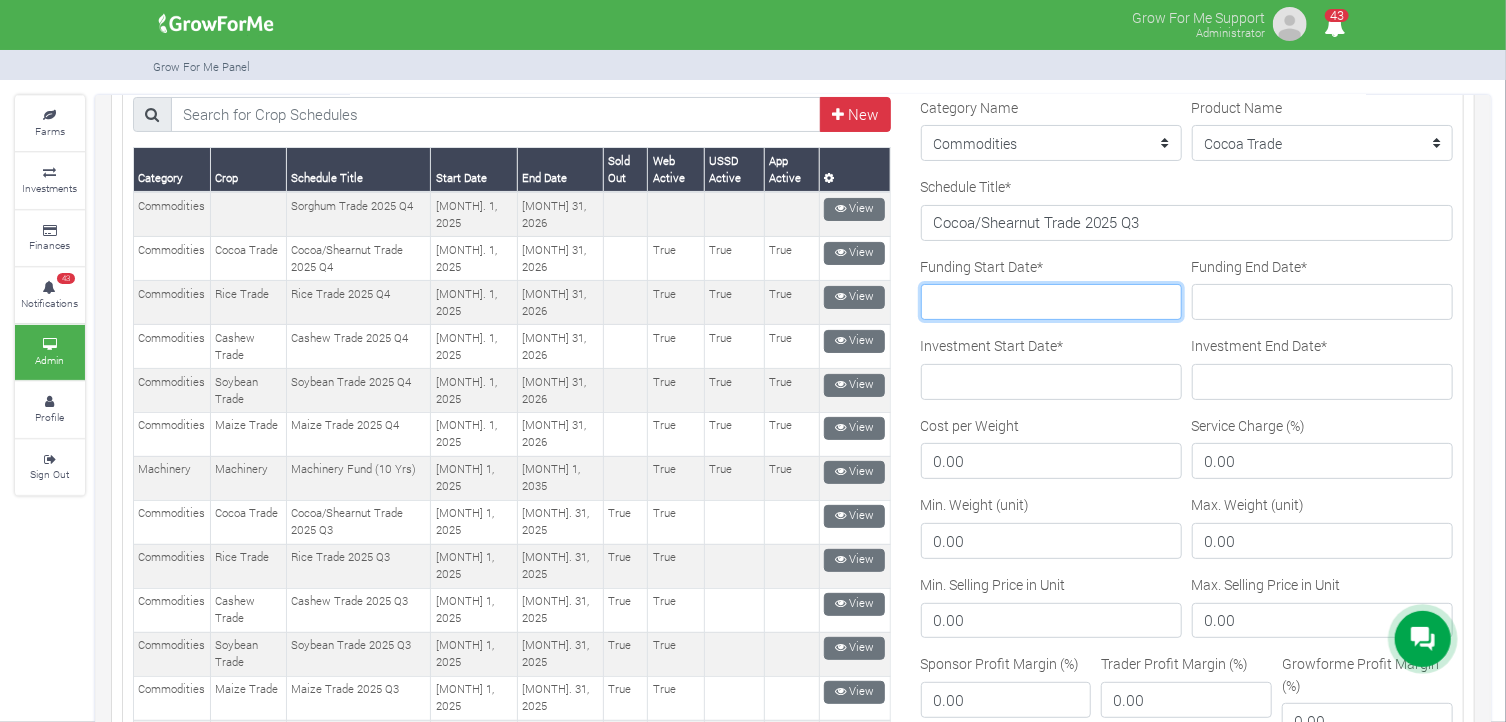 scroll, scrollTop: 124, scrollLeft: 0, axis: vertical 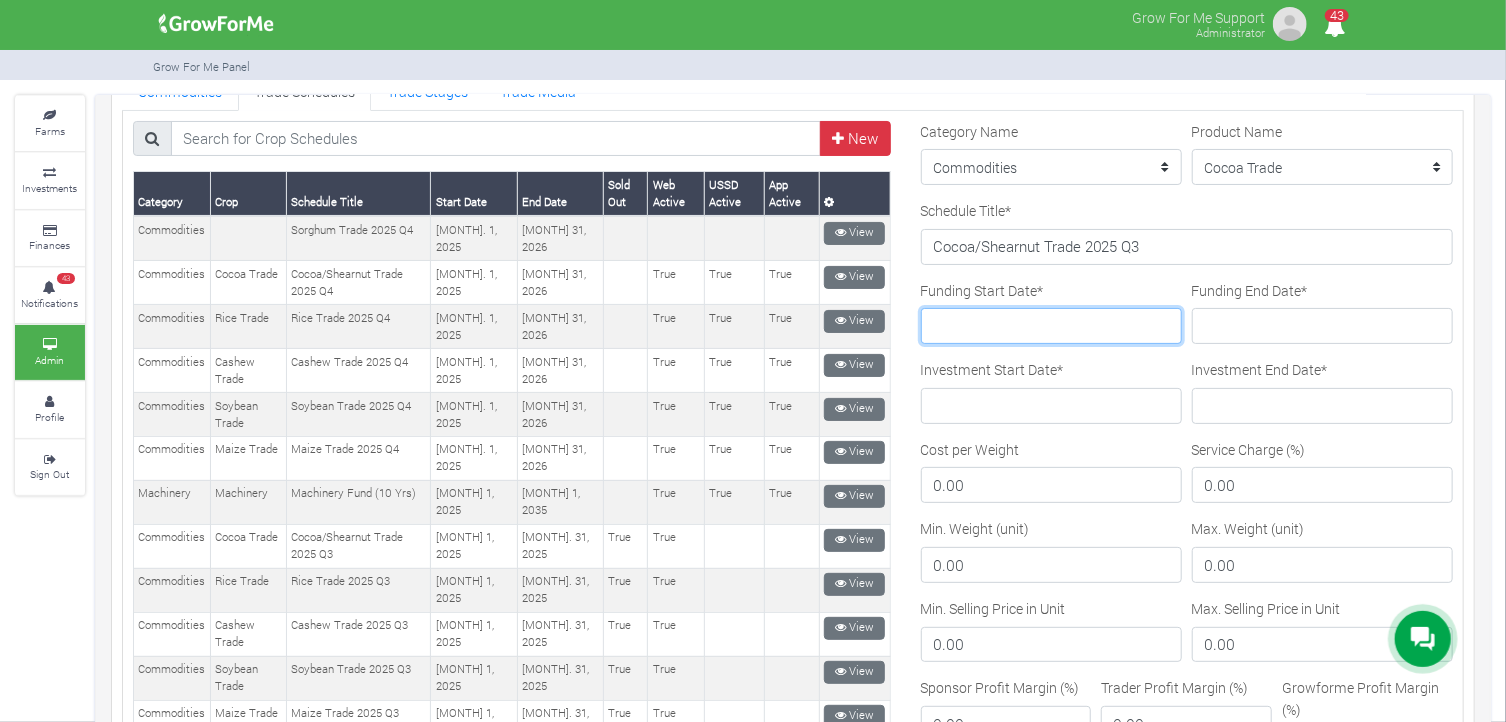 click on "Funding Start Date *" at bounding box center [1051, 326] 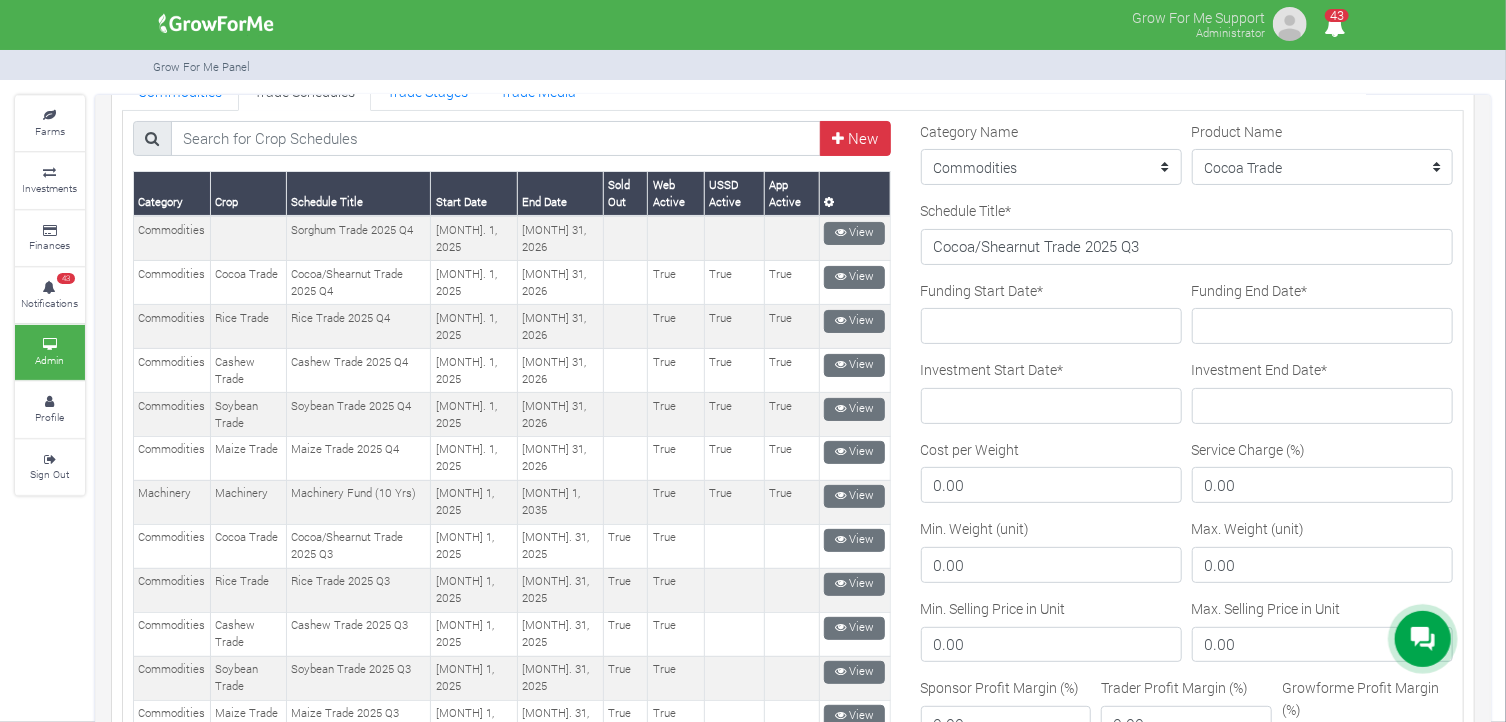 click on "Funding Start Date *" at bounding box center (1051, 312) 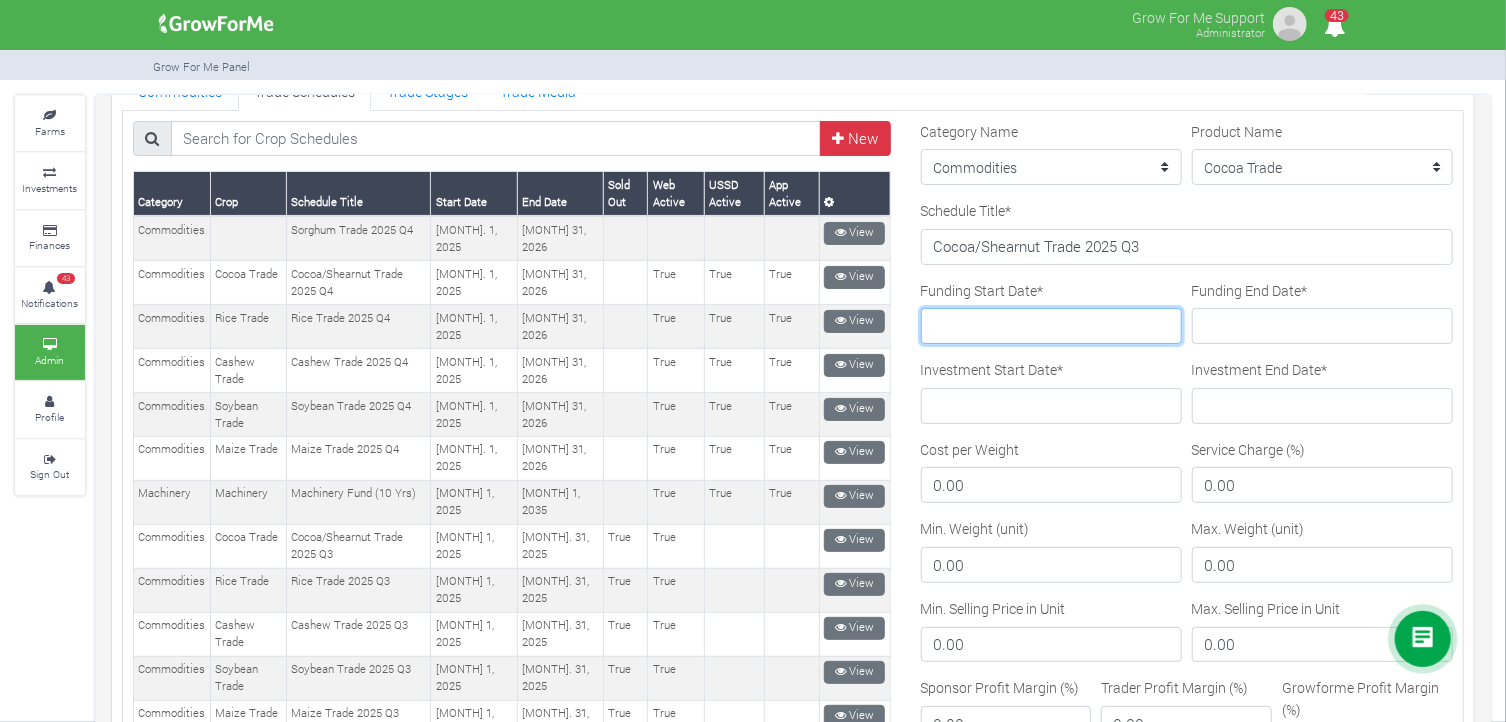 click on "Funding Start Date *" at bounding box center [1051, 326] 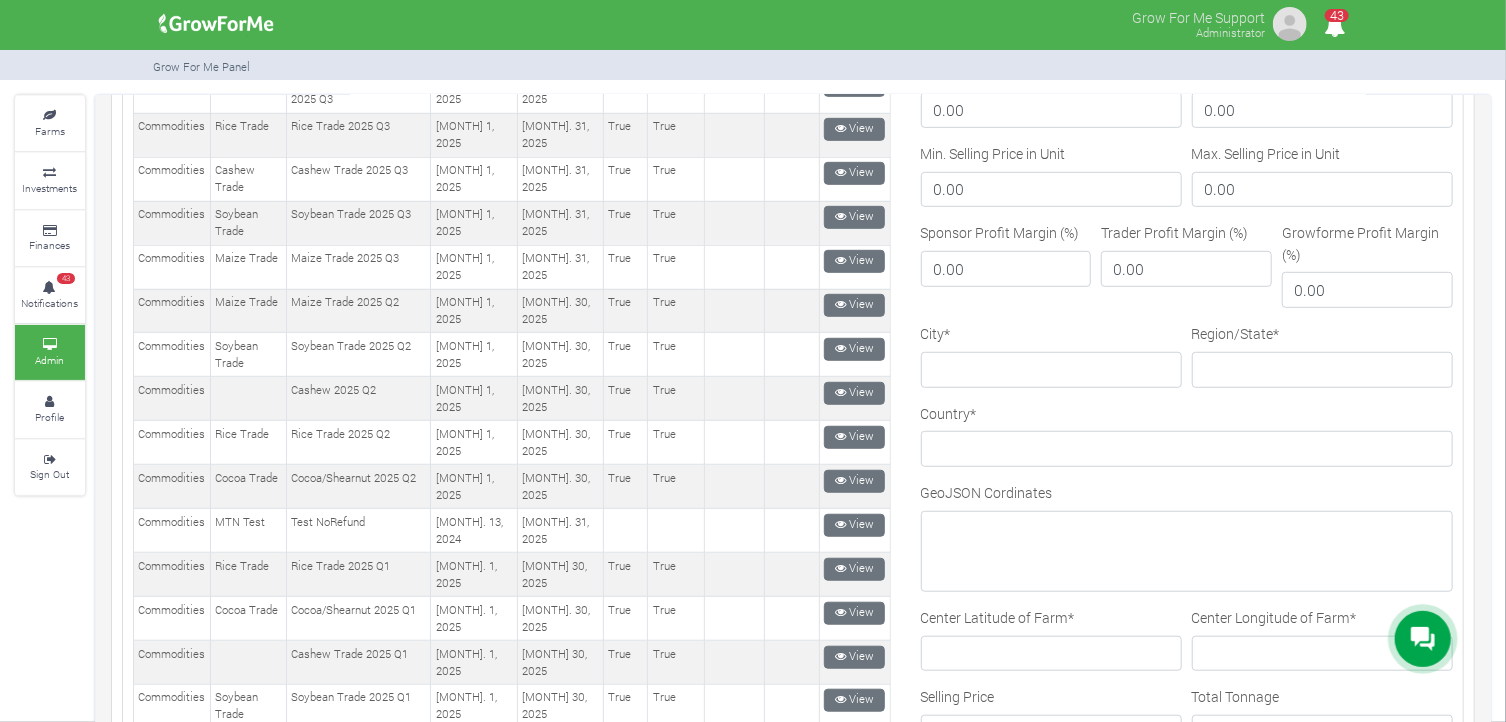 scroll, scrollTop: 616, scrollLeft: 0, axis: vertical 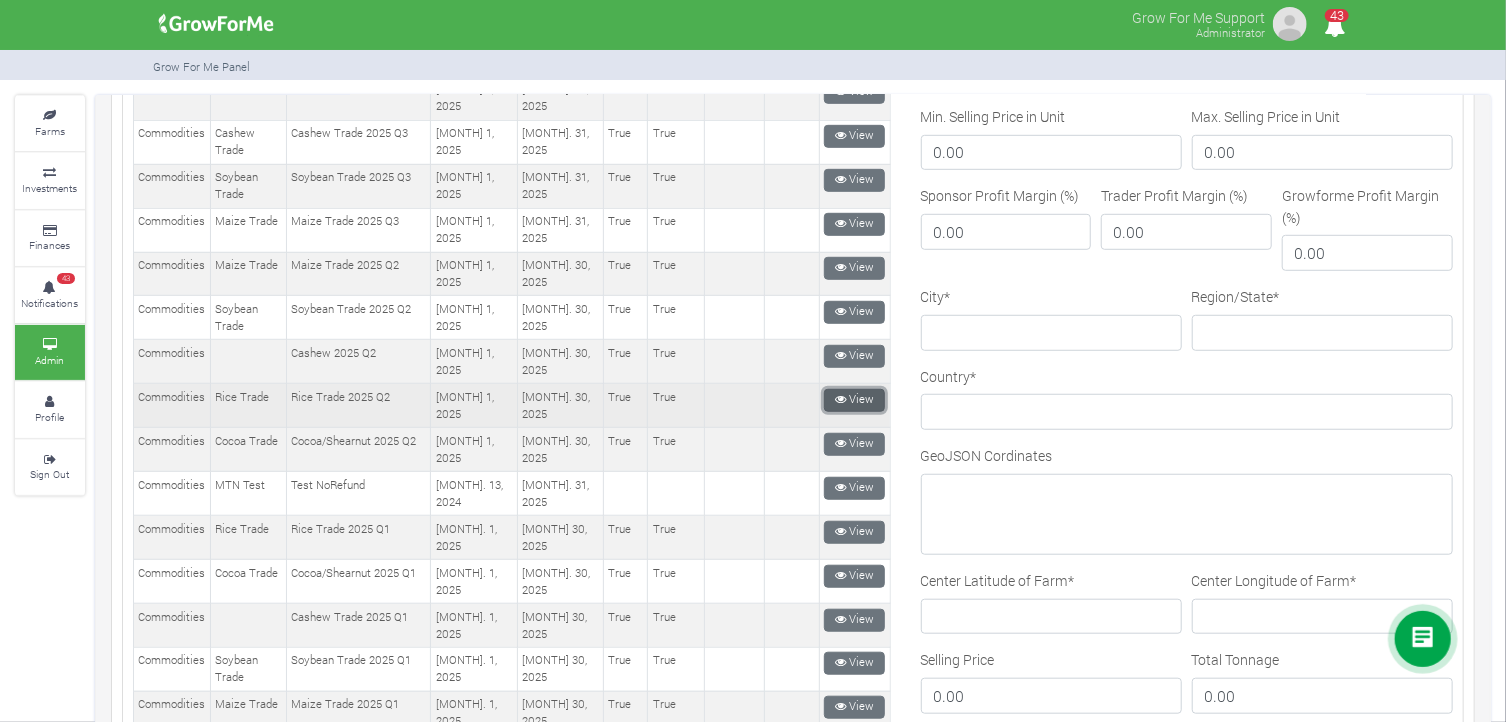 click on "View" at bounding box center [854, 400] 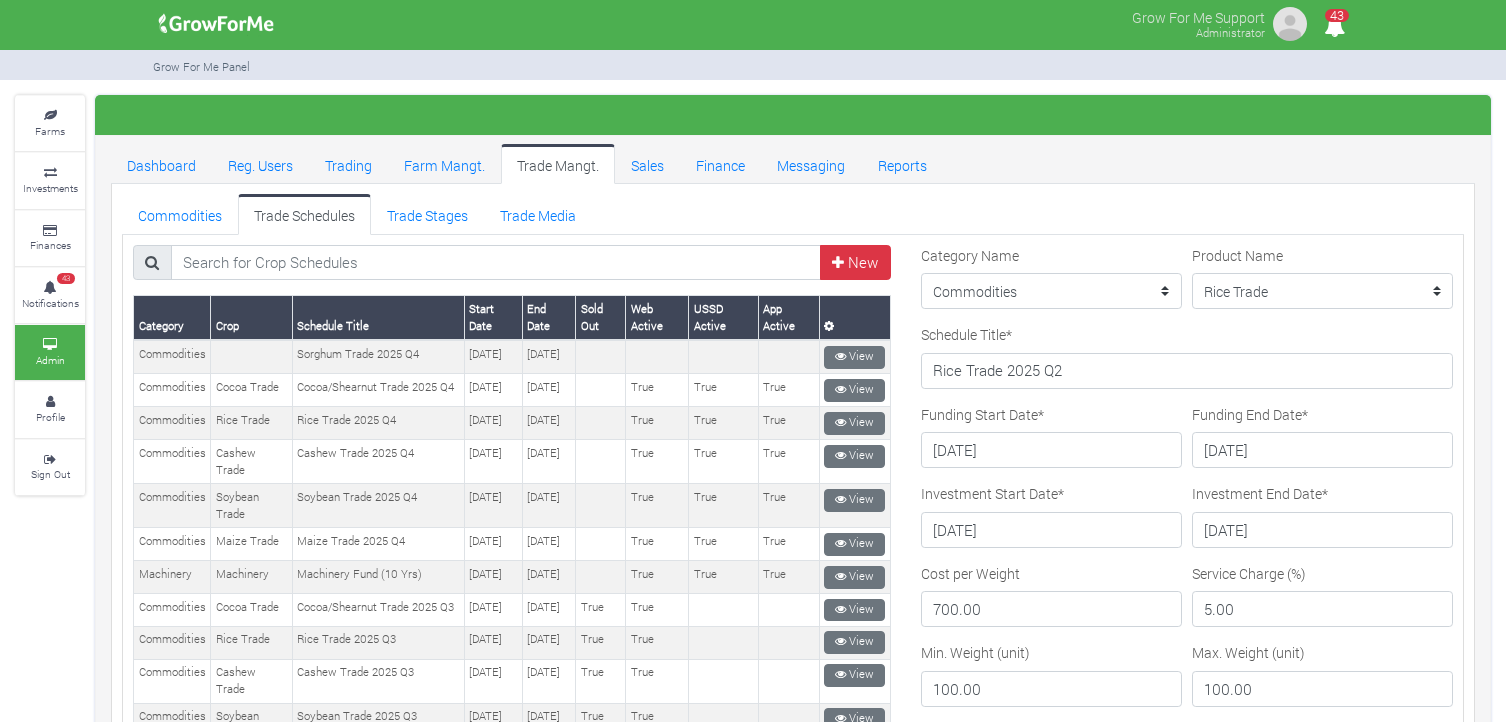 scroll, scrollTop: 0, scrollLeft: 0, axis: both 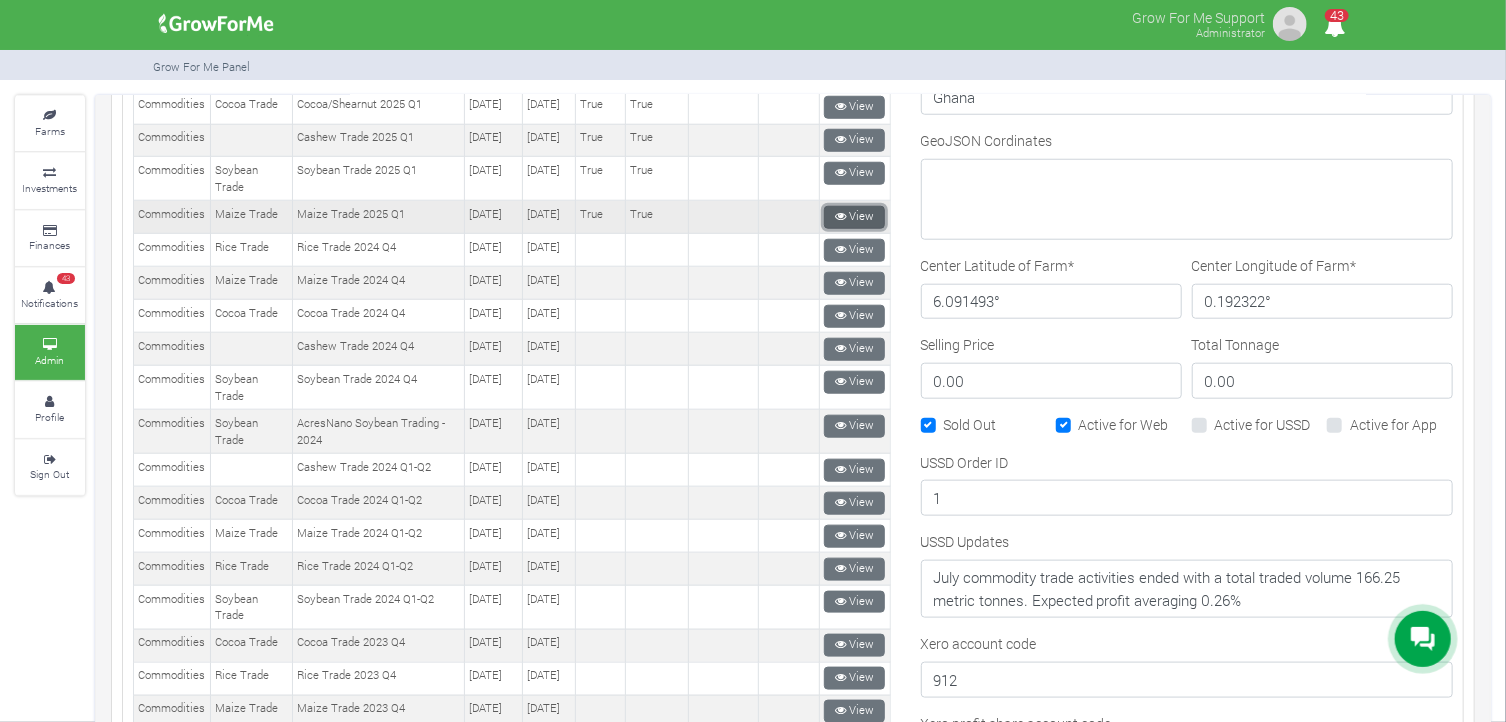 click on "View" at bounding box center (854, 217) 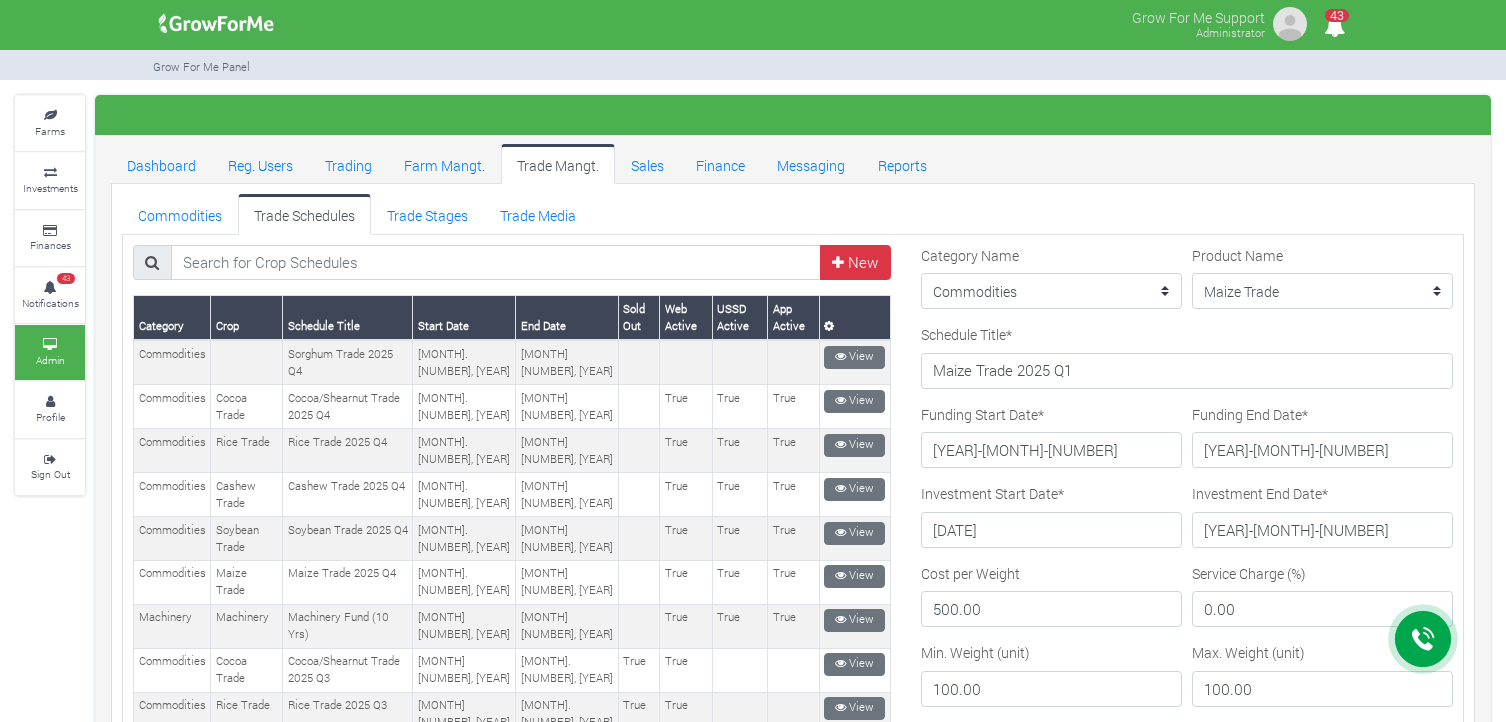 scroll, scrollTop: 0, scrollLeft: 0, axis: both 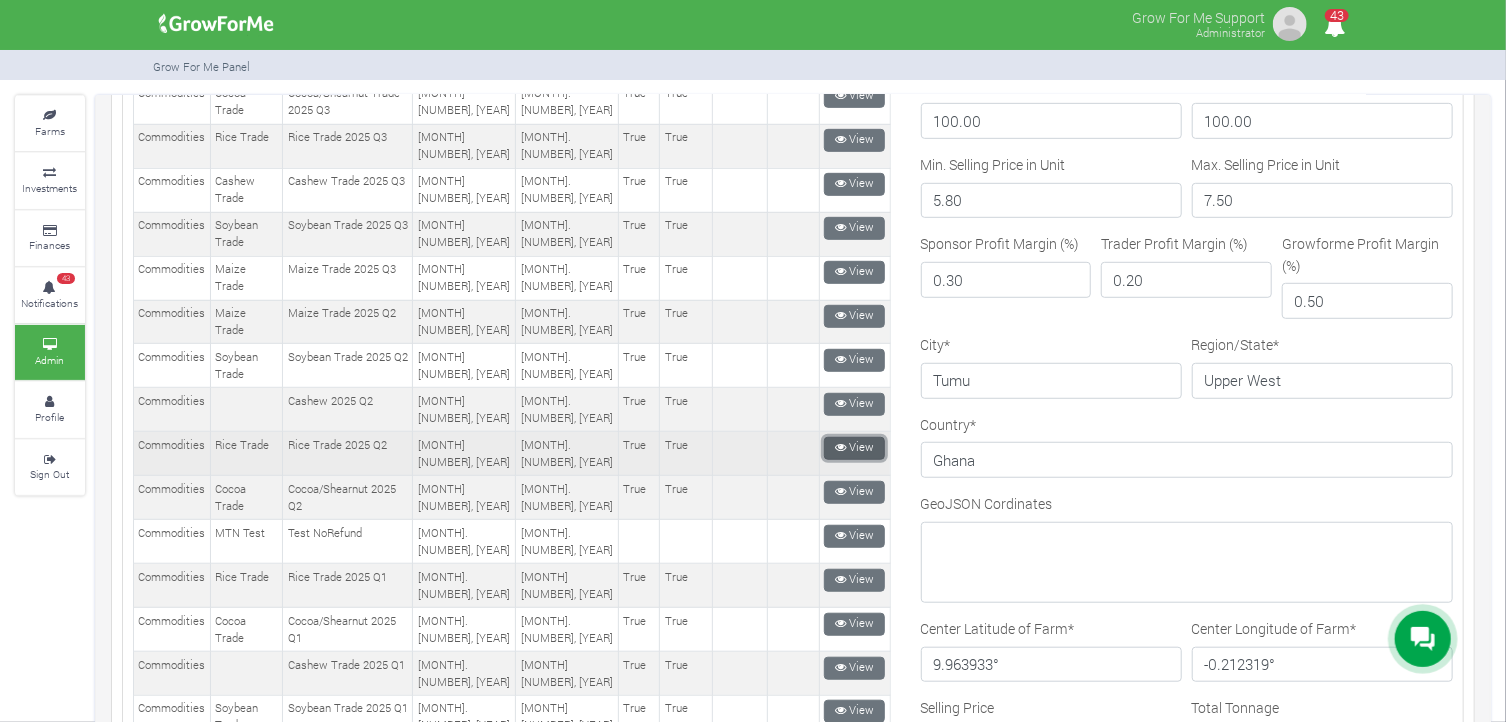 click on "View" at bounding box center (854, 448) 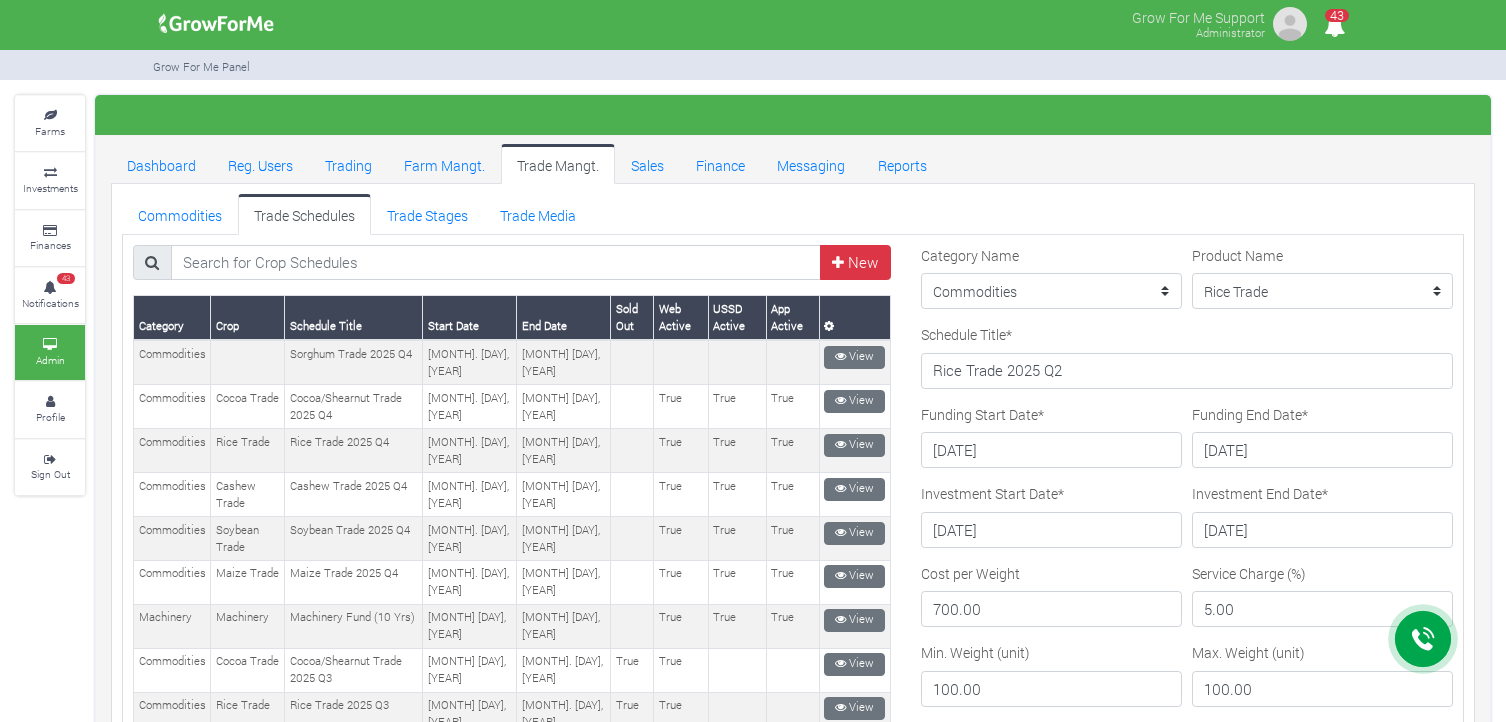 scroll, scrollTop: 0, scrollLeft: 0, axis: both 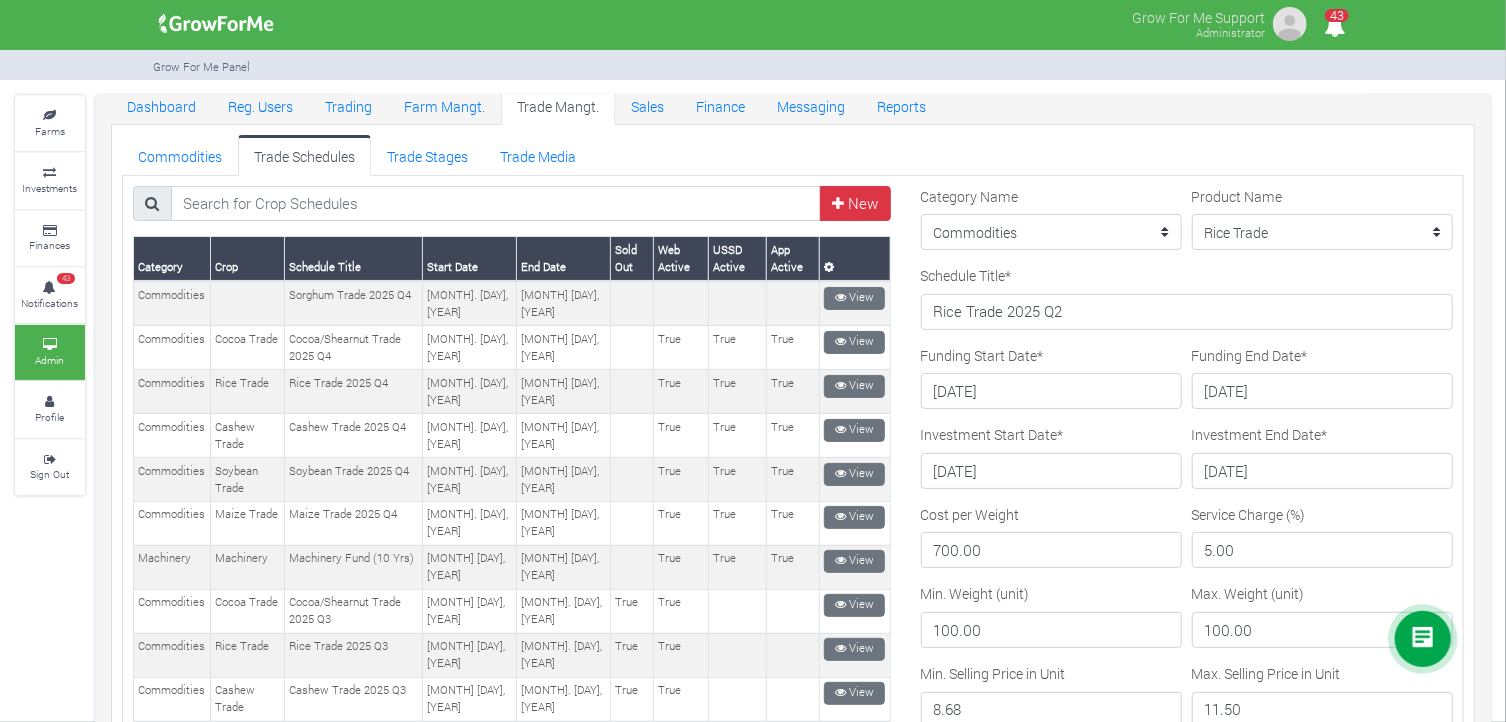 click on "Trade Schedules" at bounding box center [304, 155] 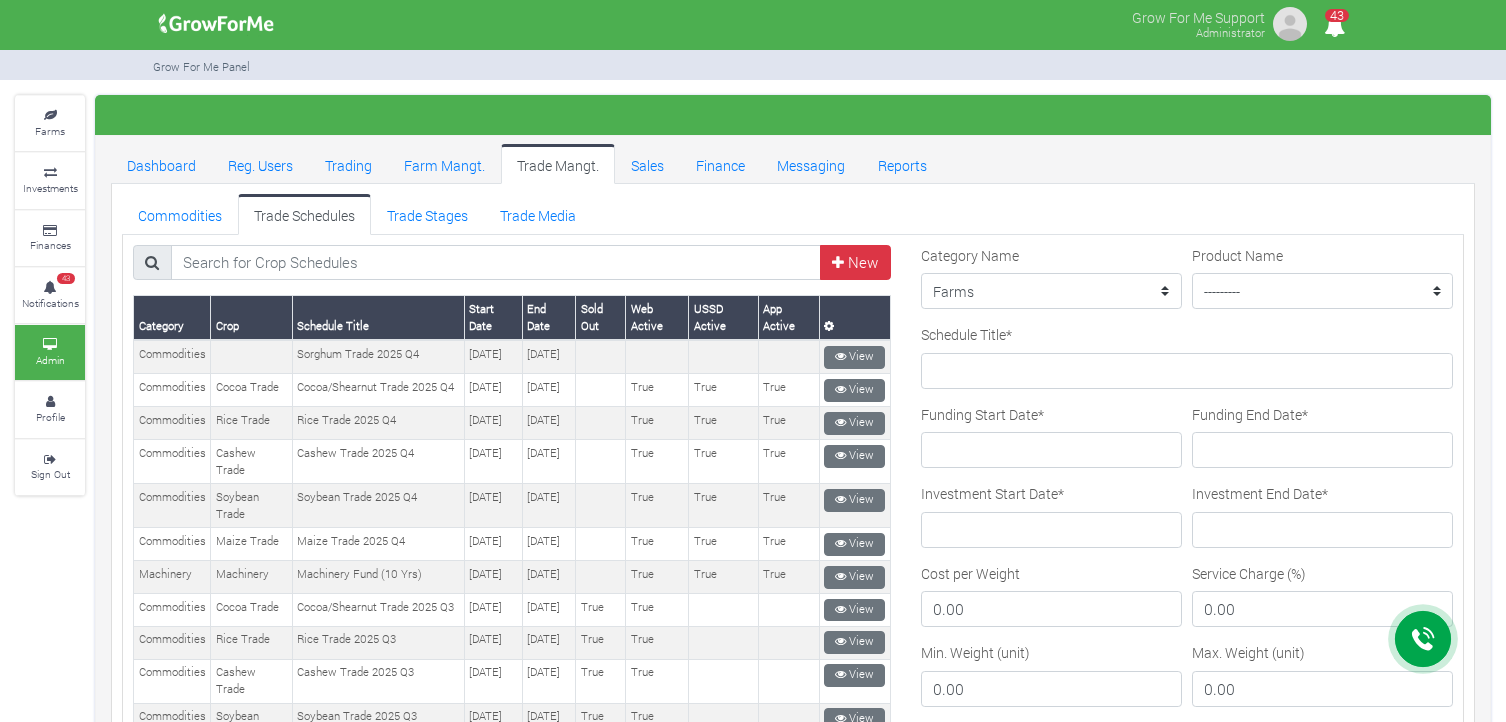 scroll, scrollTop: 0, scrollLeft: 0, axis: both 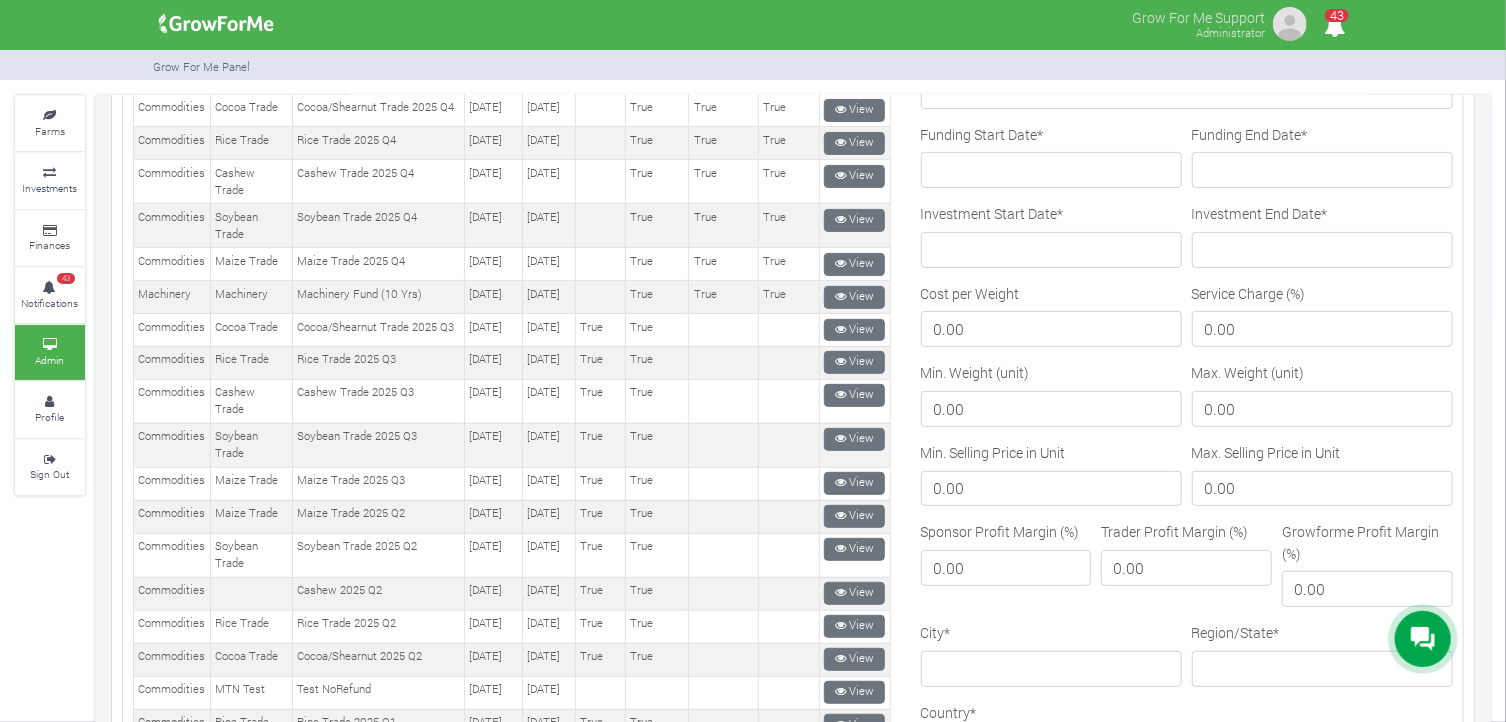 click on "Main Channel
Callback
Feedback Form
[PHONE]
Open Channel
Grow For Me Support
43" at bounding box center (753, 361) 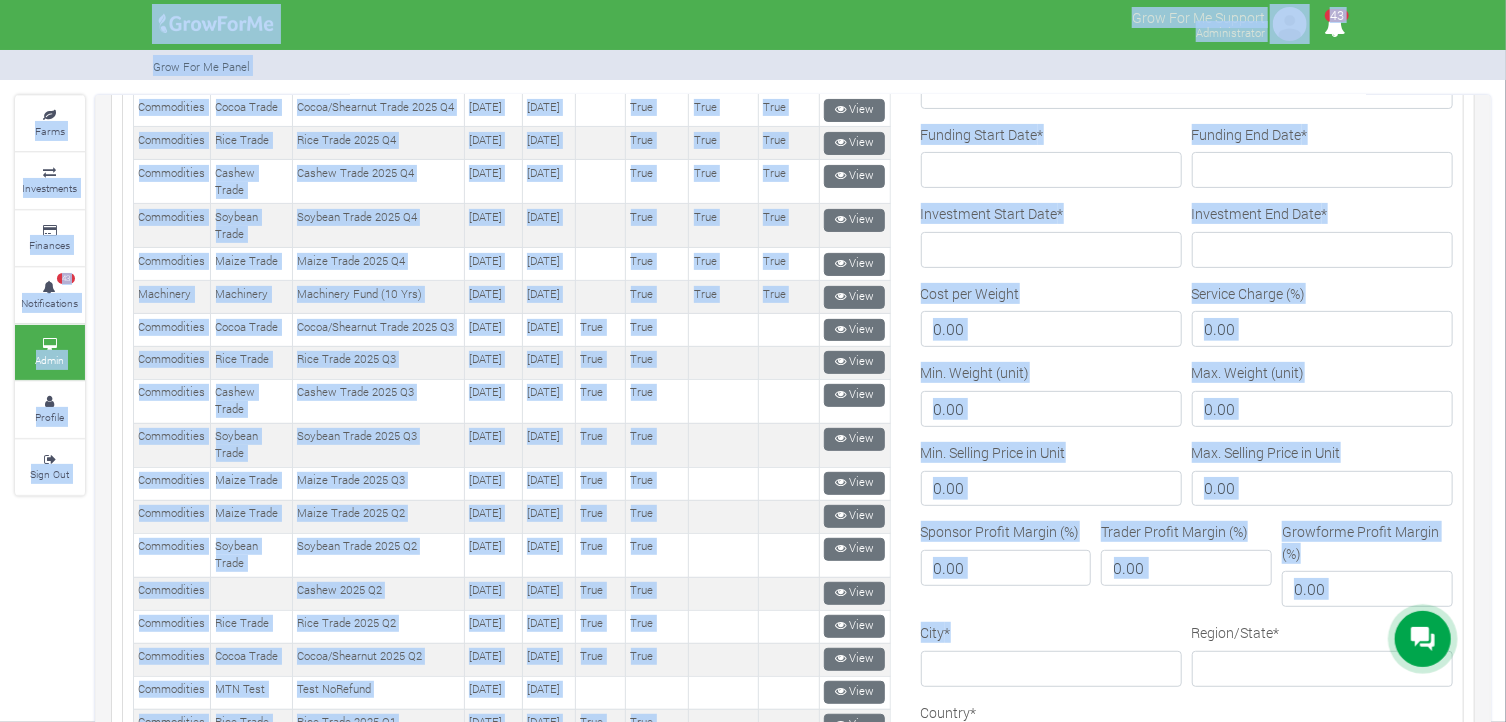 click on "Grow For Me Support
Administrator
43" at bounding box center (753, 26) 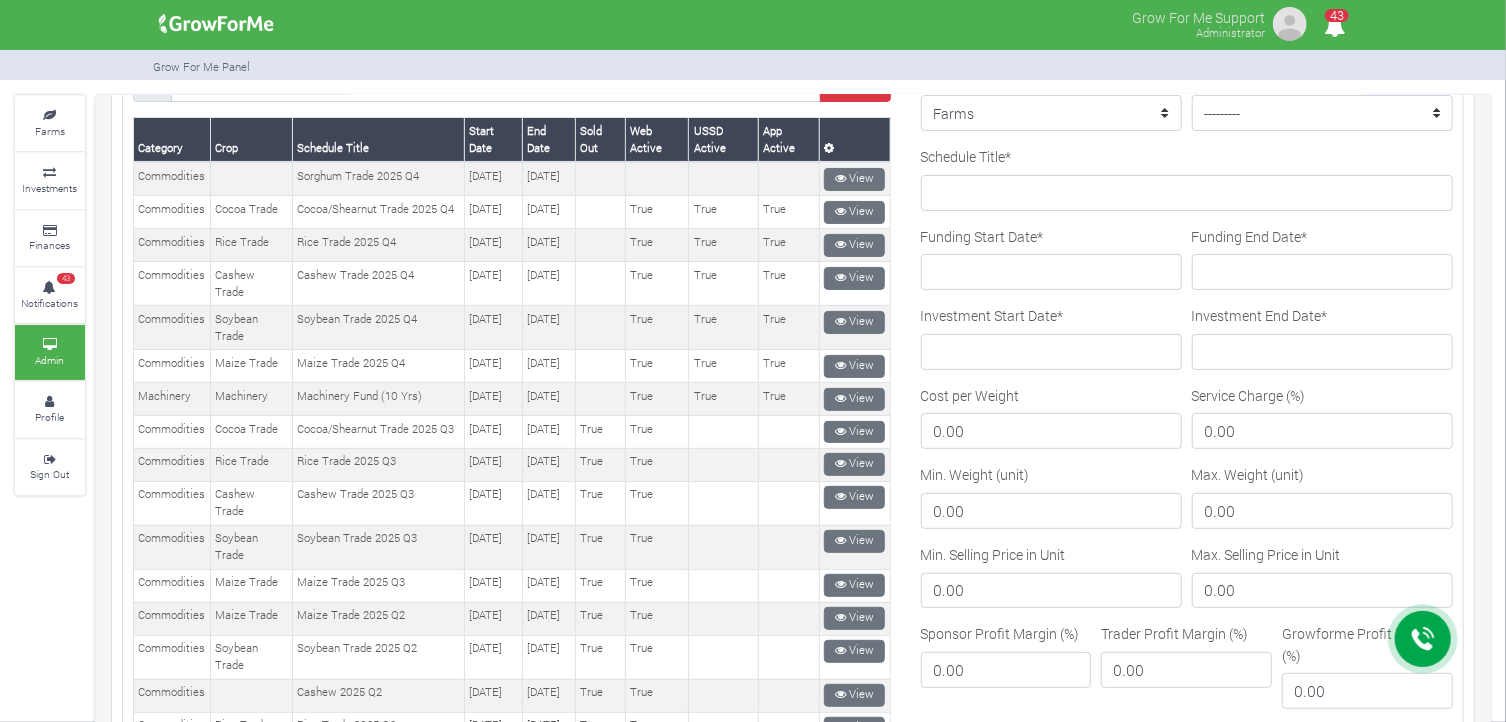 scroll, scrollTop: 138, scrollLeft: 0, axis: vertical 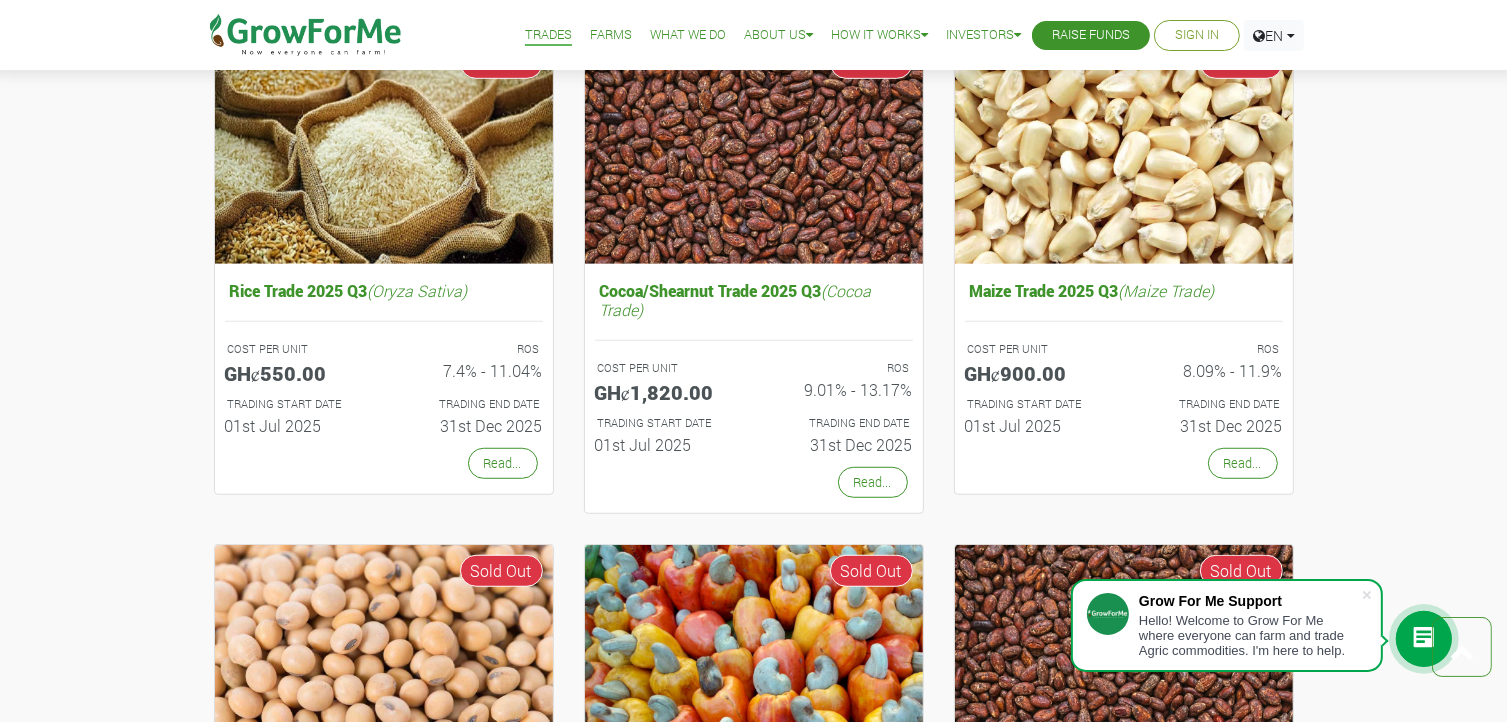 click at bounding box center (1424, 639) 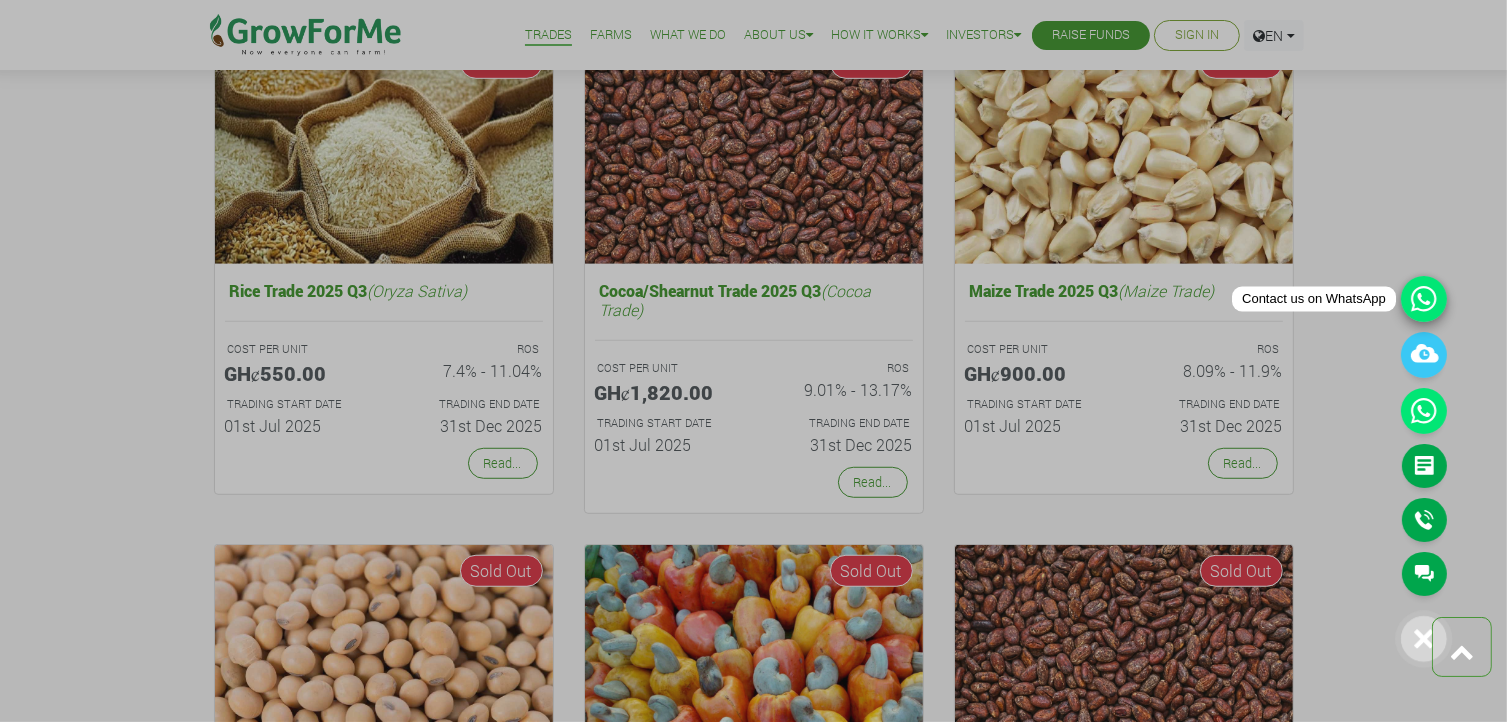 click at bounding box center (1424, 299) 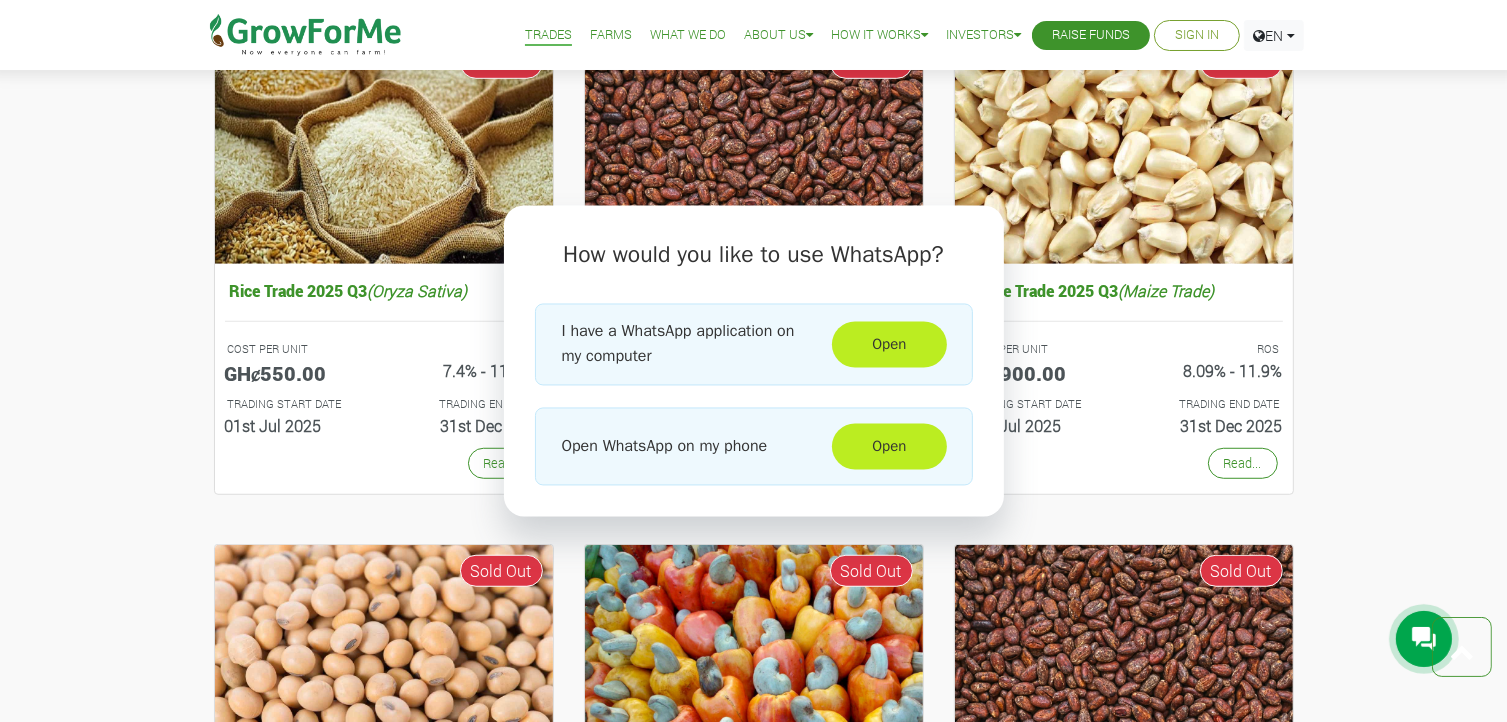 click on "How would you like to use WhatsApp? I have a WhatsApp application on my computer Open Open WhatsApp on my phone Open" at bounding box center [753, 361] 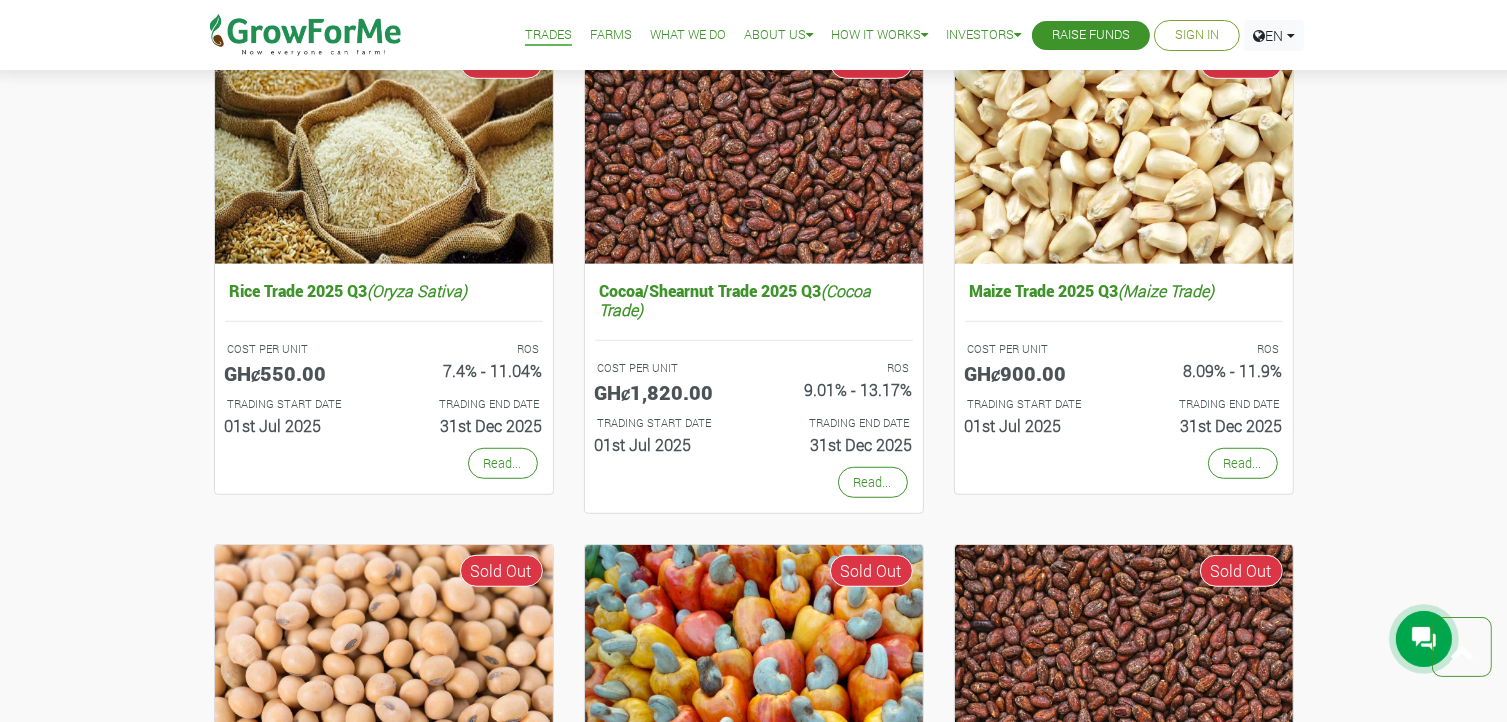 click at bounding box center [1424, 639] 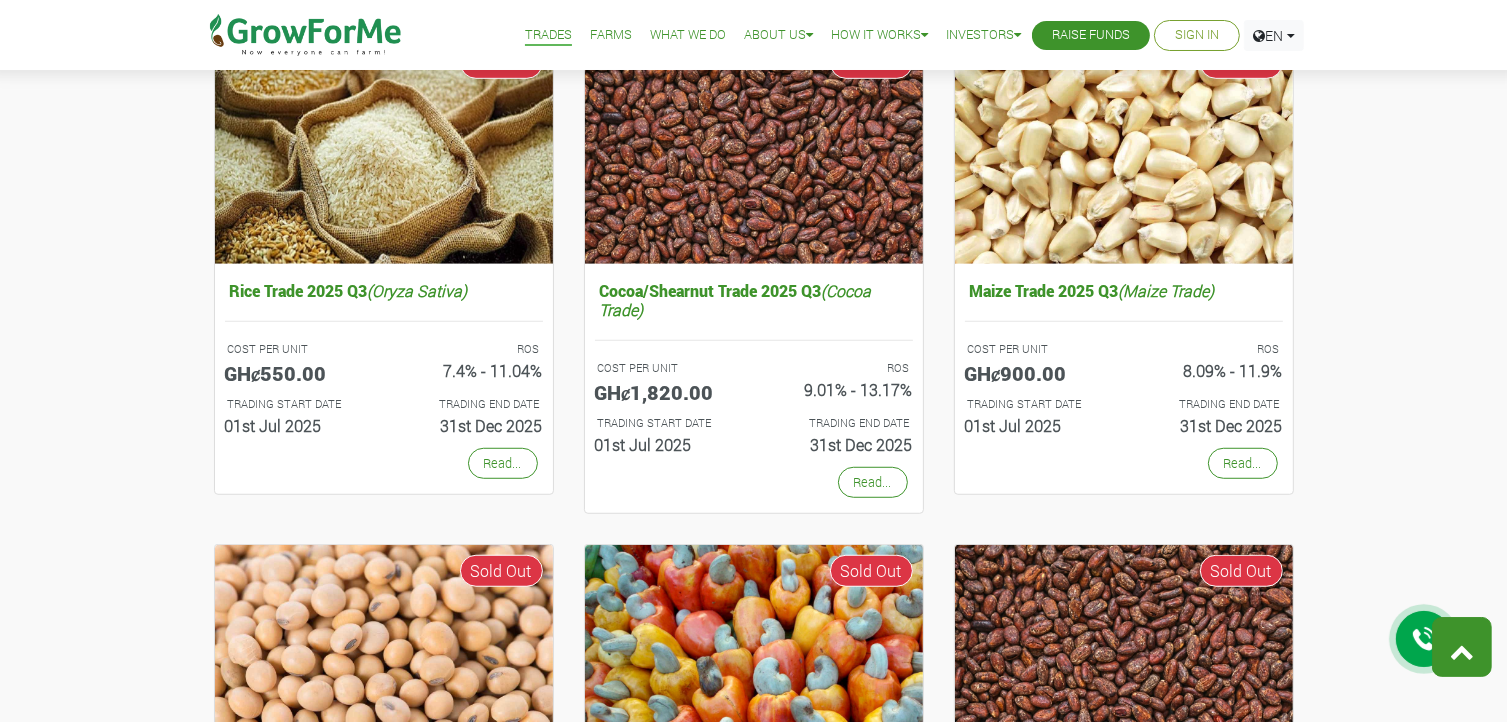 click at bounding box center (1462, 647) 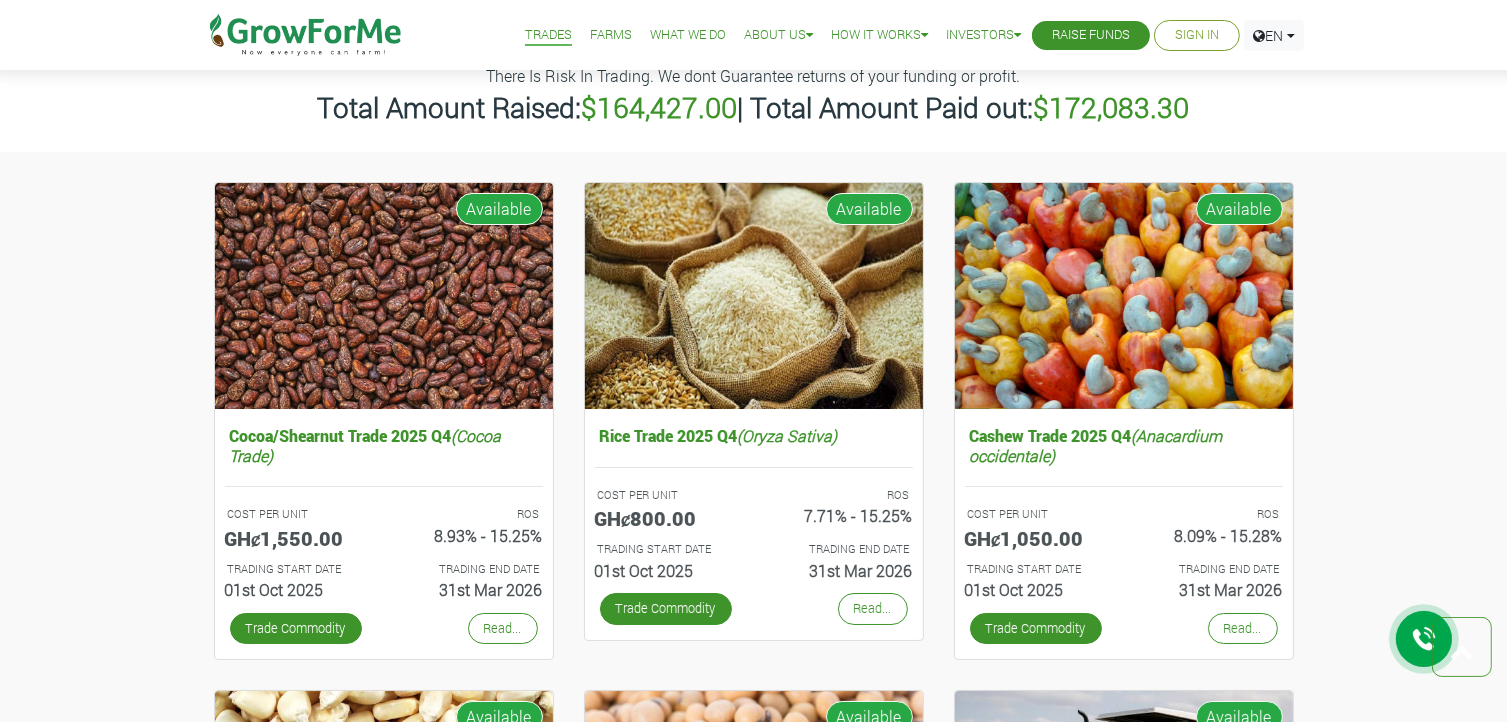 scroll, scrollTop: 0, scrollLeft: 0, axis: both 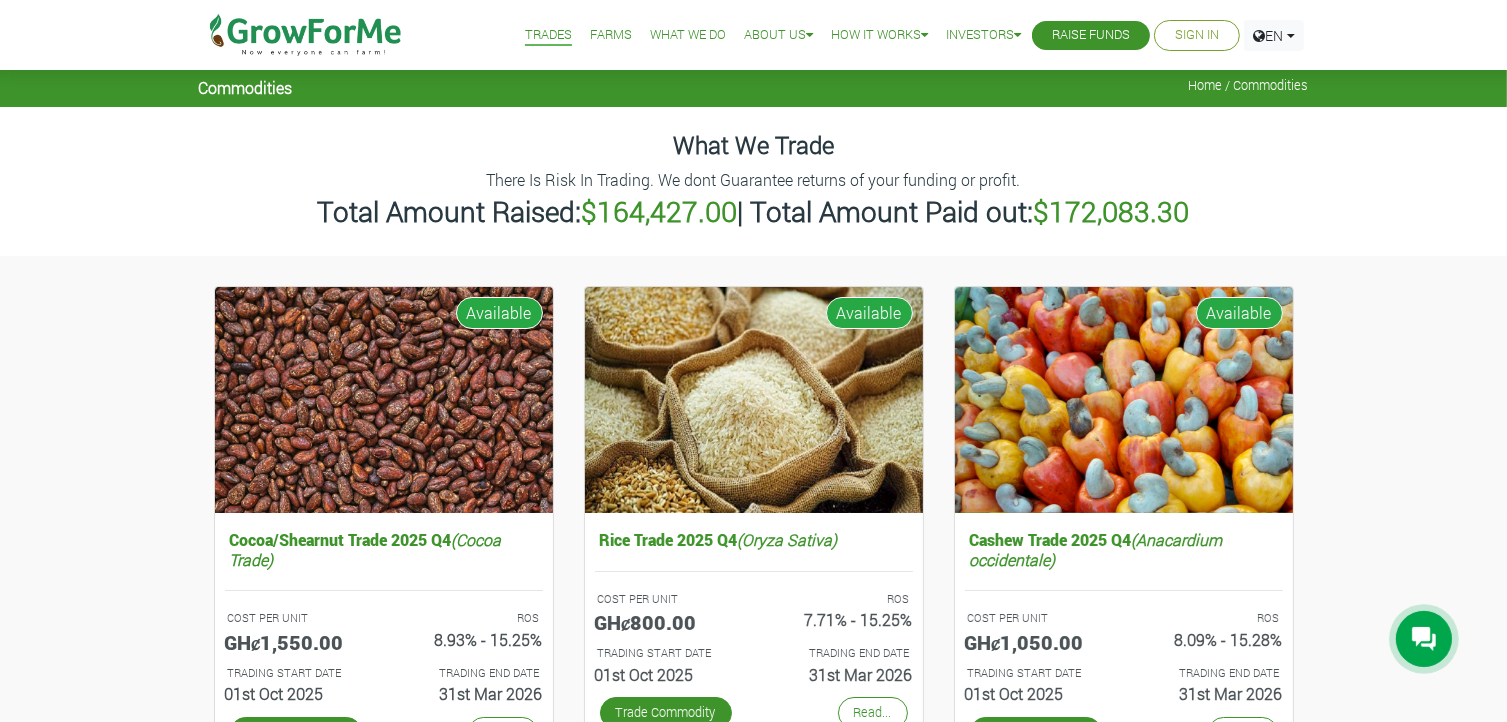 click 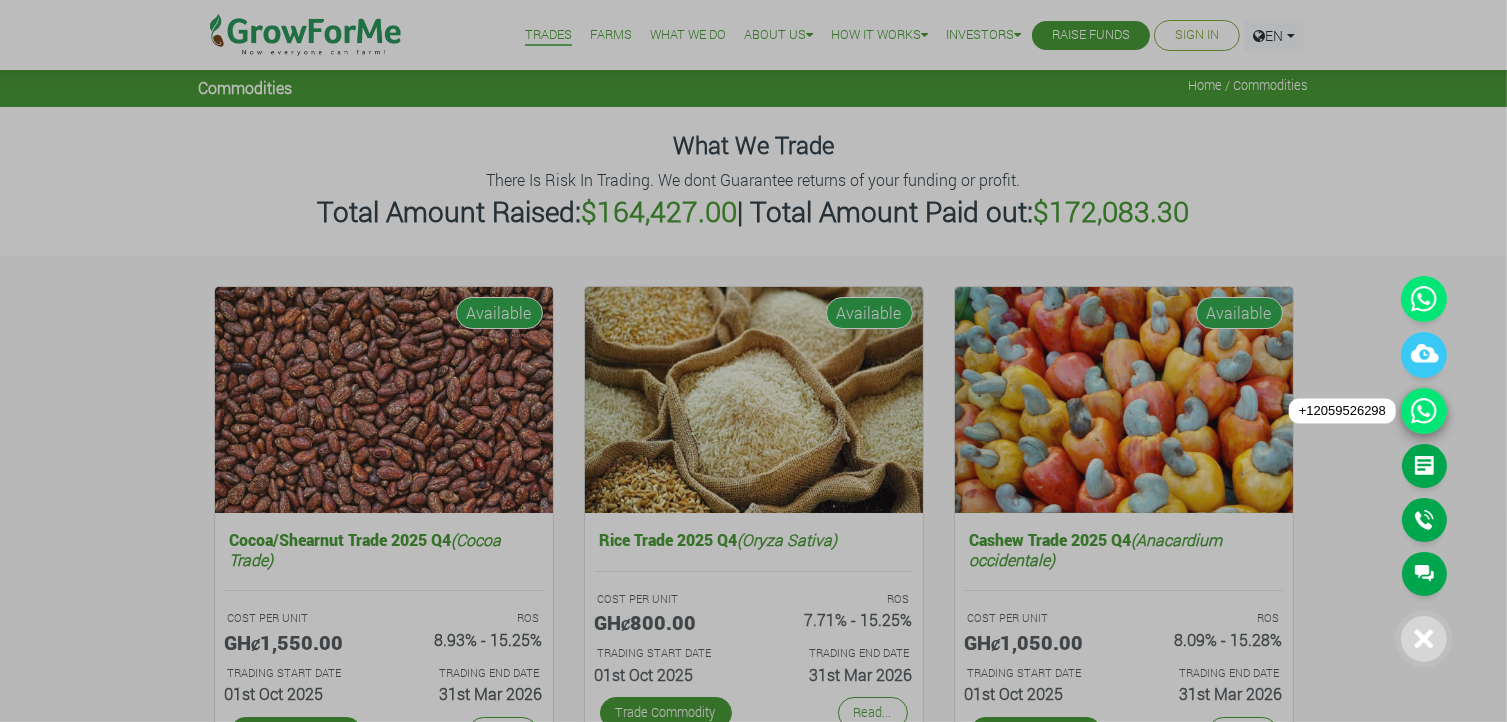 click at bounding box center (1424, 411) 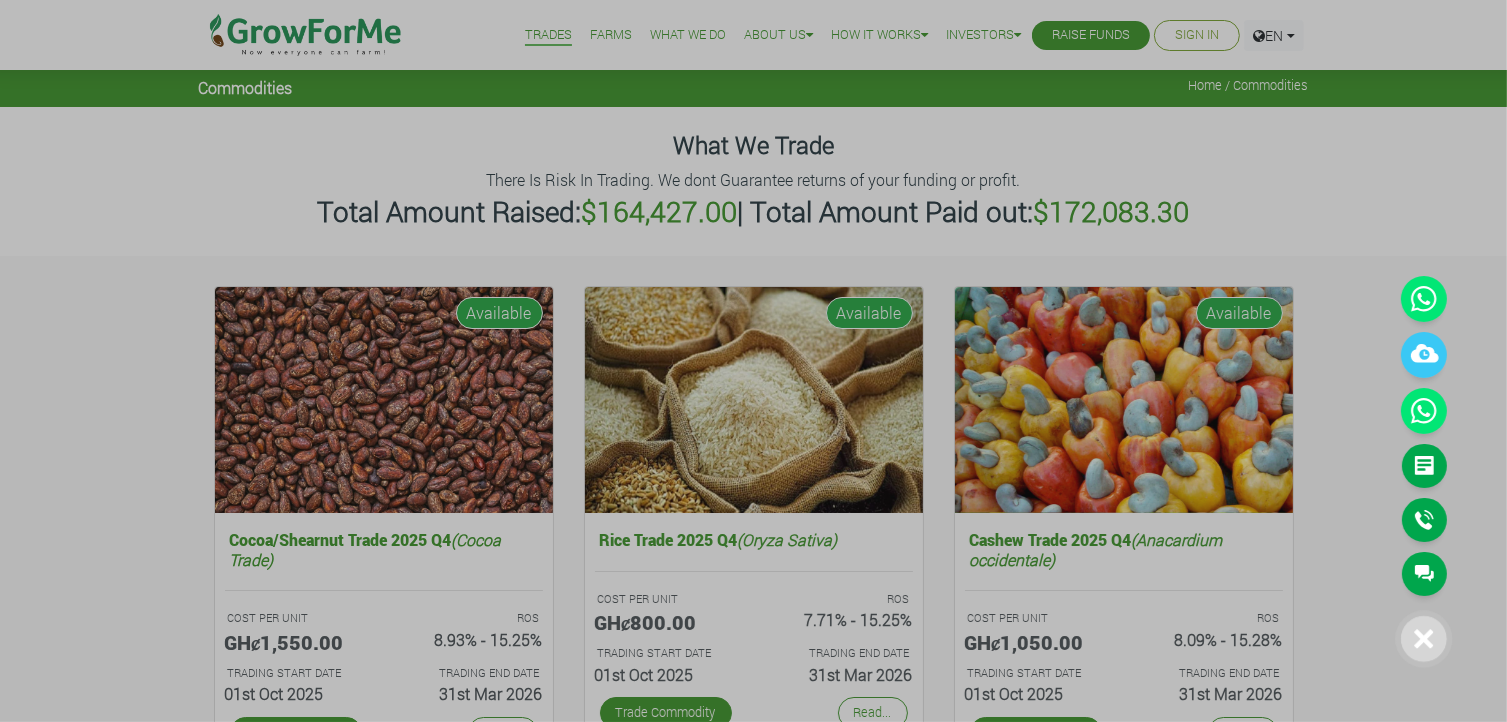 click at bounding box center (753, 361) 